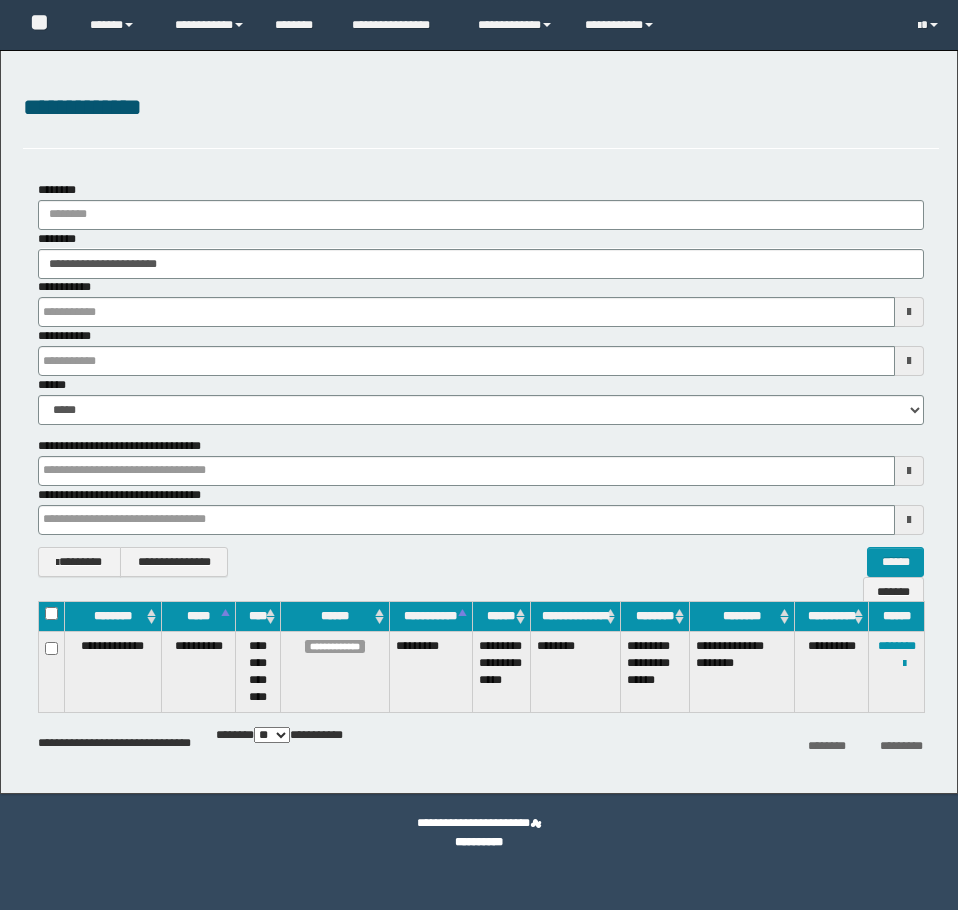 scroll, scrollTop: 0, scrollLeft: 0, axis: both 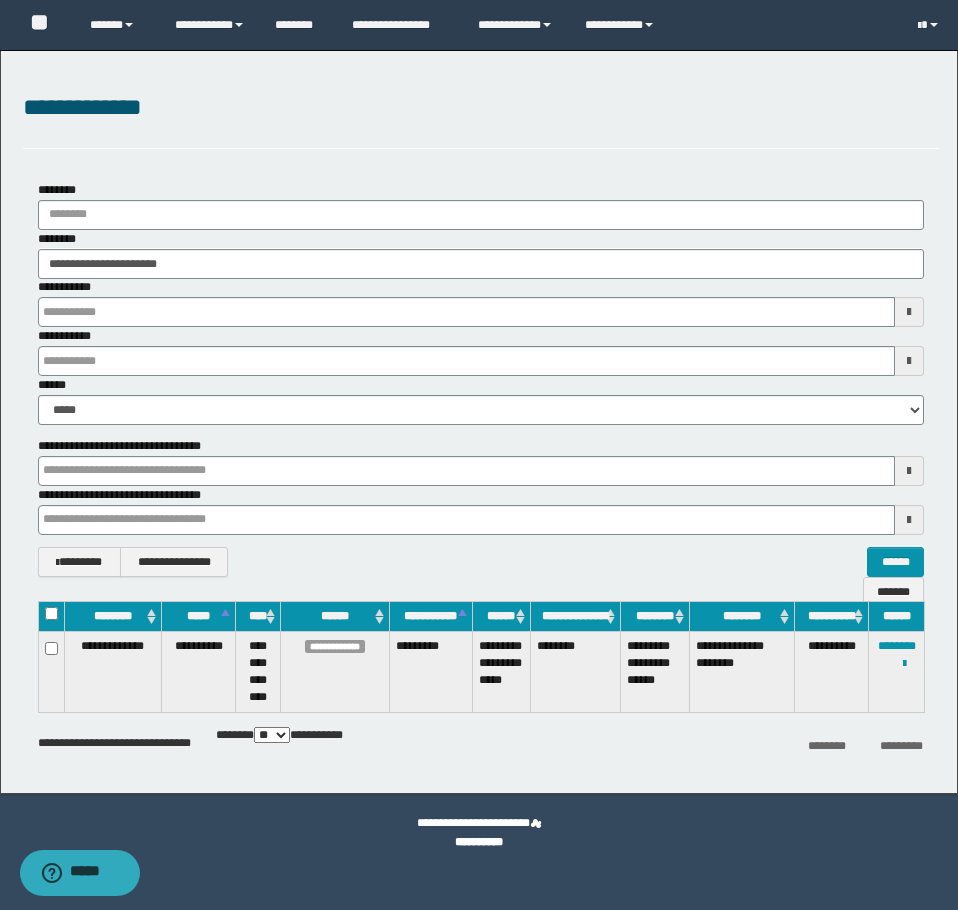 type on "**********" 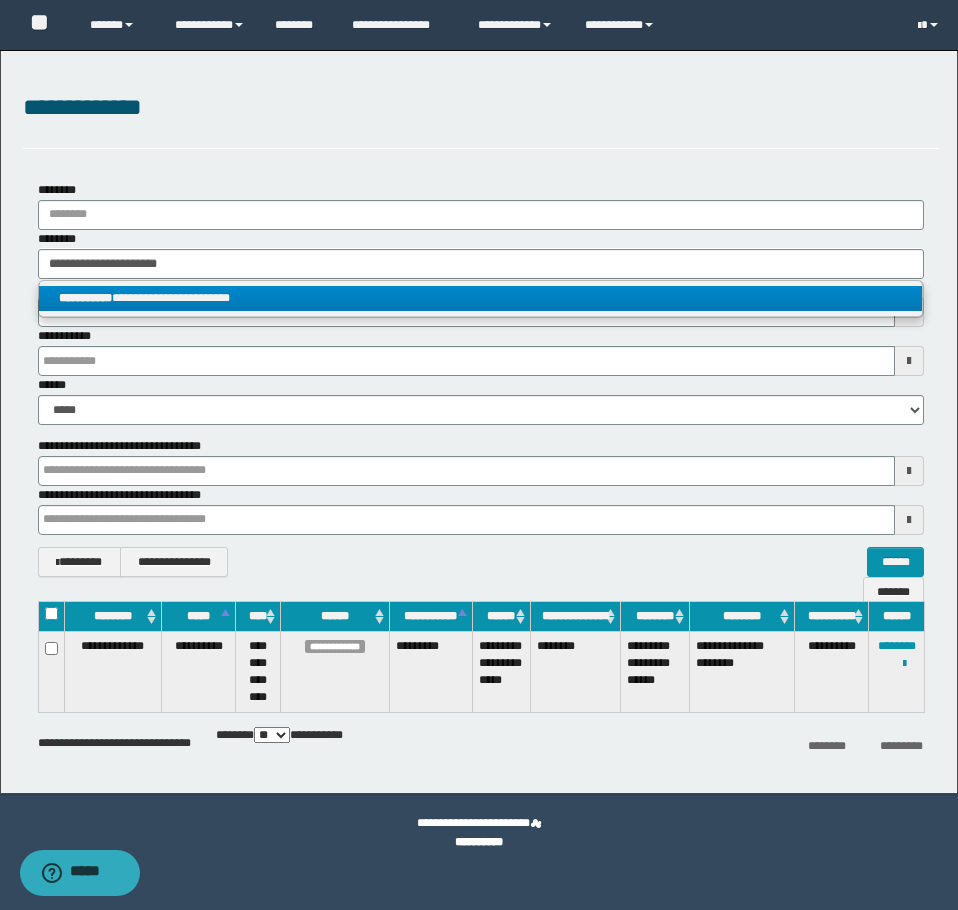 type on "**********" 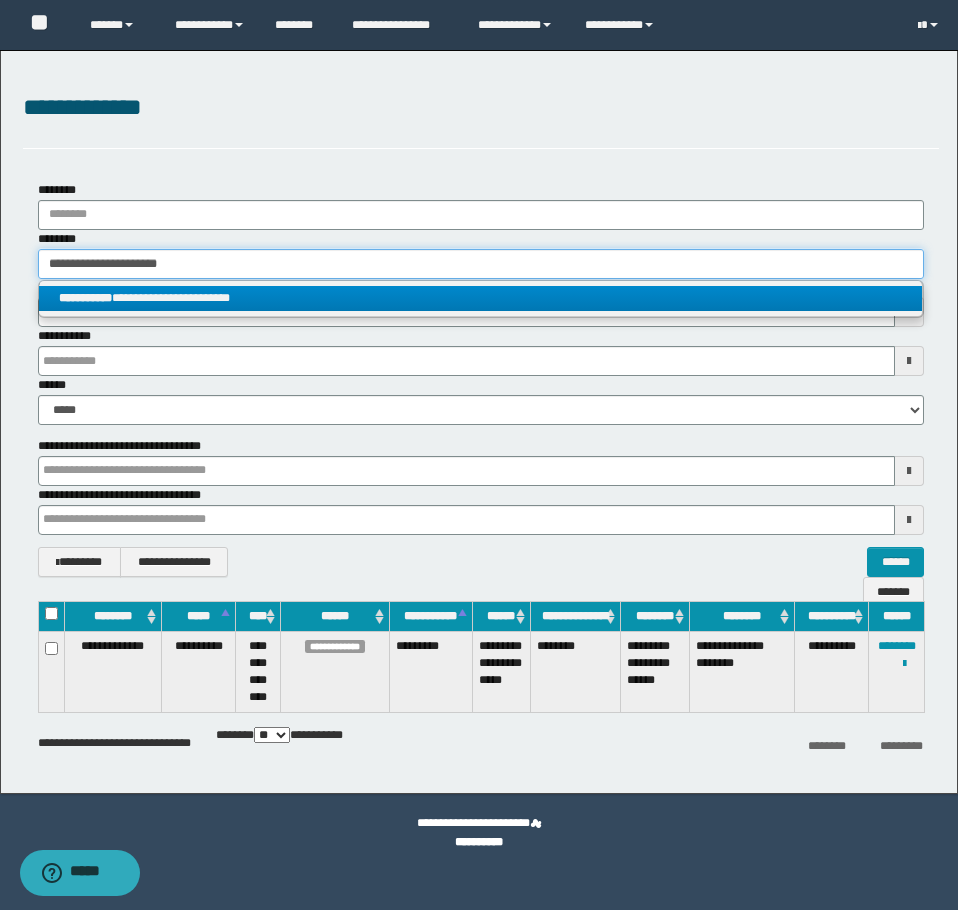type 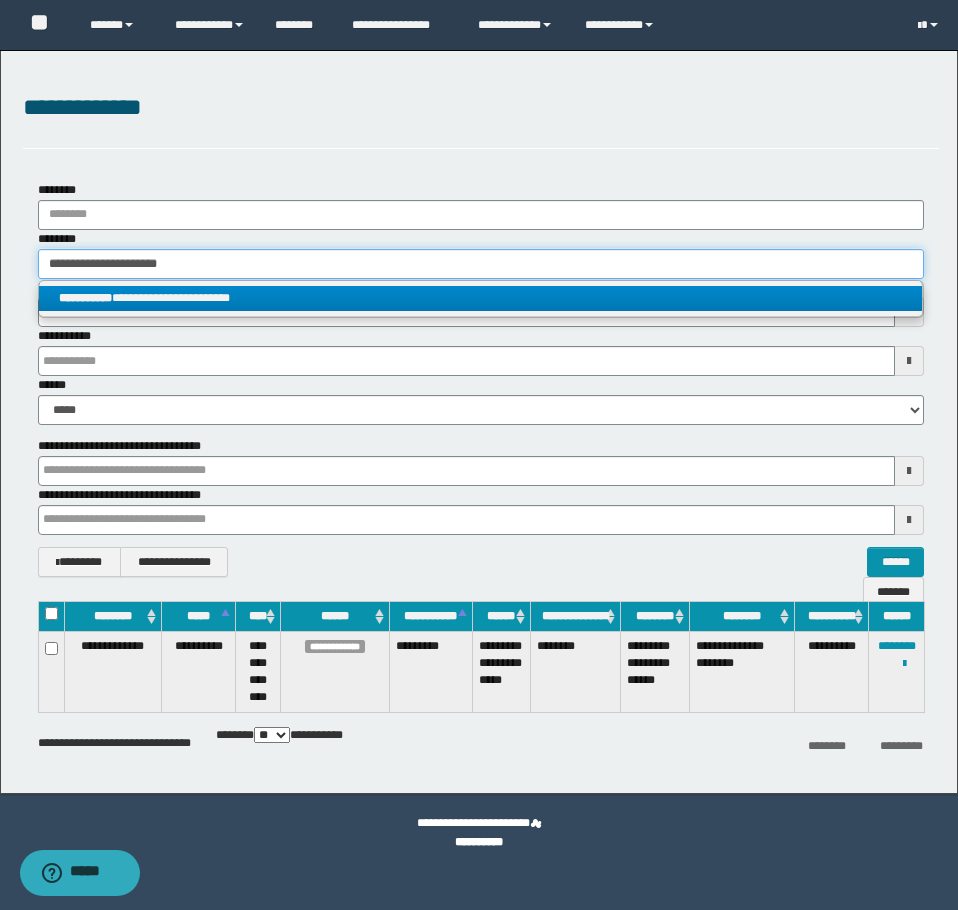 type on "**********" 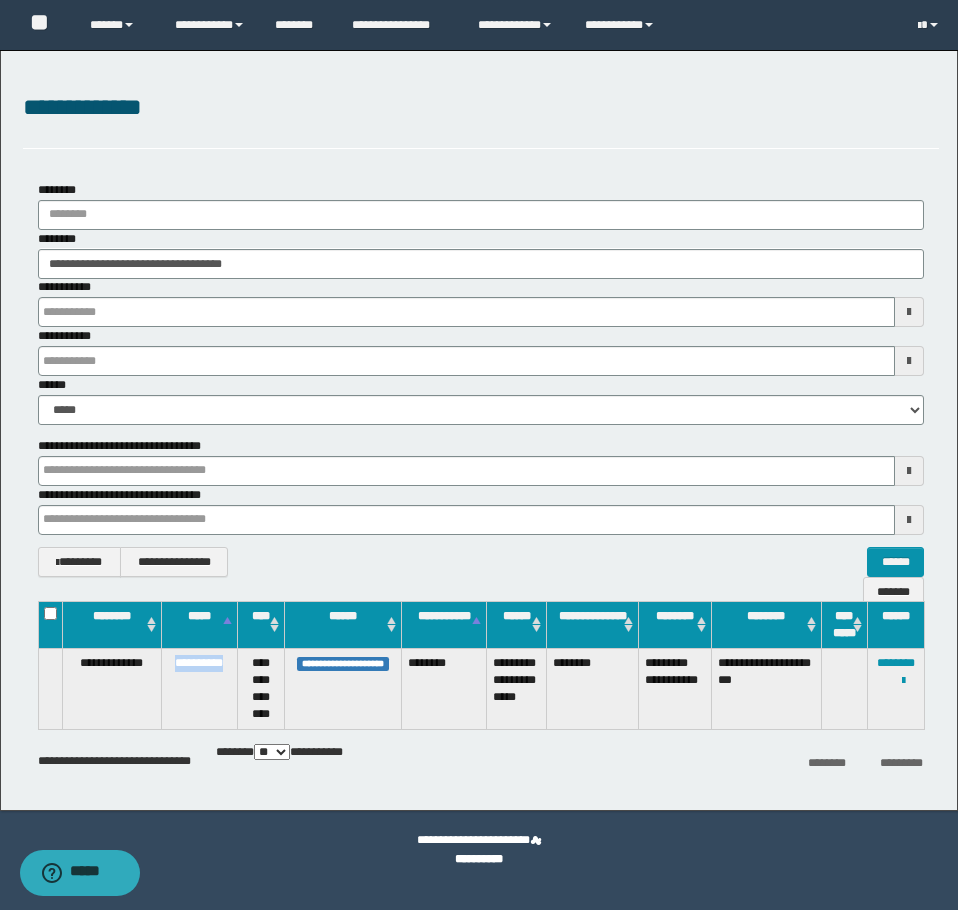 drag, startPoint x: 166, startPoint y: 663, endPoint x: 228, endPoint y: 664, distance: 62.008064 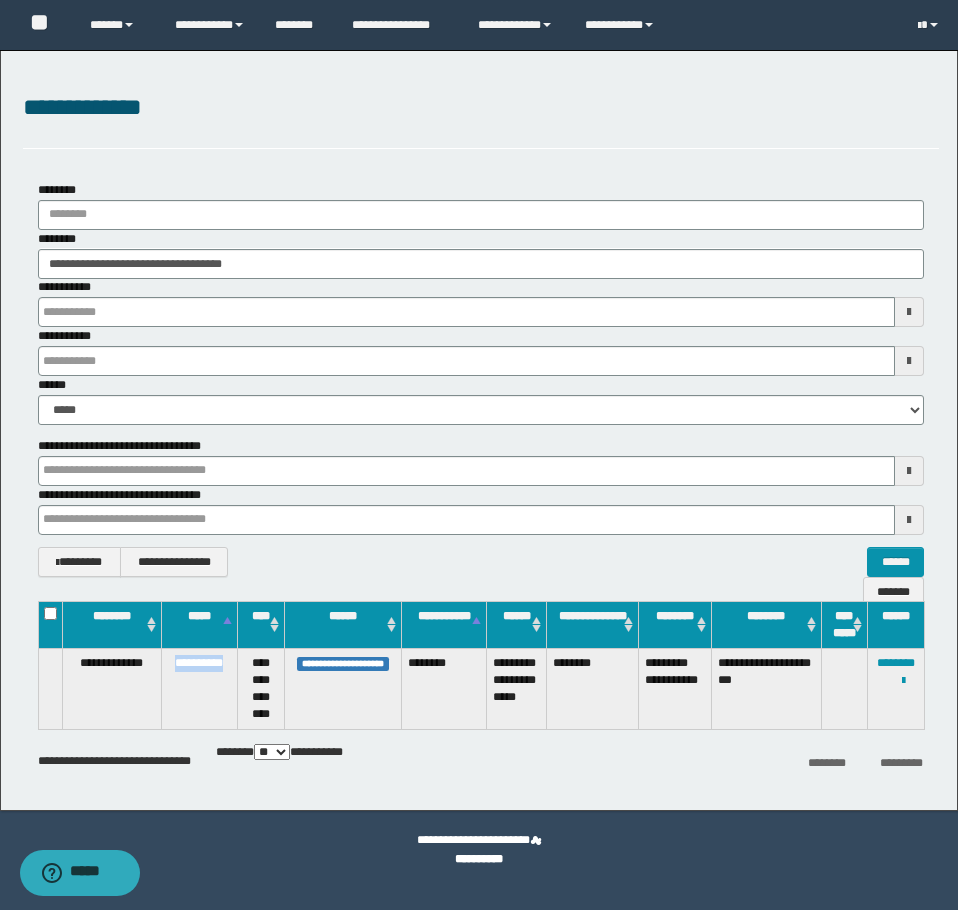 click on "**********" at bounding box center (200, 689) 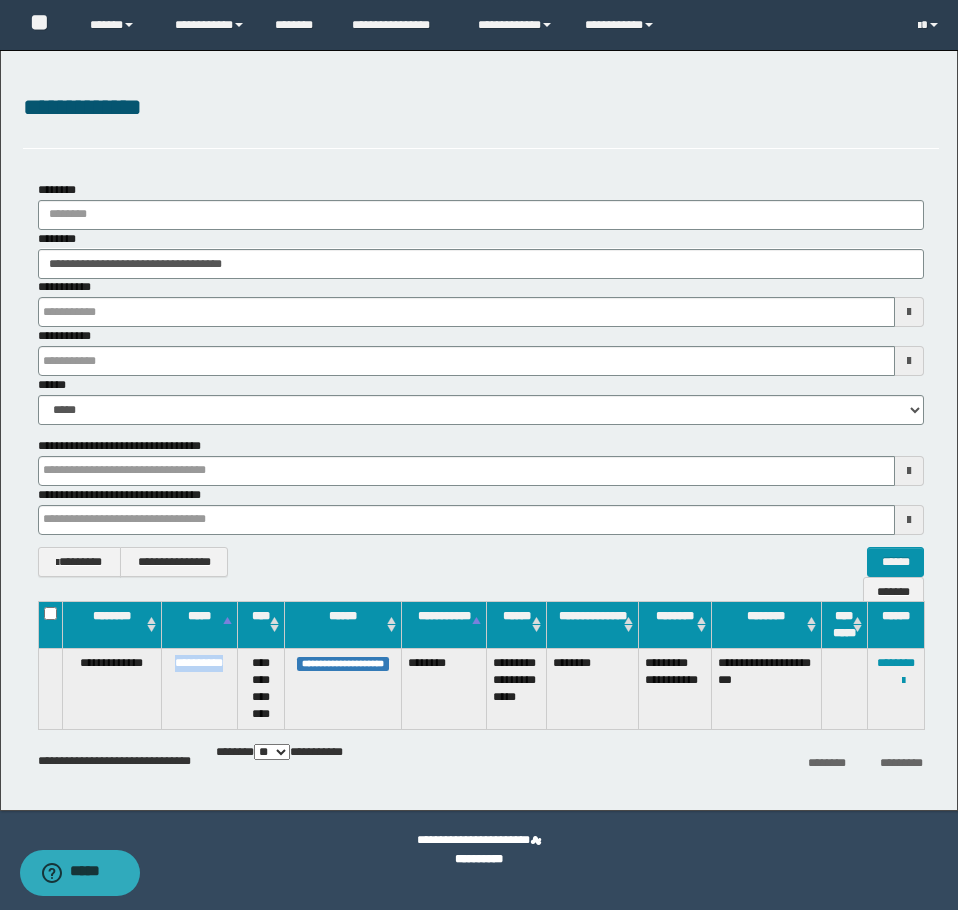 copy on "**********" 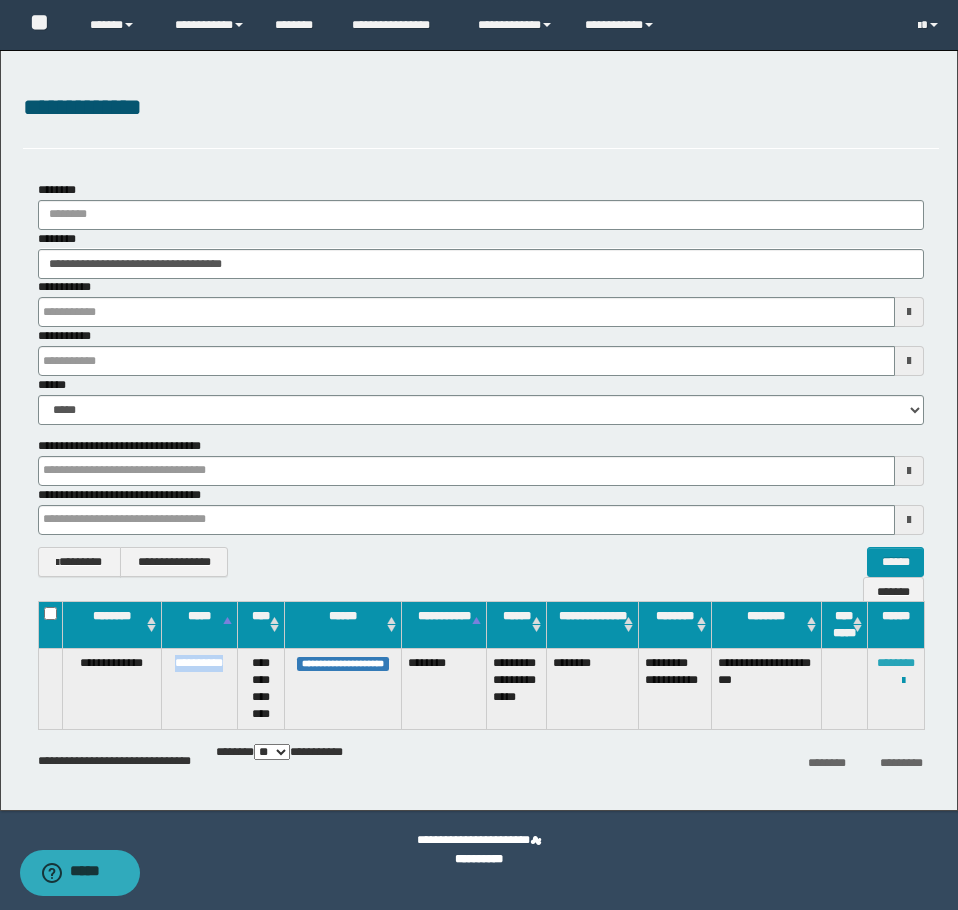 click on "********" at bounding box center (896, 663) 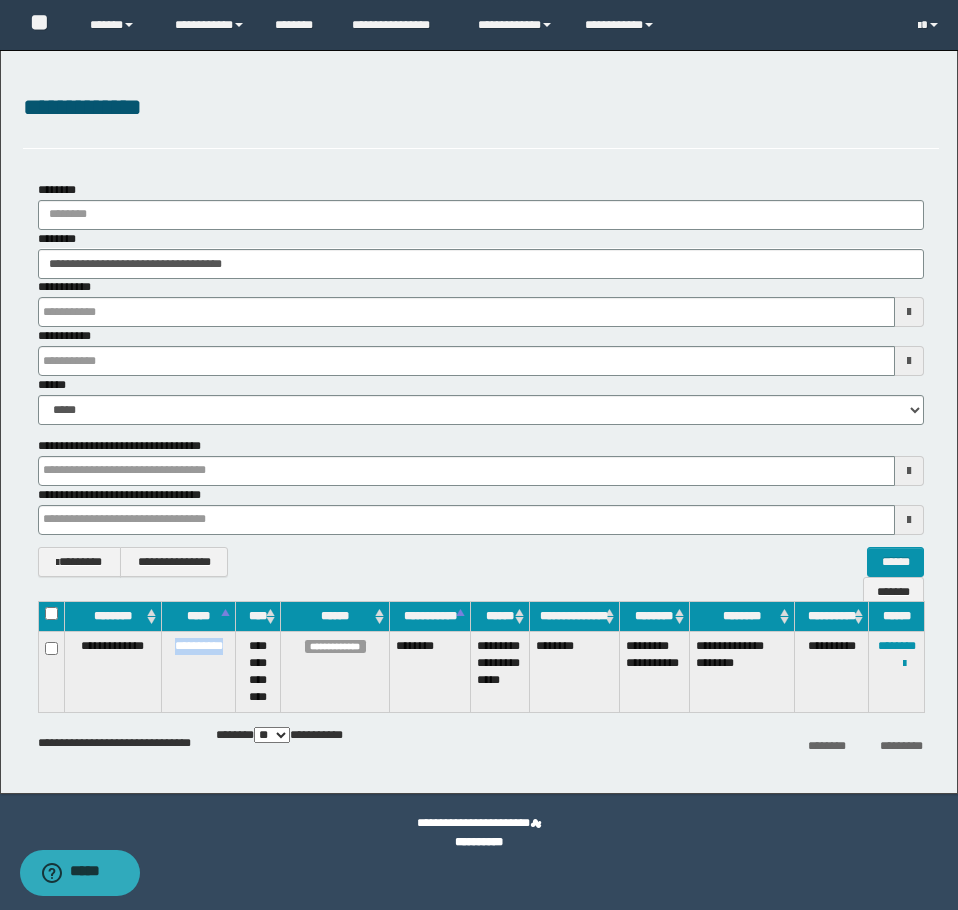 drag, startPoint x: 166, startPoint y: 647, endPoint x: 231, endPoint y: 645, distance: 65.03076 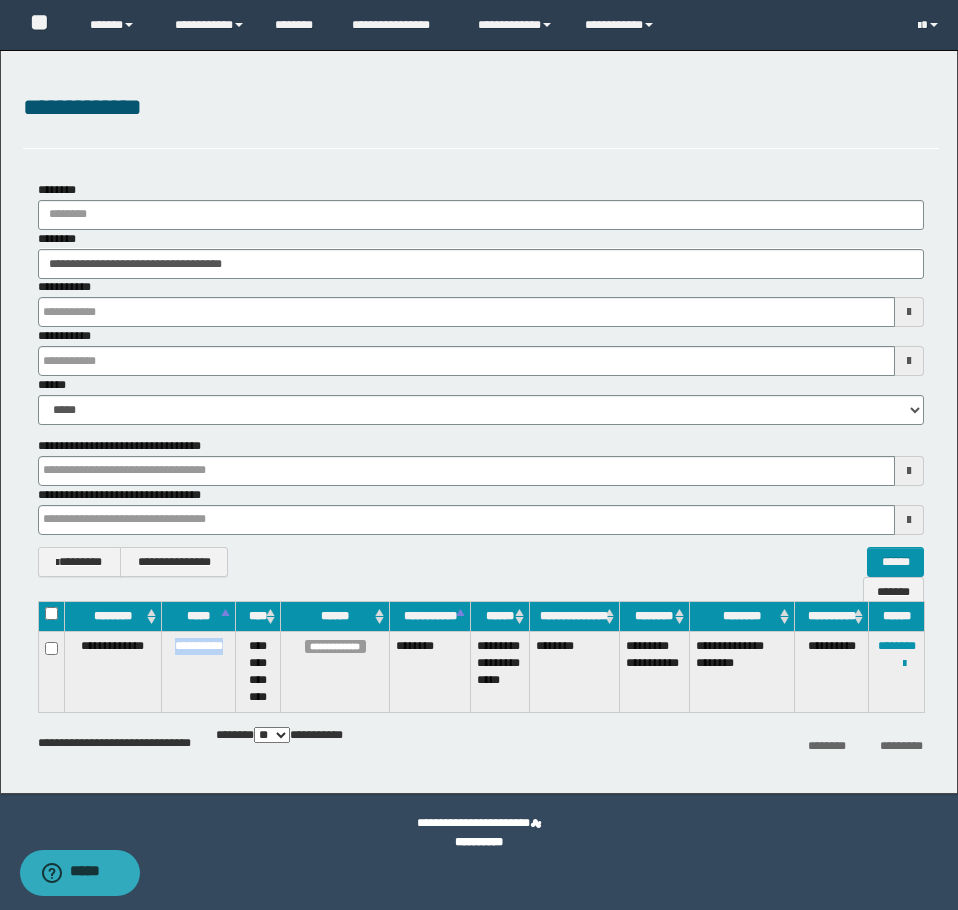 click on "**********" at bounding box center (199, 672) 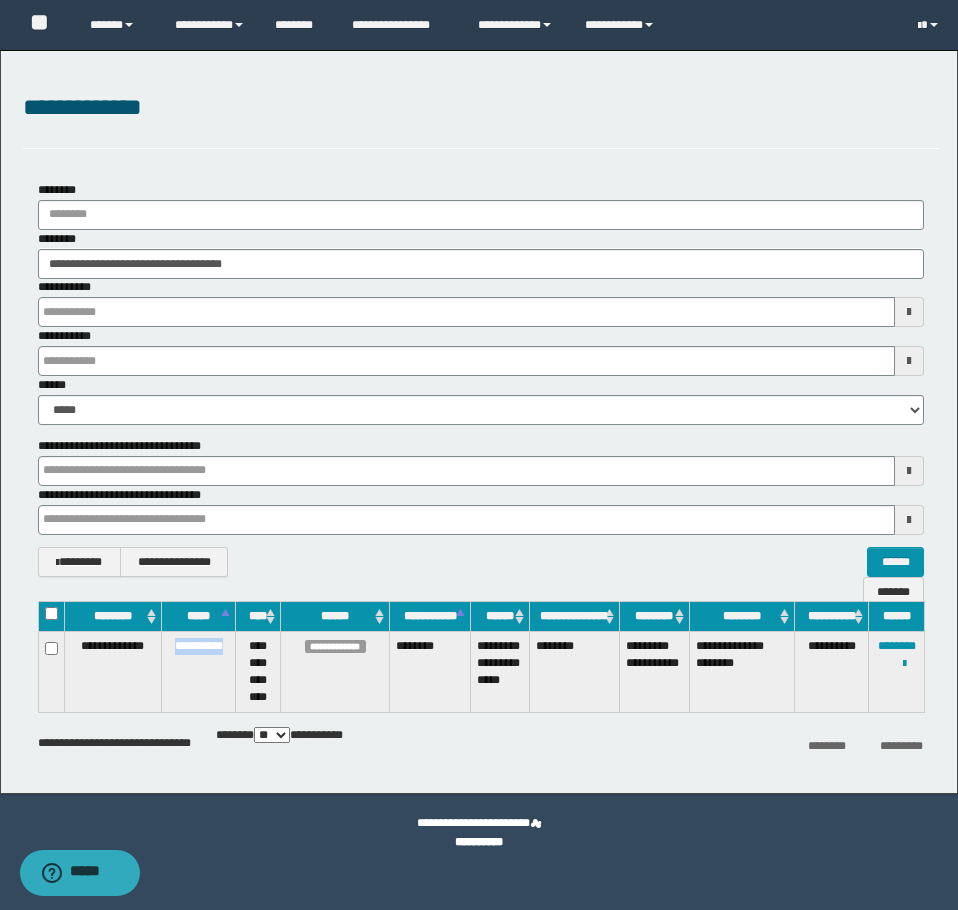 copy on "**********" 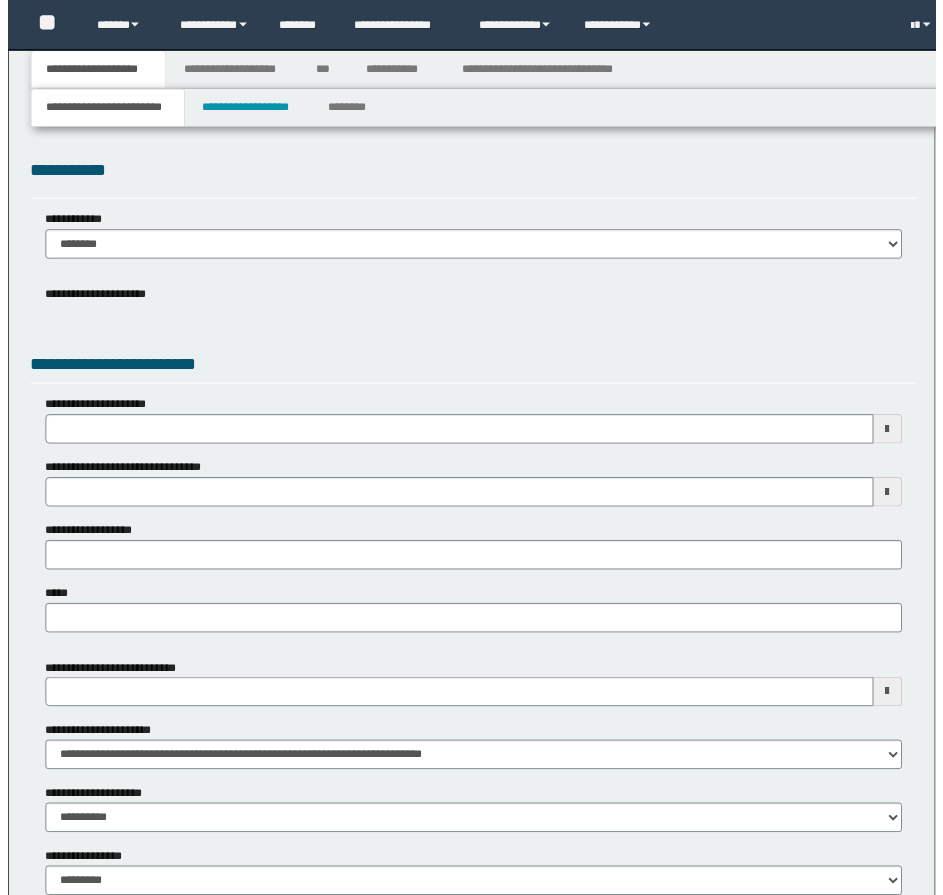 scroll, scrollTop: 0, scrollLeft: 0, axis: both 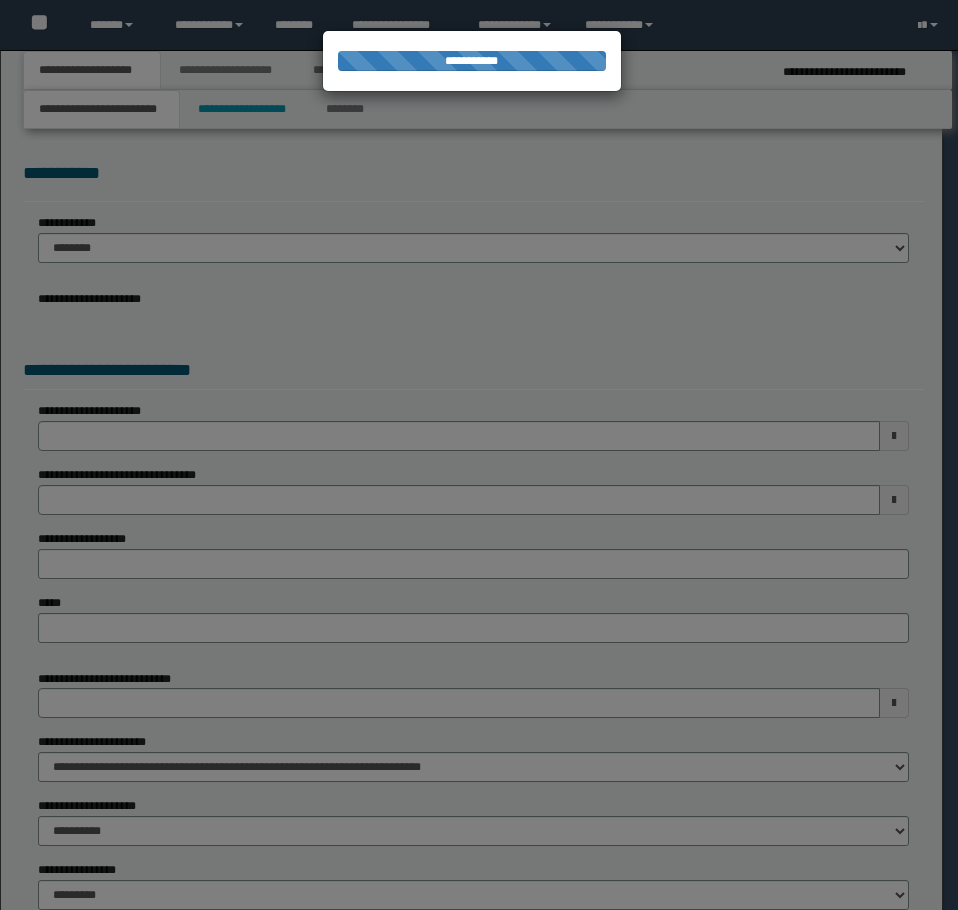 select on "*" 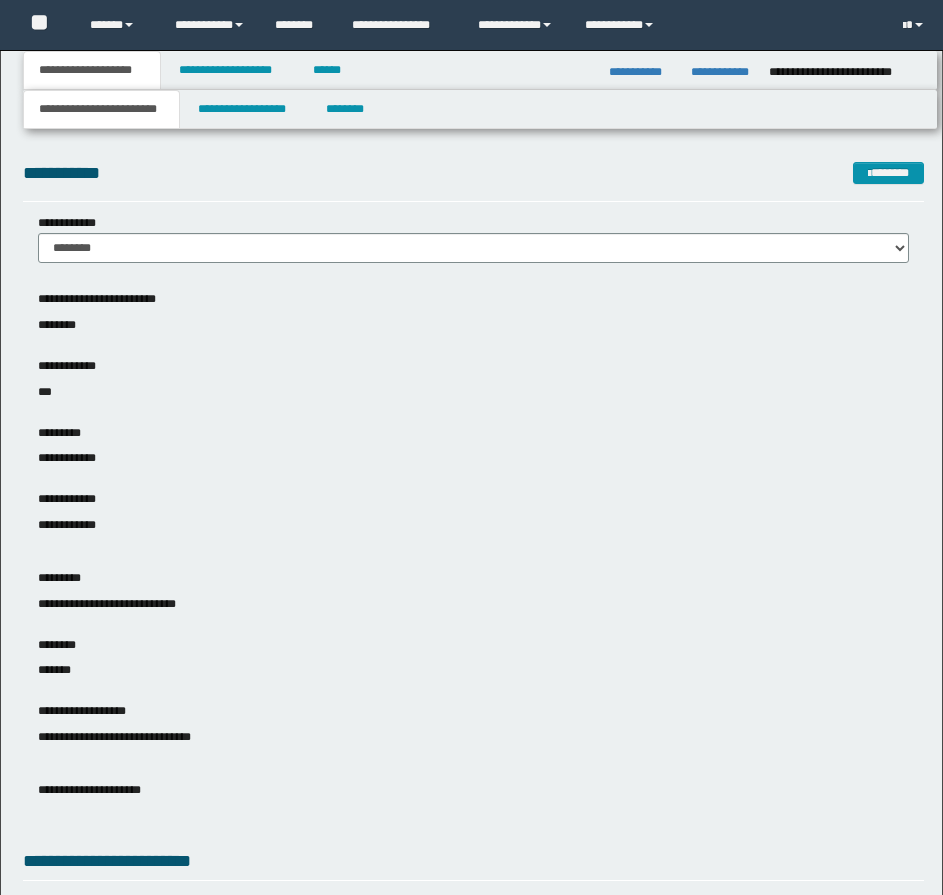 scroll, scrollTop: 0, scrollLeft: 0, axis: both 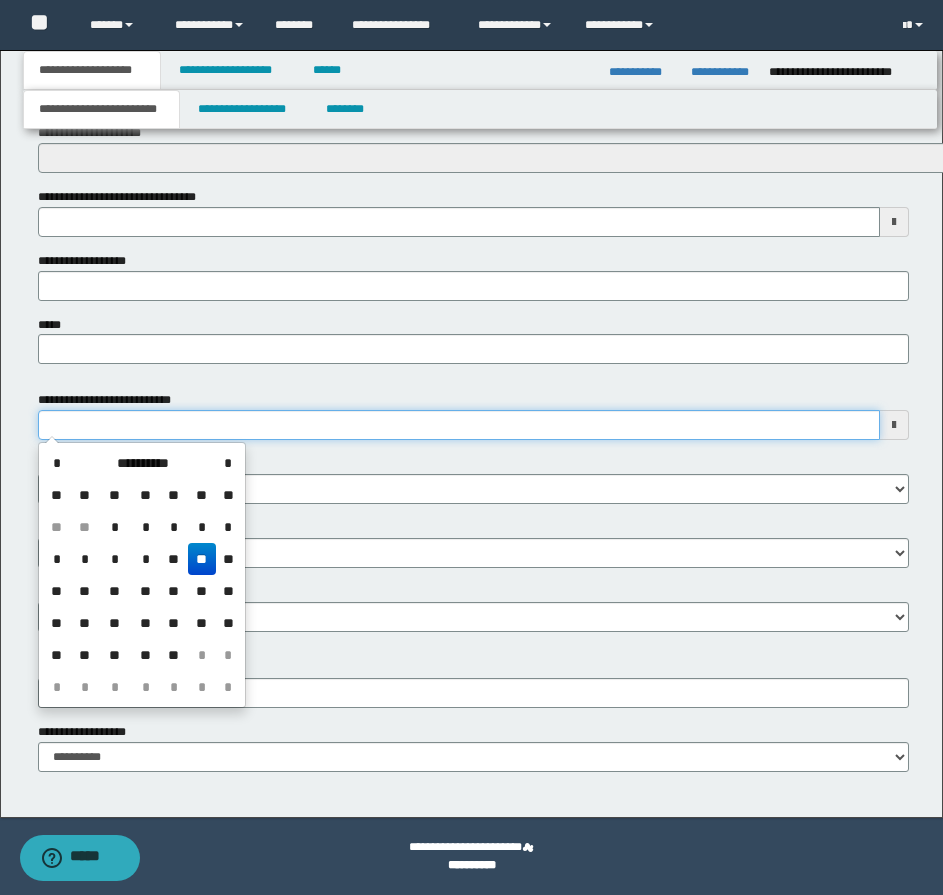 click on "**********" at bounding box center (459, 425) 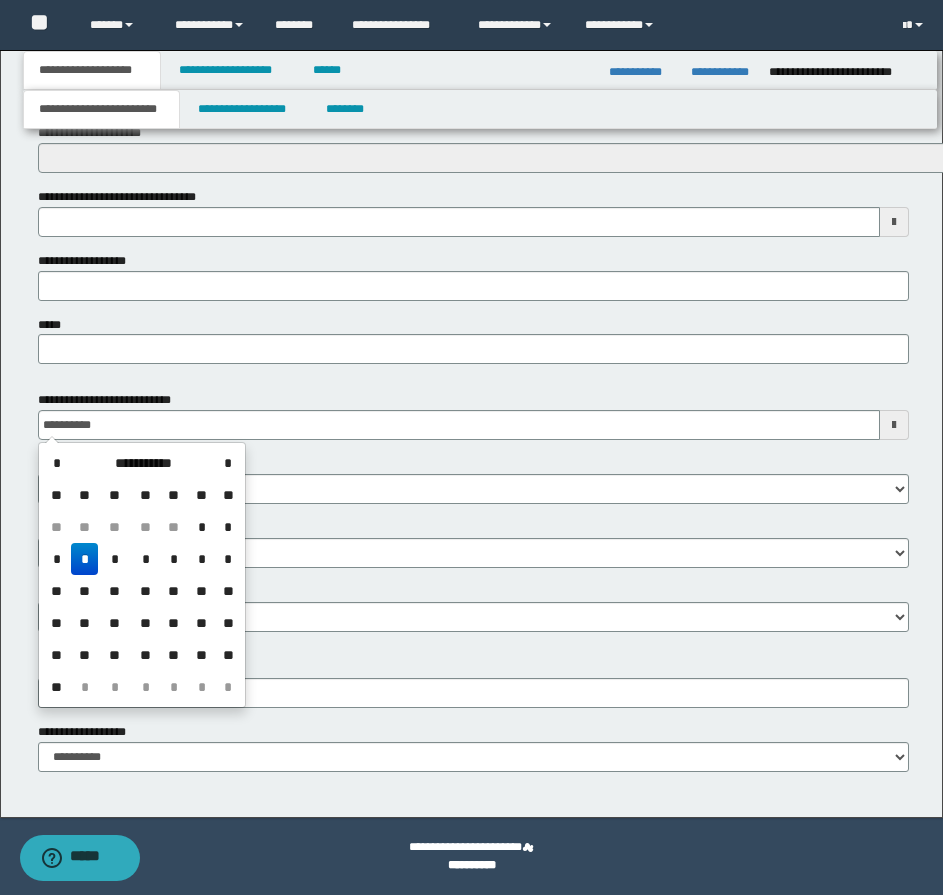 click on "**********" at bounding box center (473, 88) 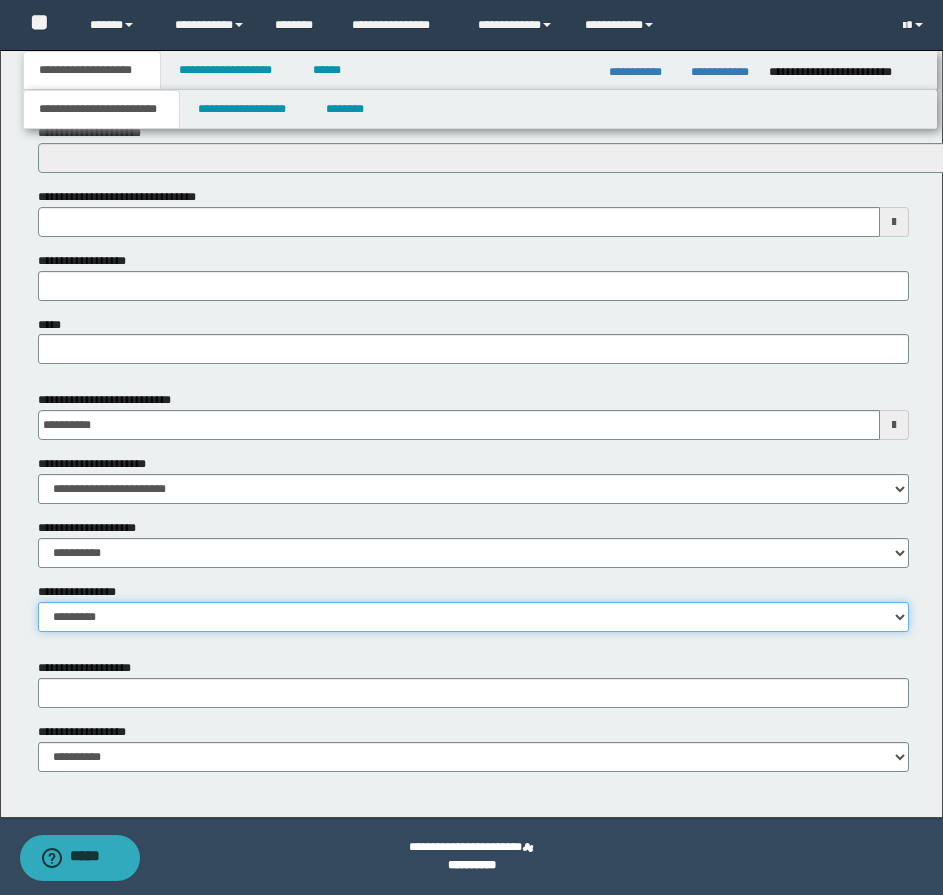 click on "**********" at bounding box center (473, 617) 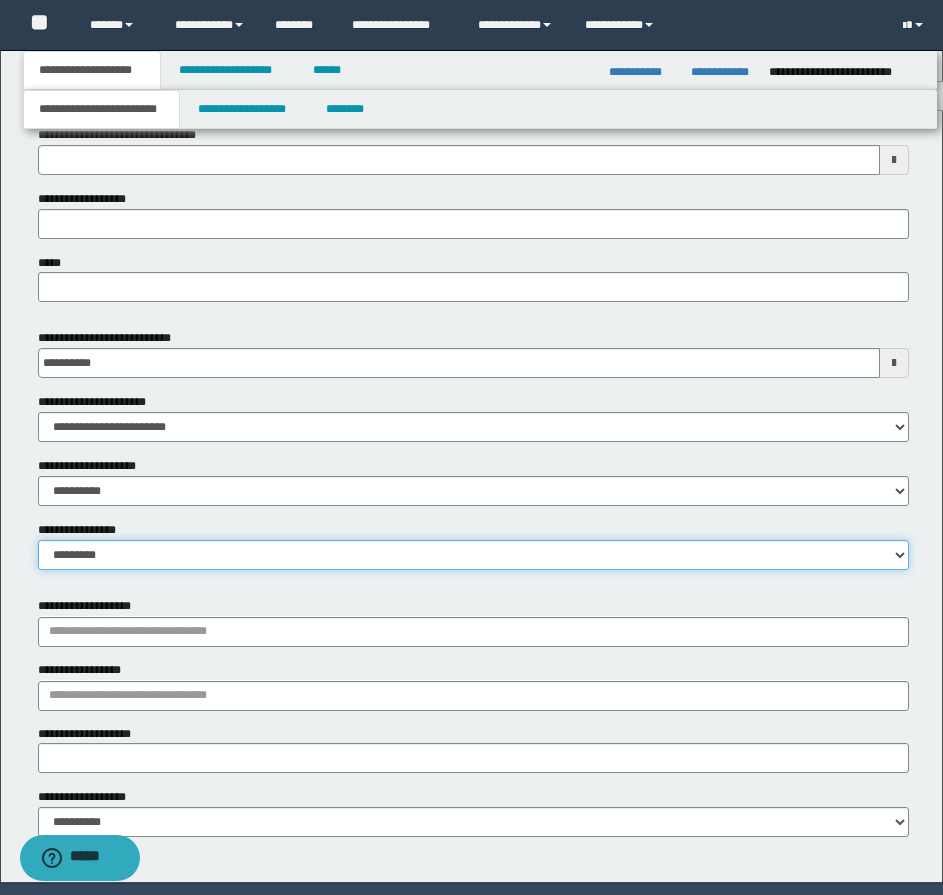 scroll, scrollTop: 897, scrollLeft: 0, axis: vertical 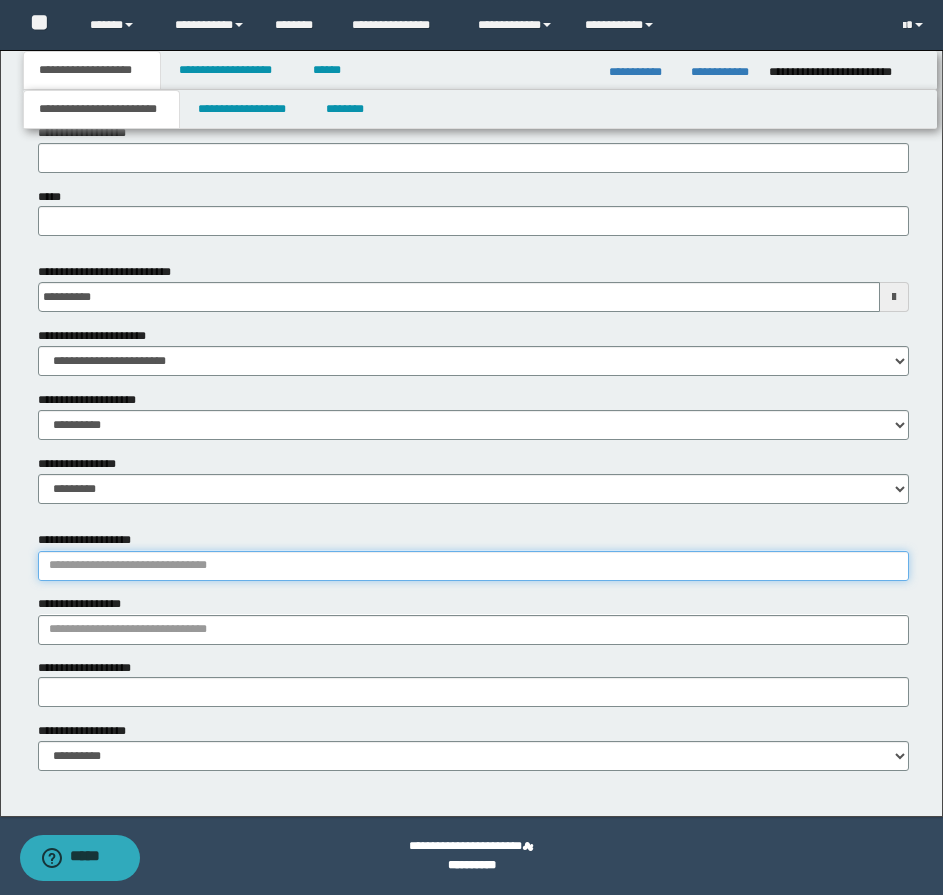 click on "**********" at bounding box center (473, 566) 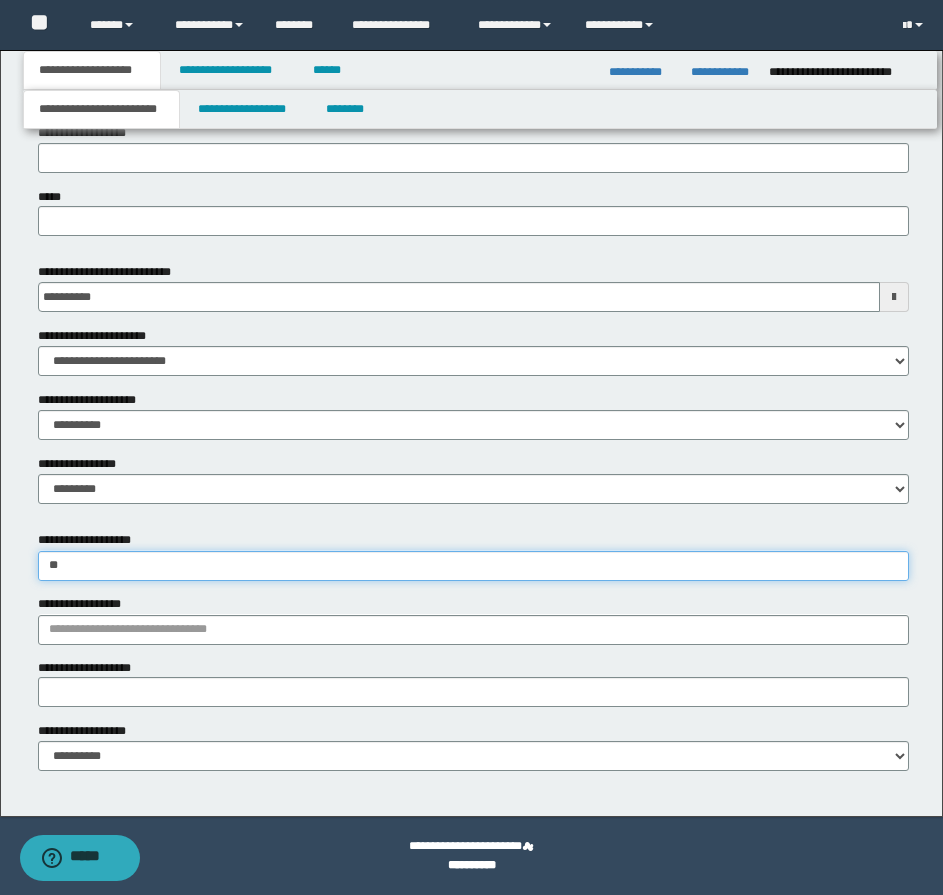 type on "***" 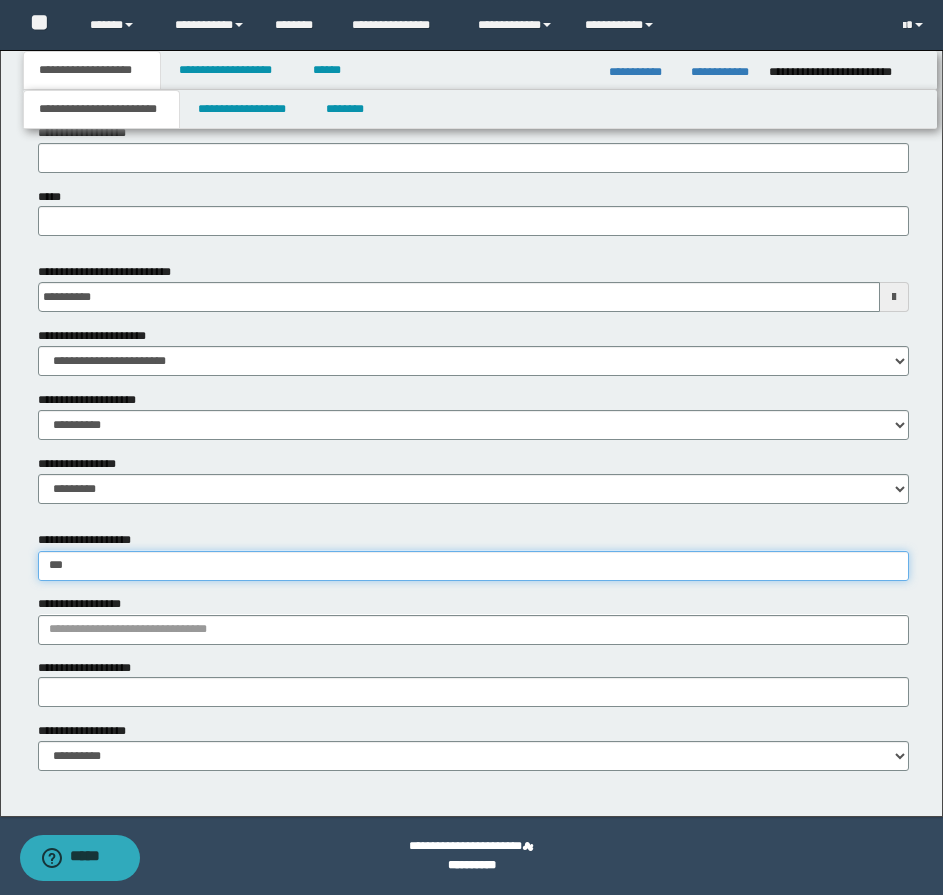 type on "**********" 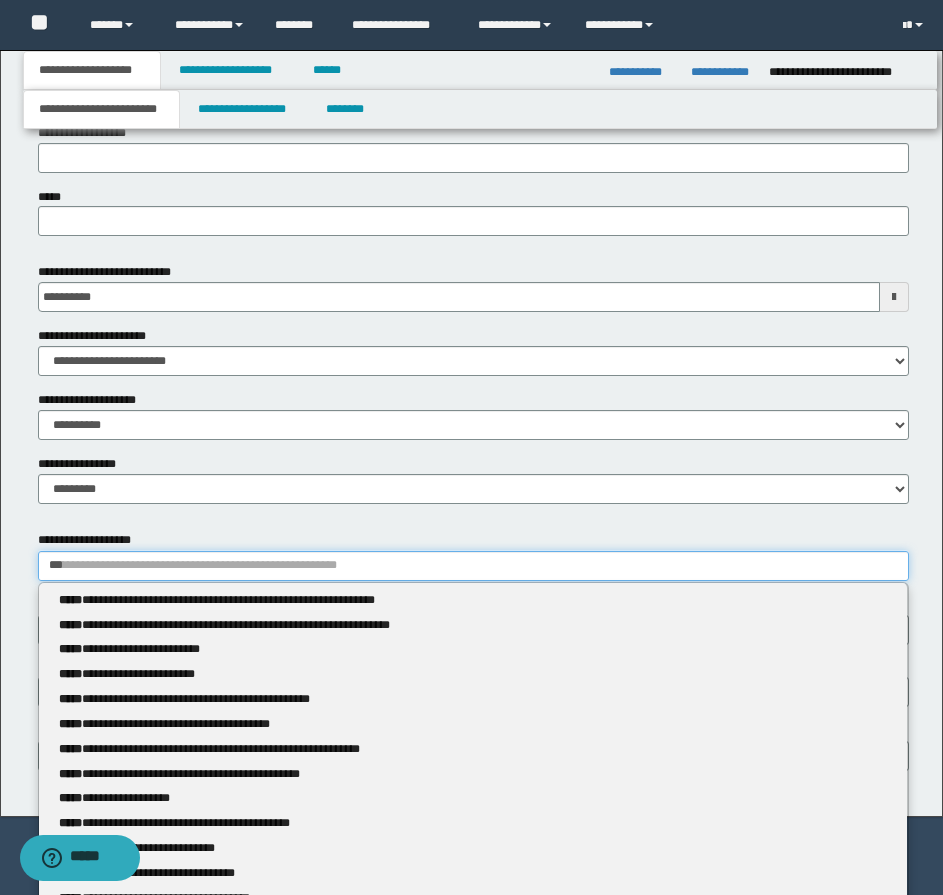 type 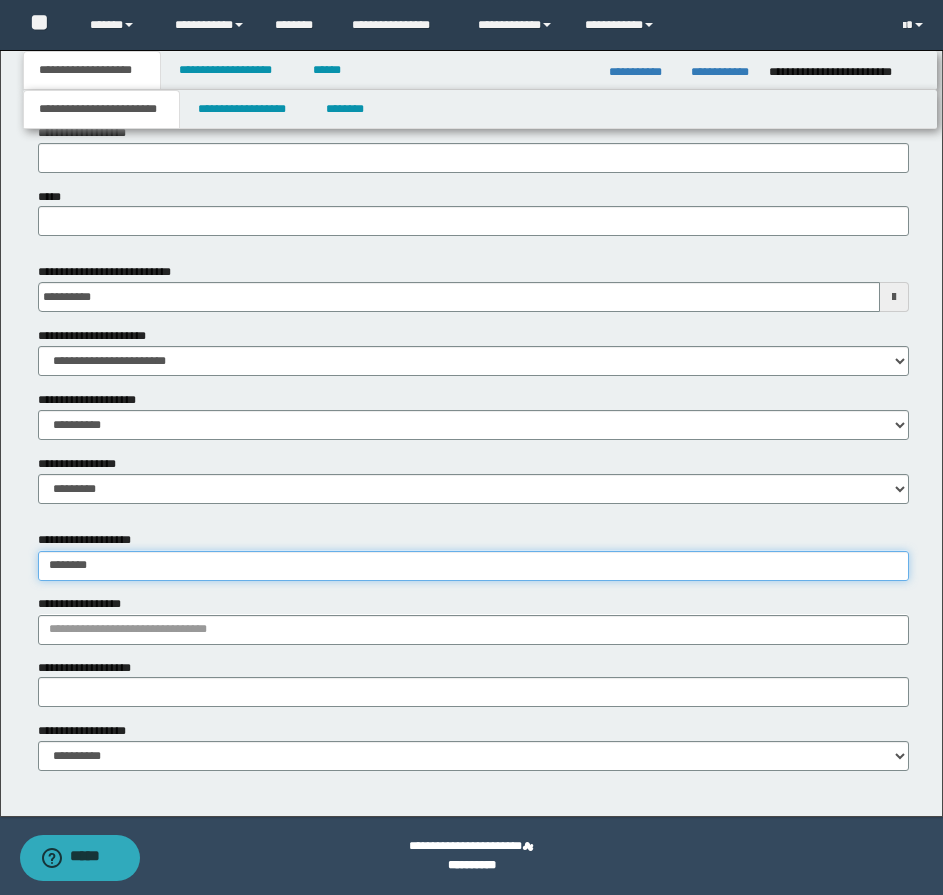 type on "*********" 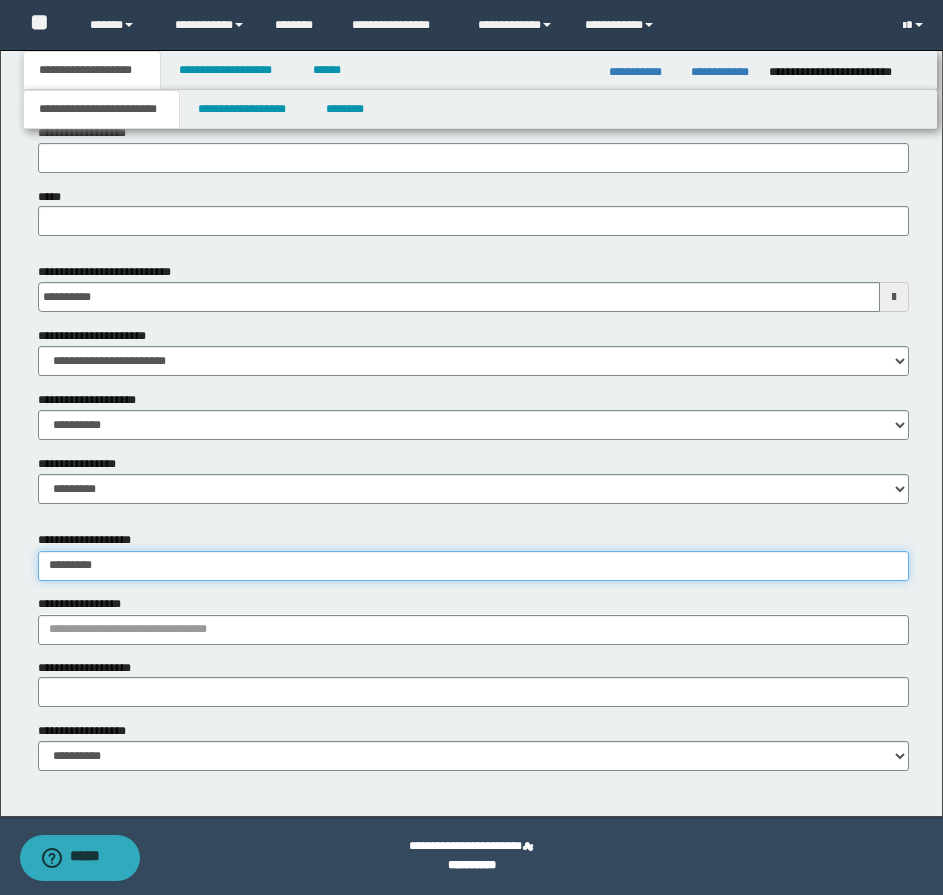 type on "**********" 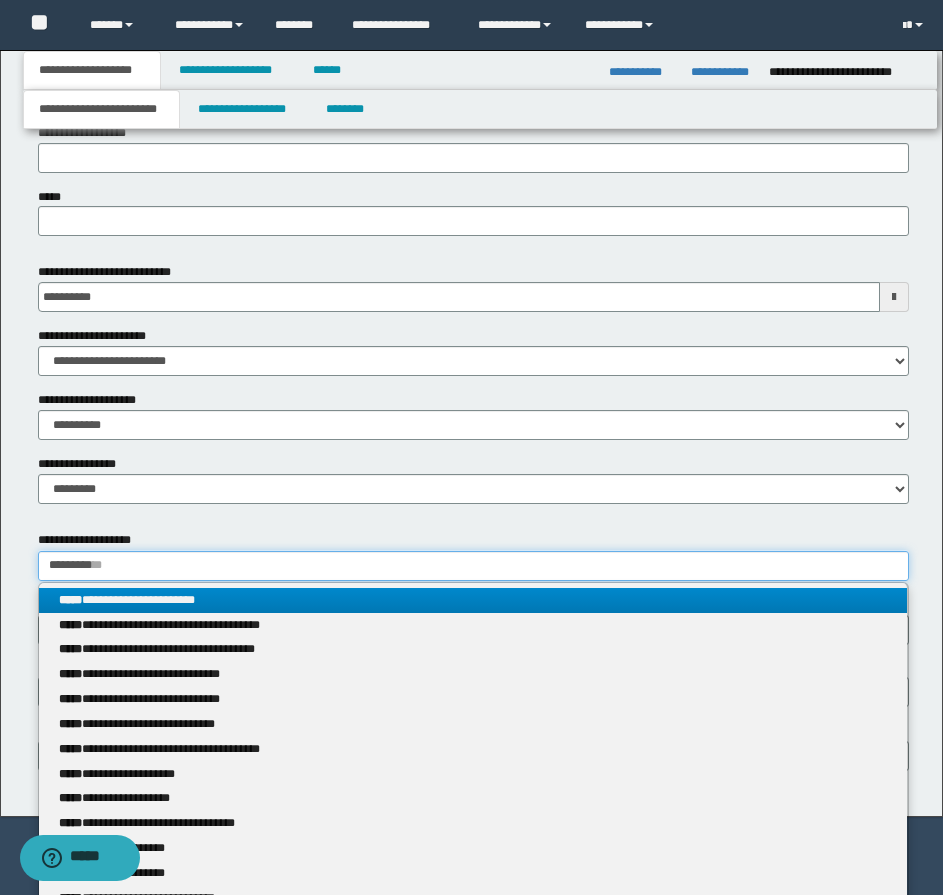 type on "*********" 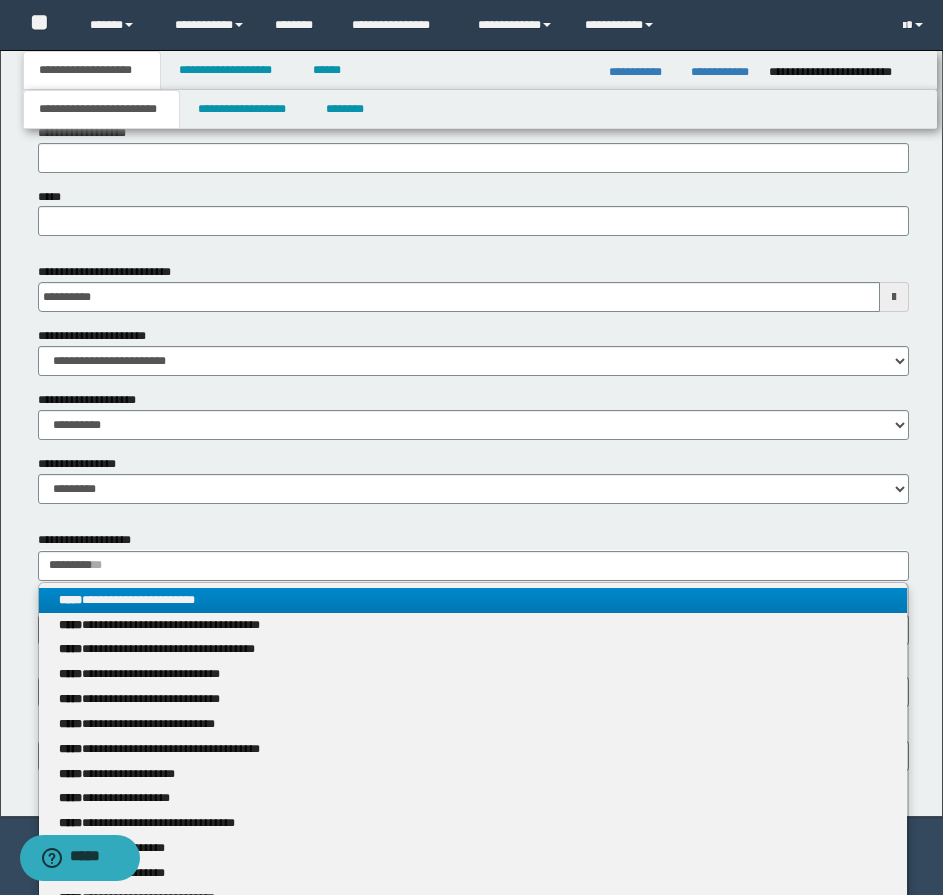 click on "**********" at bounding box center [473, 600] 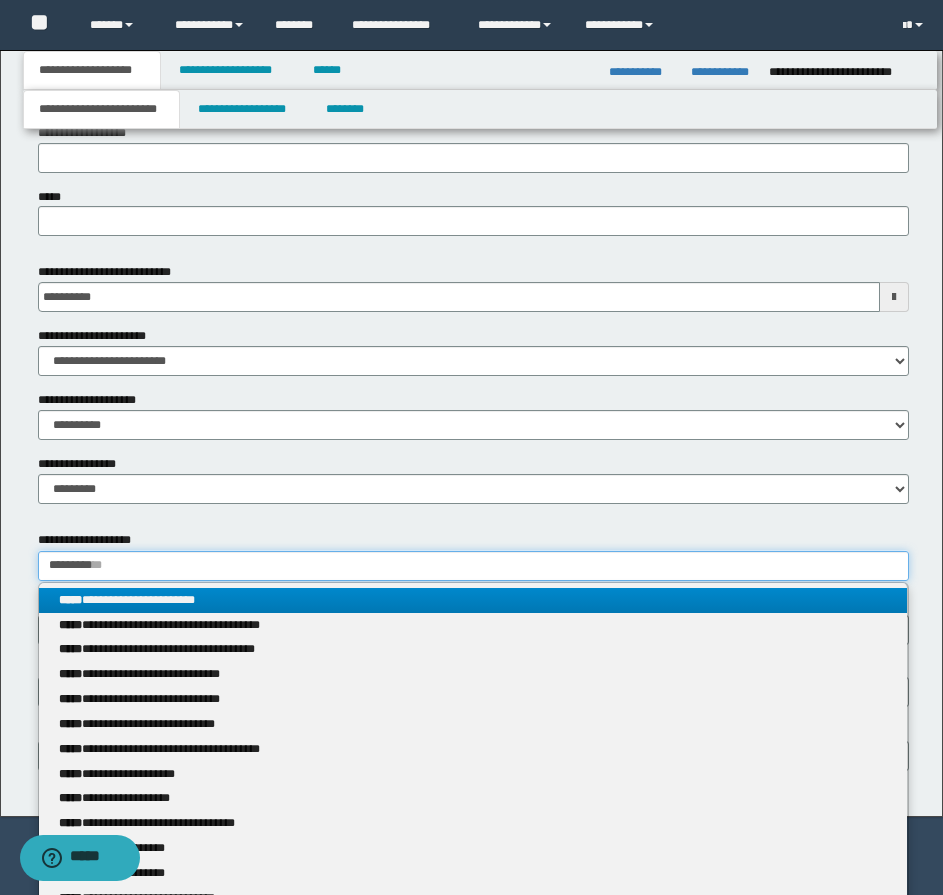 type 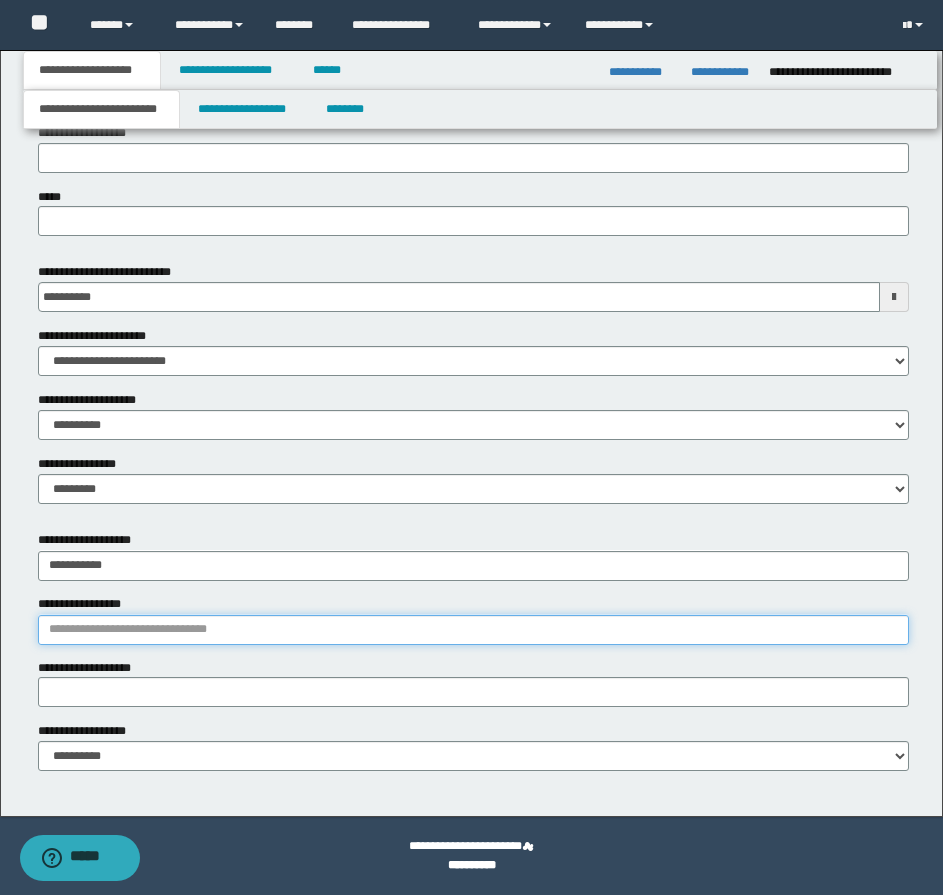click on "**********" at bounding box center [473, 630] 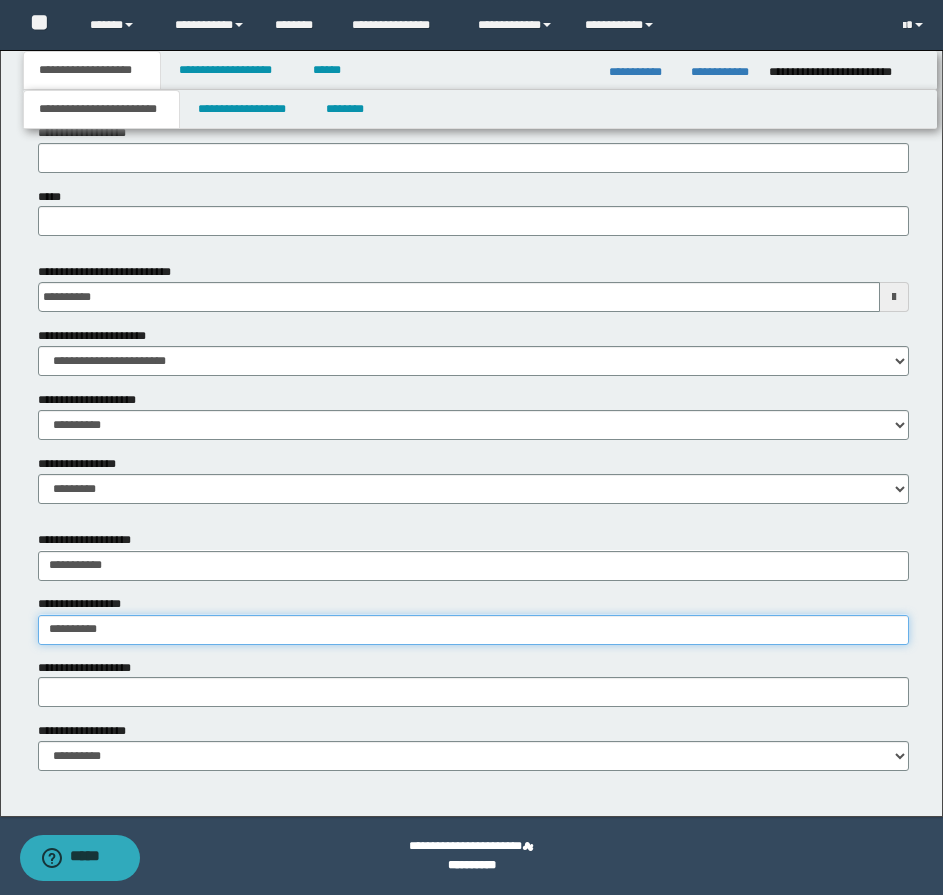 type on "**********" 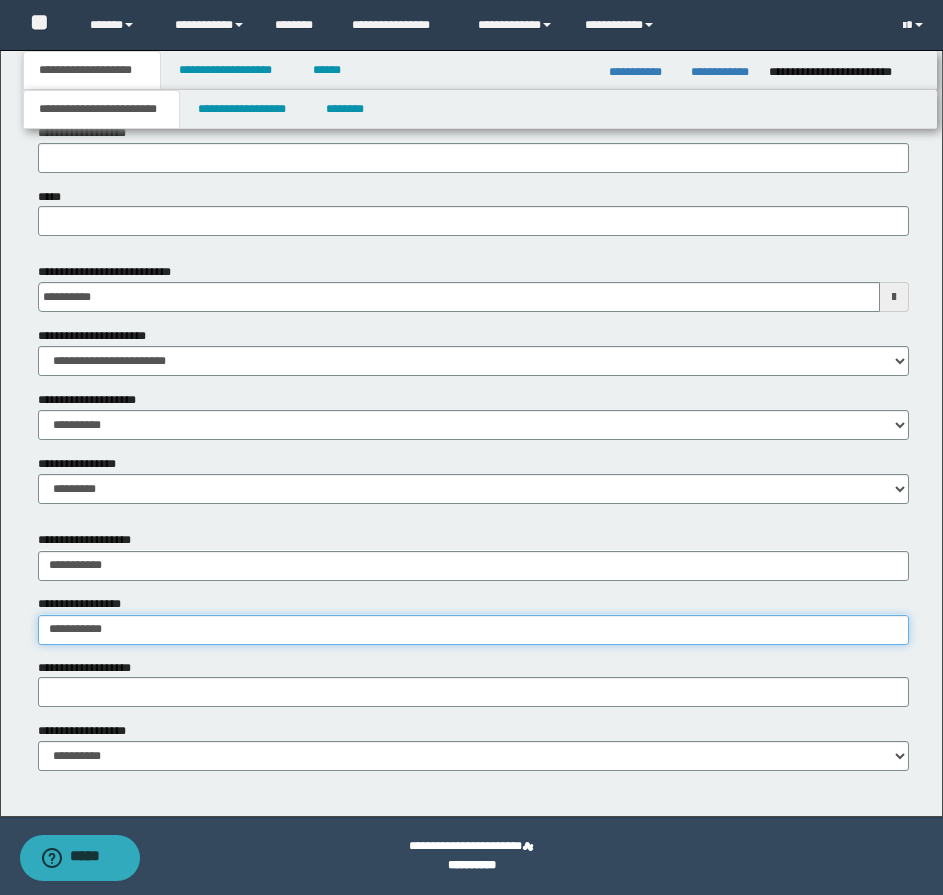 type on "**********" 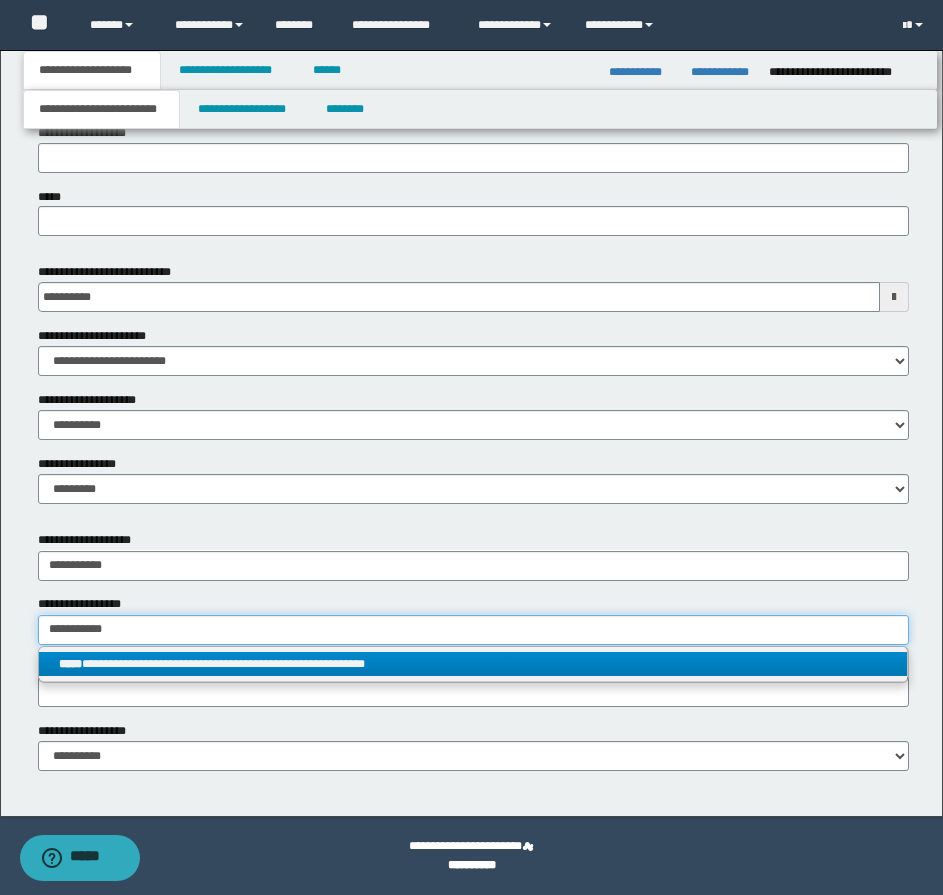 type on "**********" 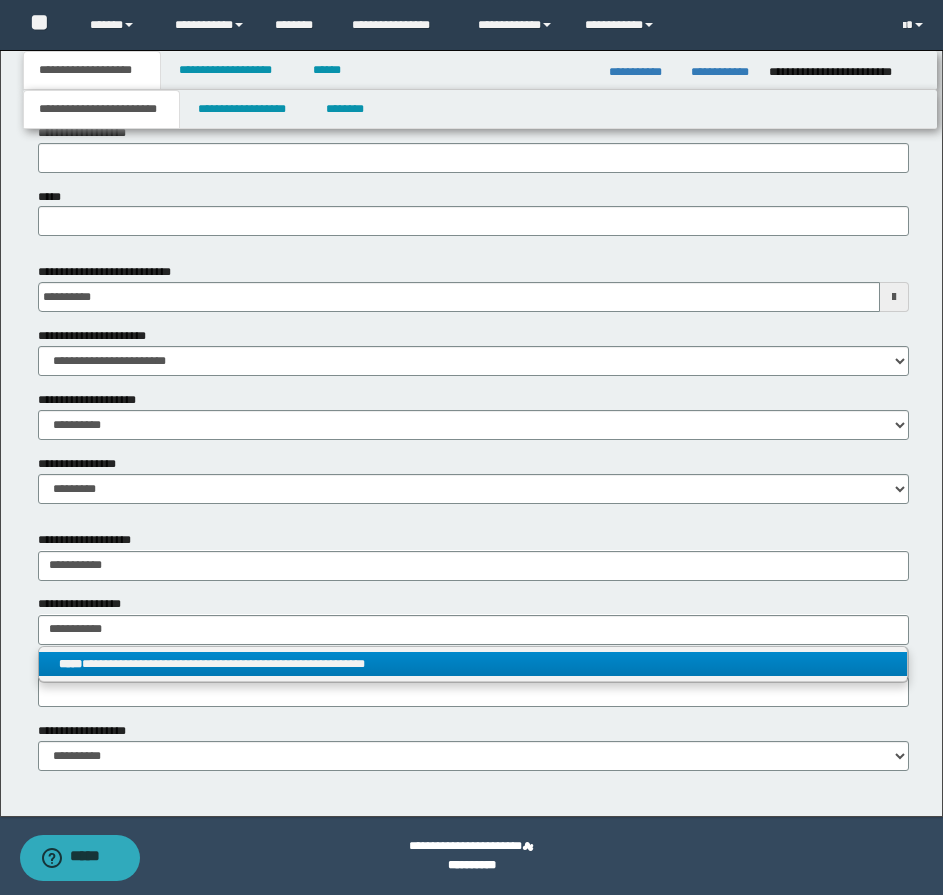 click on "**********" at bounding box center (473, 664) 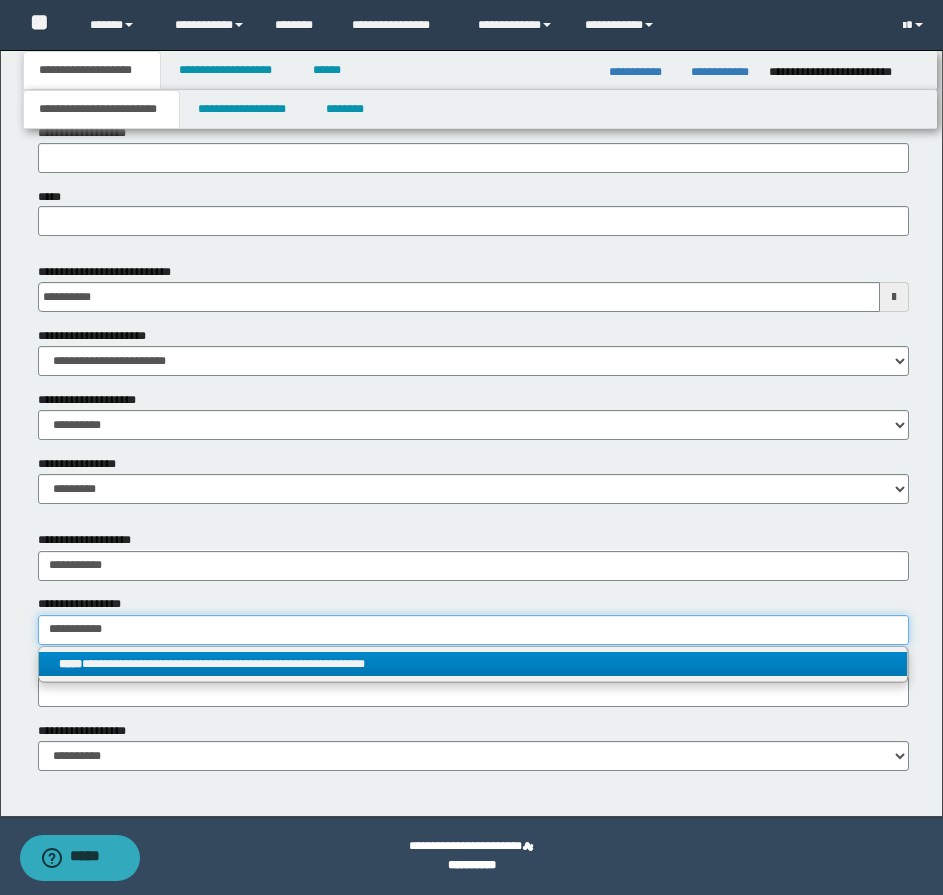 type 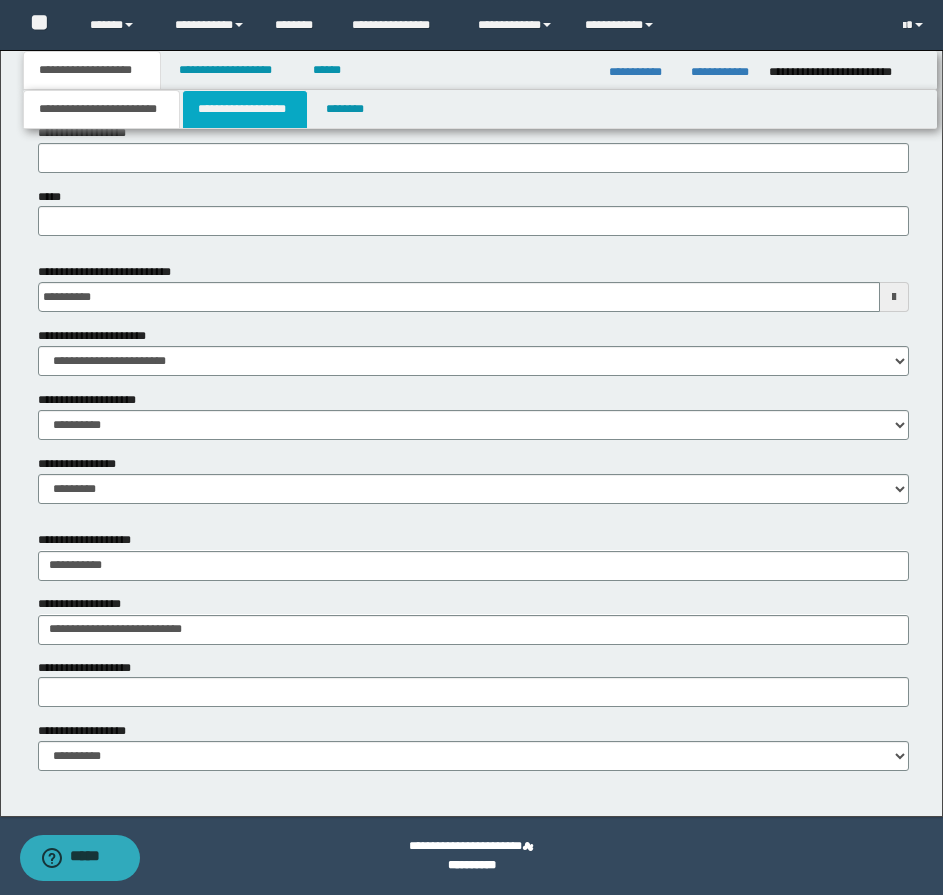 click on "**********" at bounding box center [245, 109] 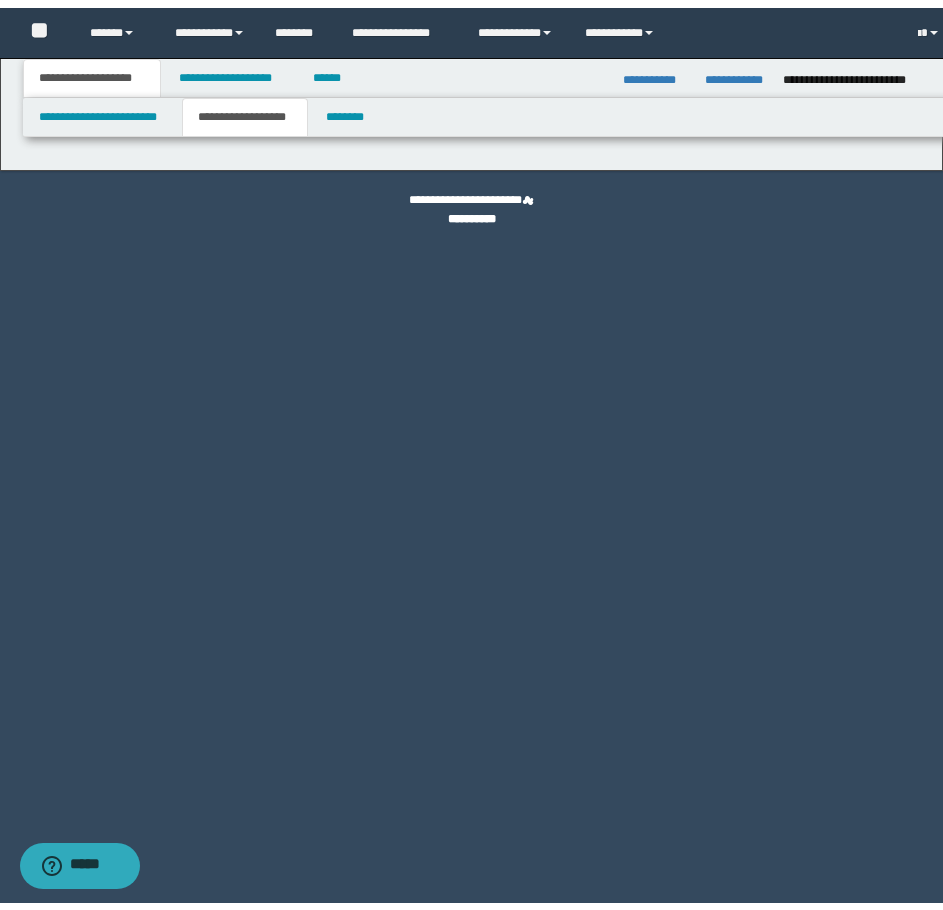 scroll, scrollTop: 0, scrollLeft: 0, axis: both 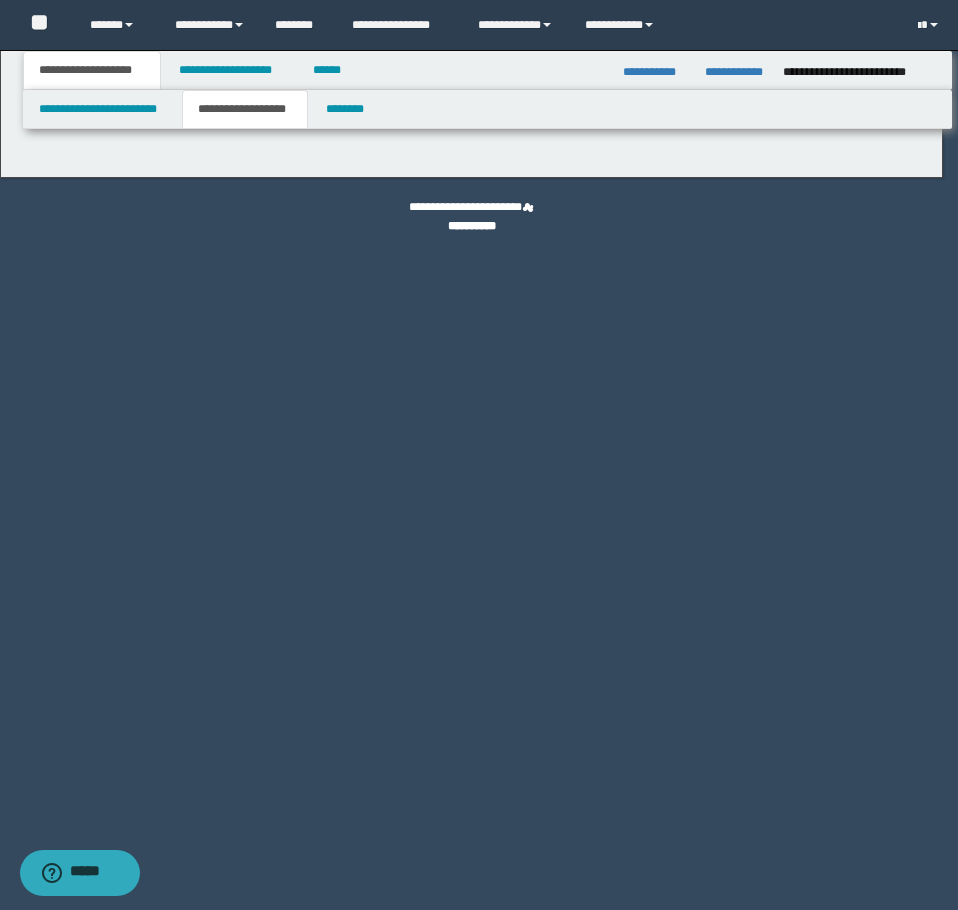 type on "********" 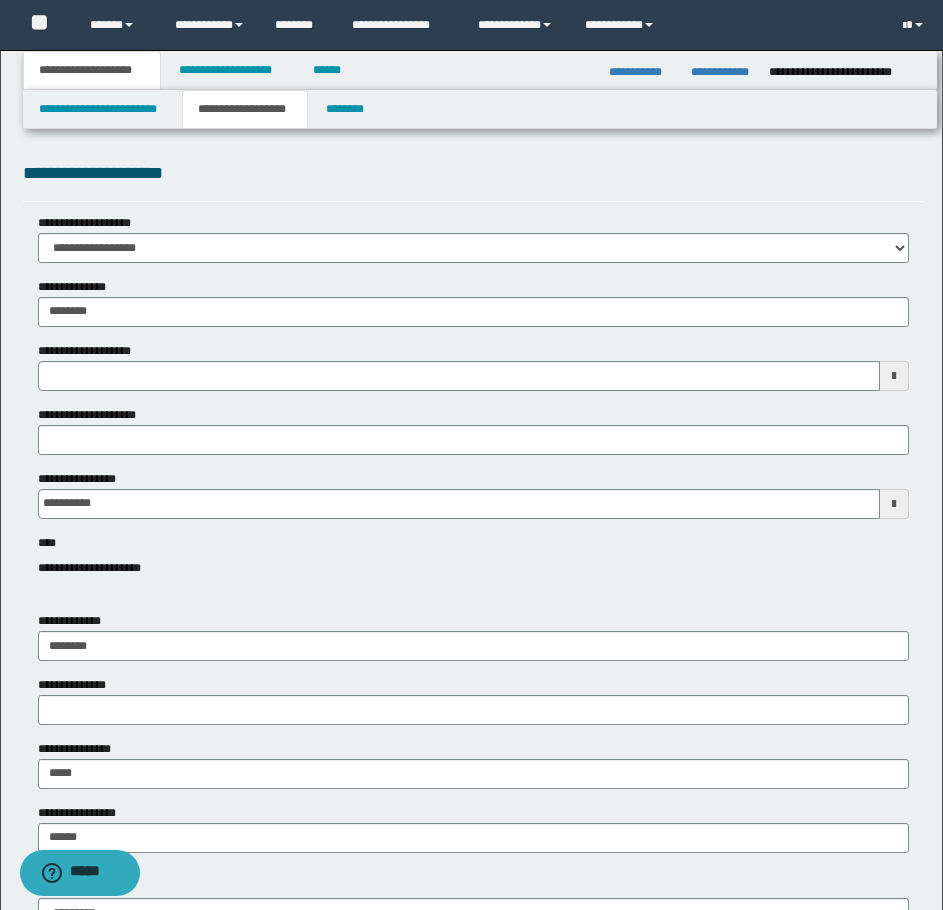 type 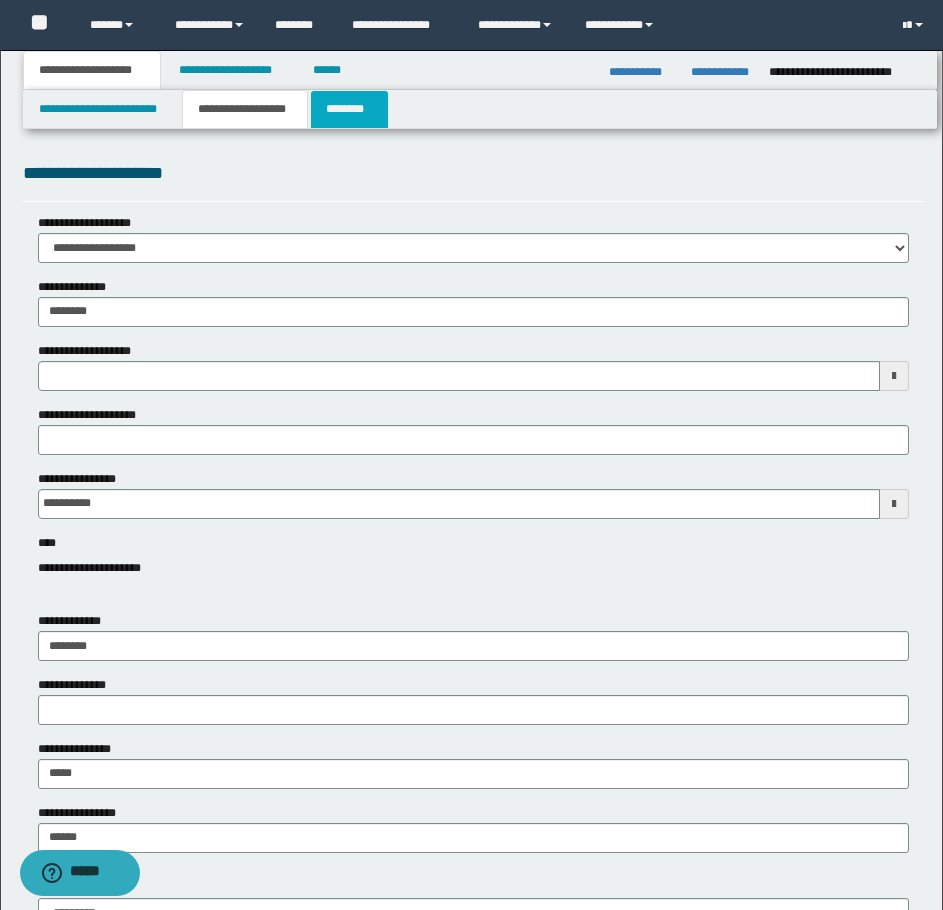 click on "********" at bounding box center [349, 109] 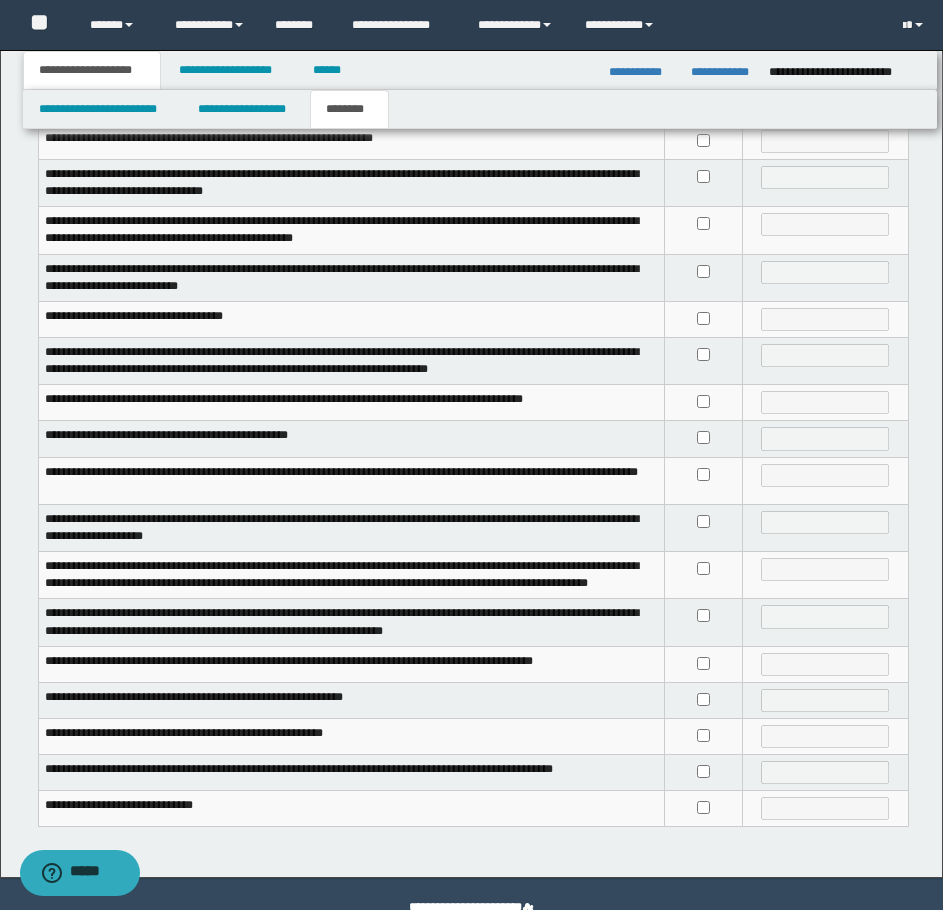 scroll, scrollTop: 300, scrollLeft: 0, axis: vertical 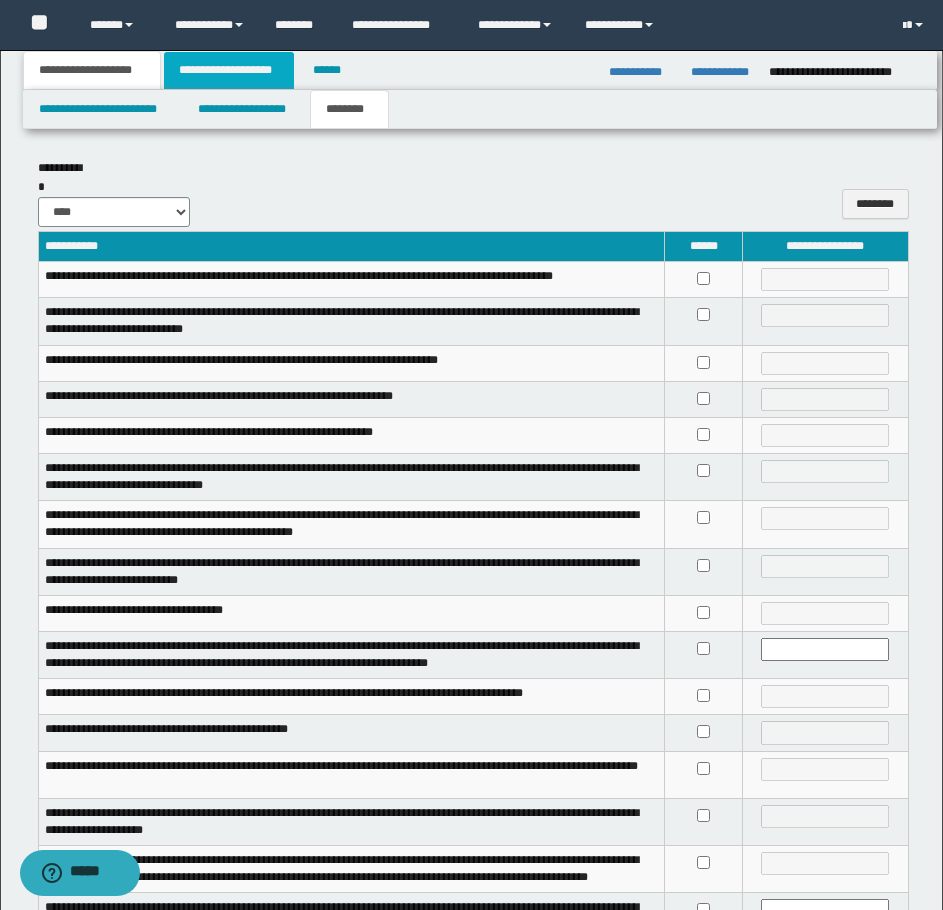 click on "**********" at bounding box center (229, 70) 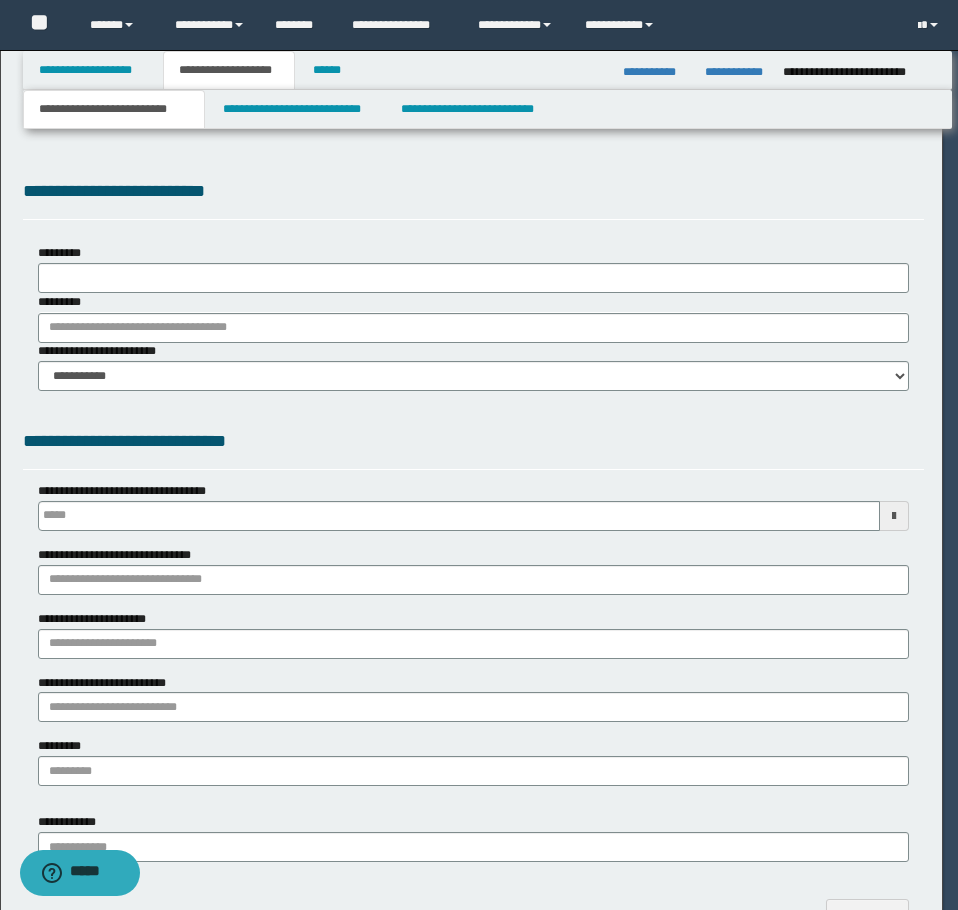 select on "*" 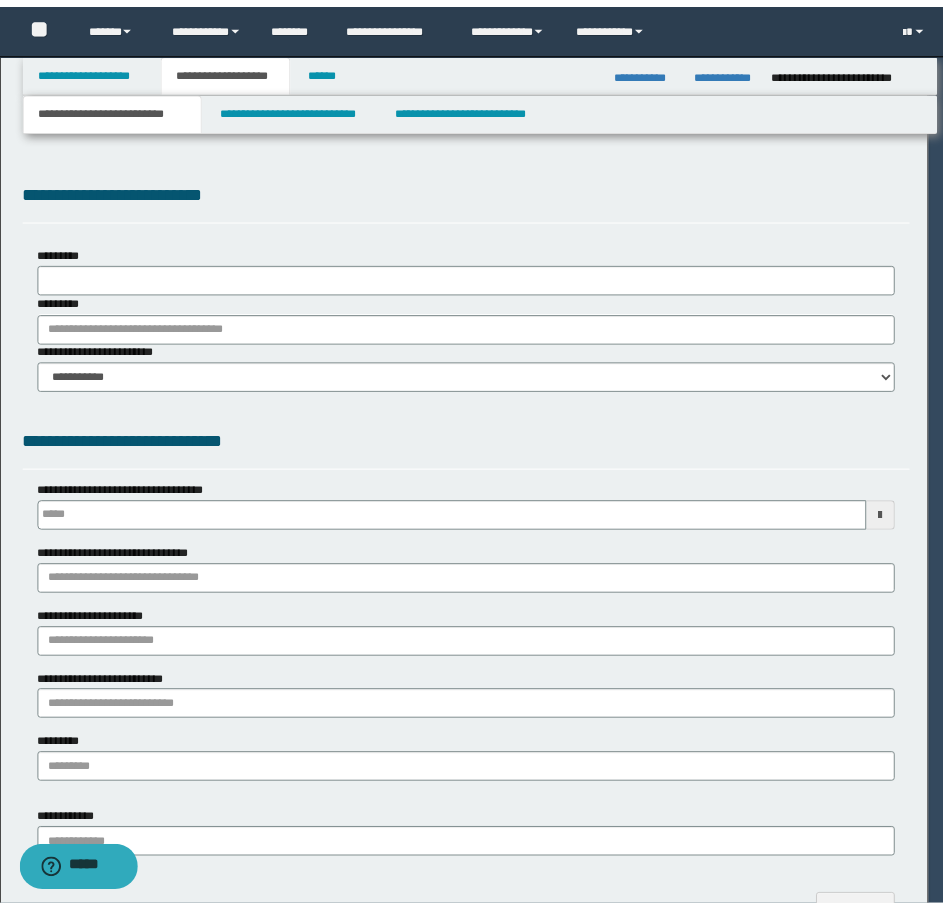 scroll, scrollTop: 0, scrollLeft: 0, axis: both 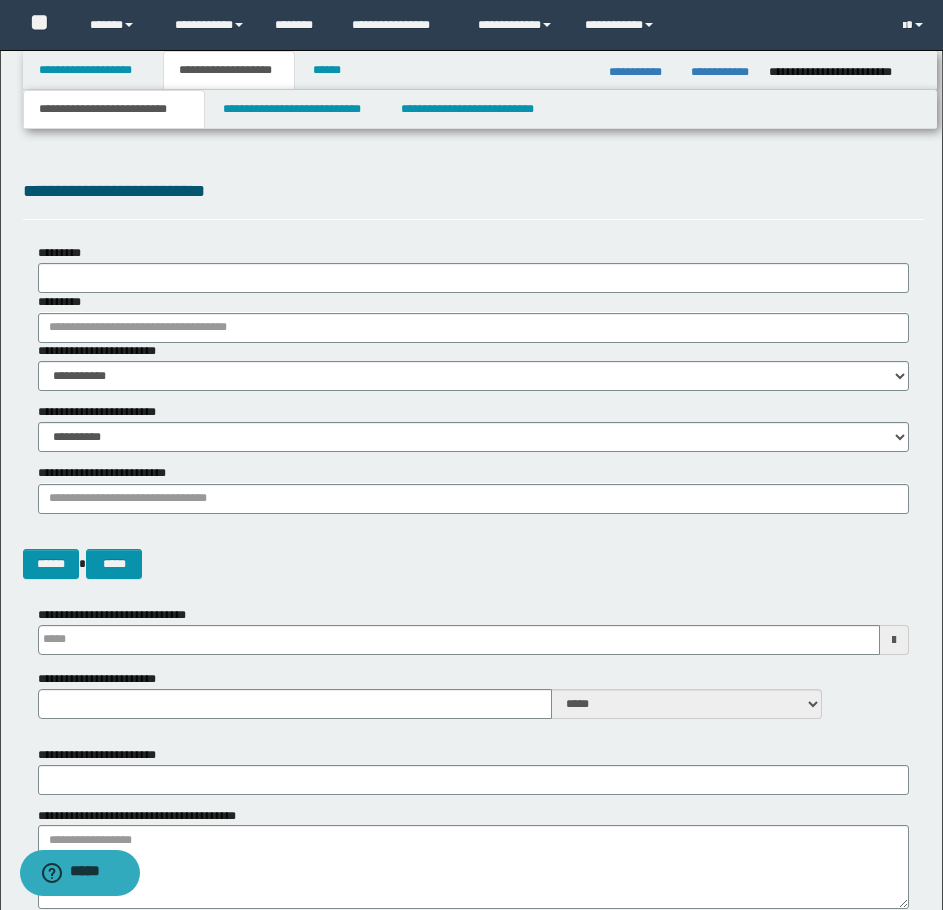 type 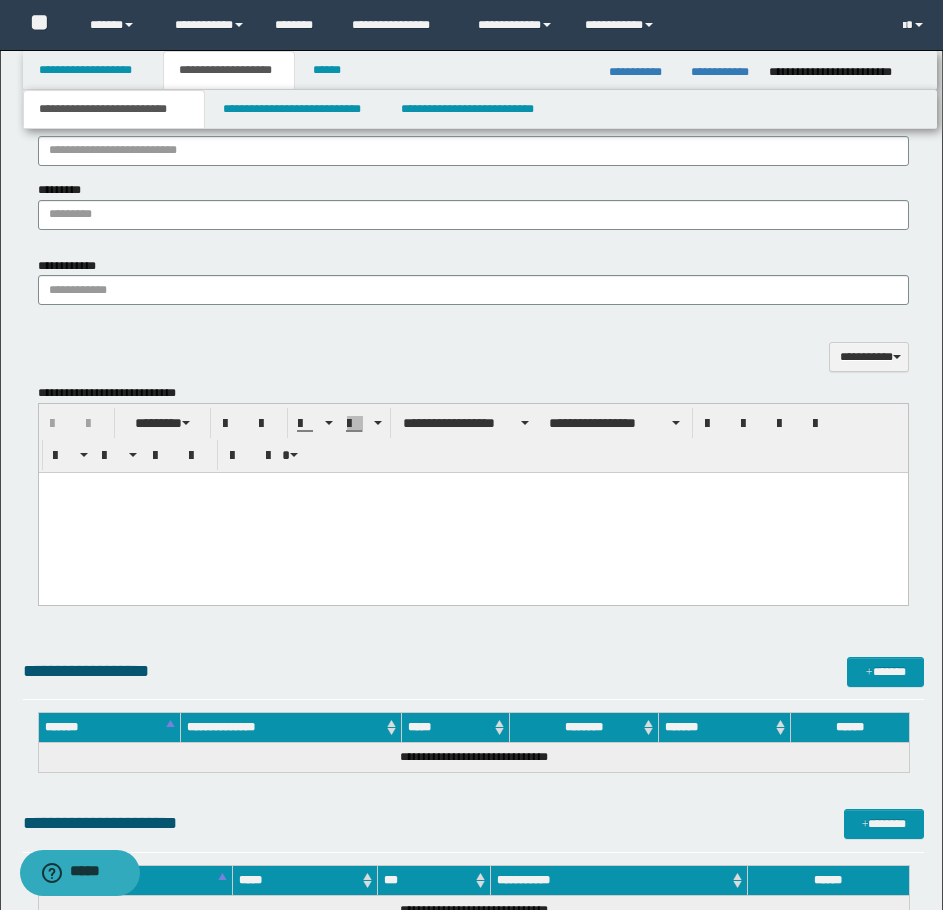 scroll, scrollTop: 1300, scrollLeft: 0, axis: vertical 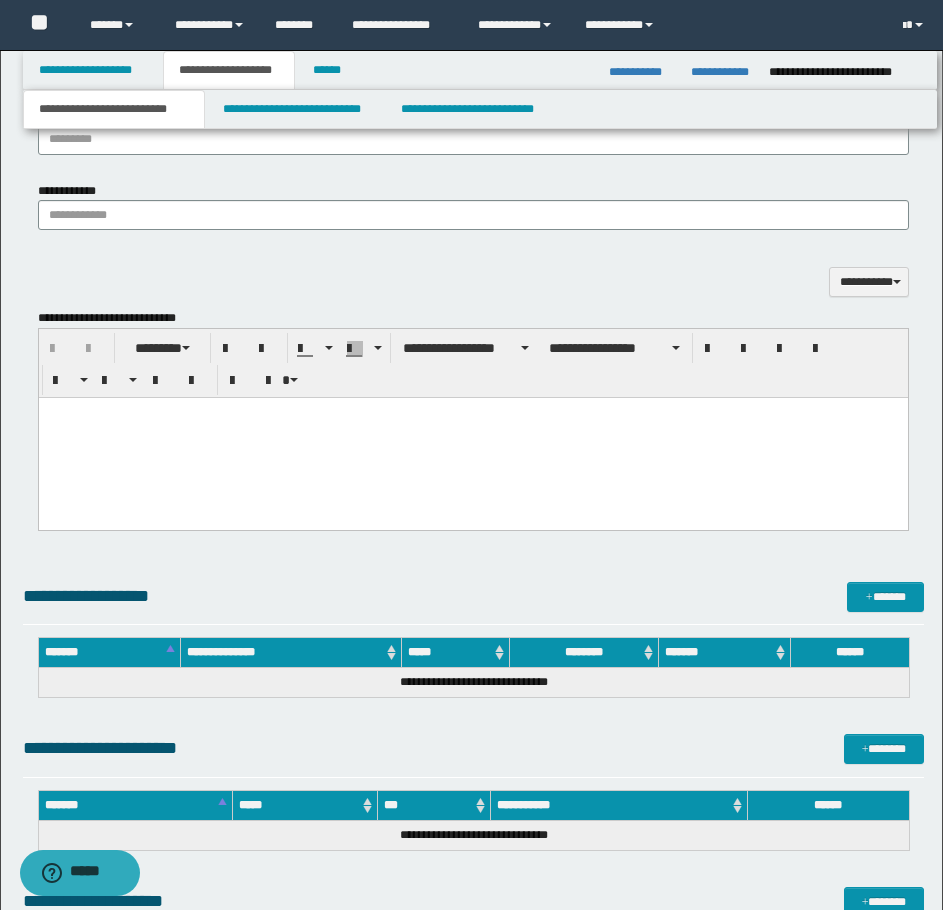 click at bounding box center [472, 437] 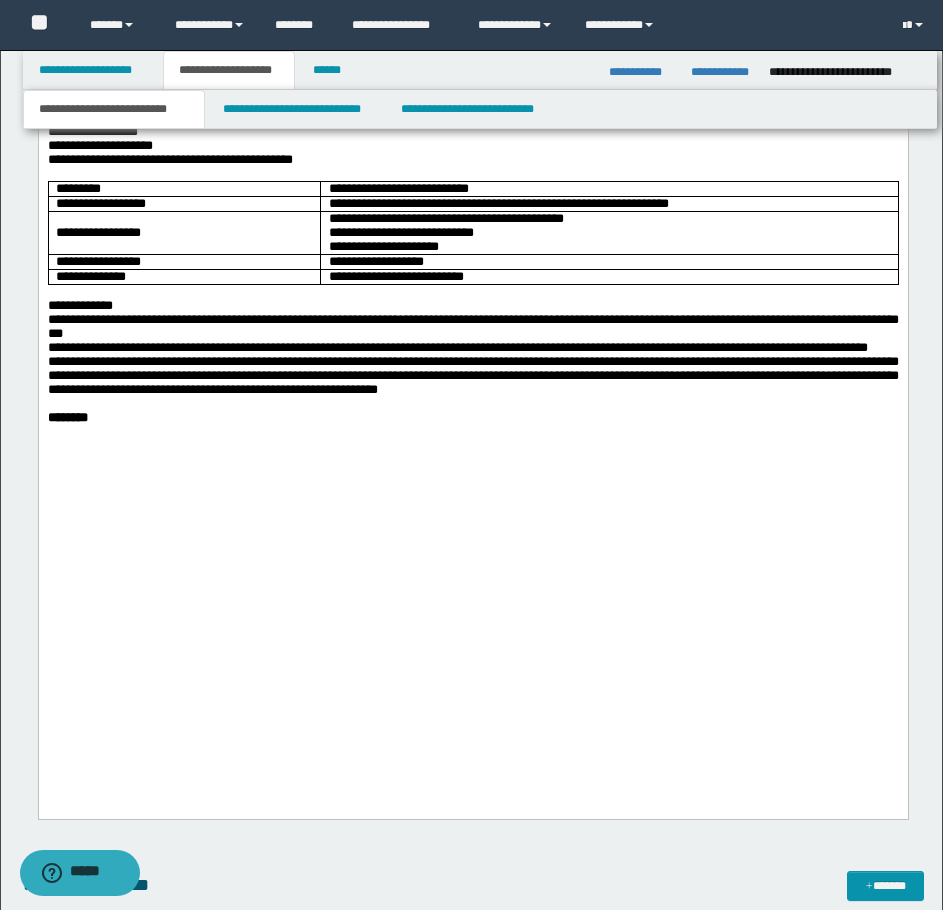 scroll, scrollTop: 3391, scrollLeft: 0, axis: vertical 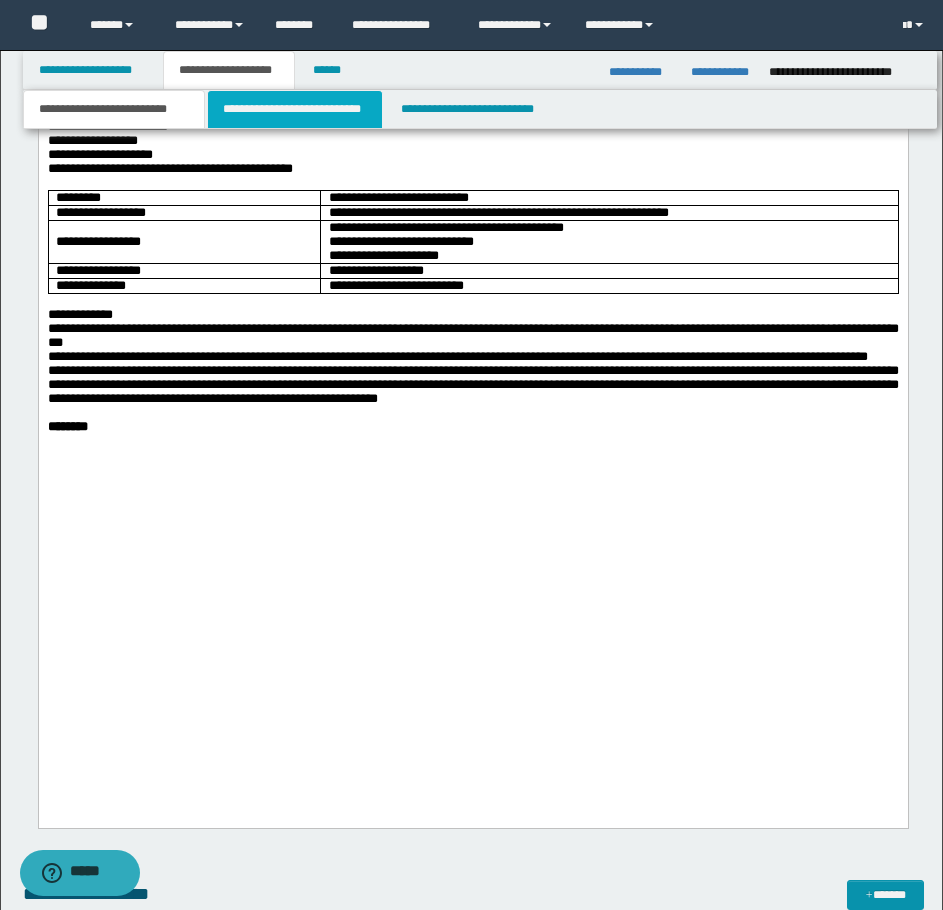 click on "**********" at bounding box center (295, 109) 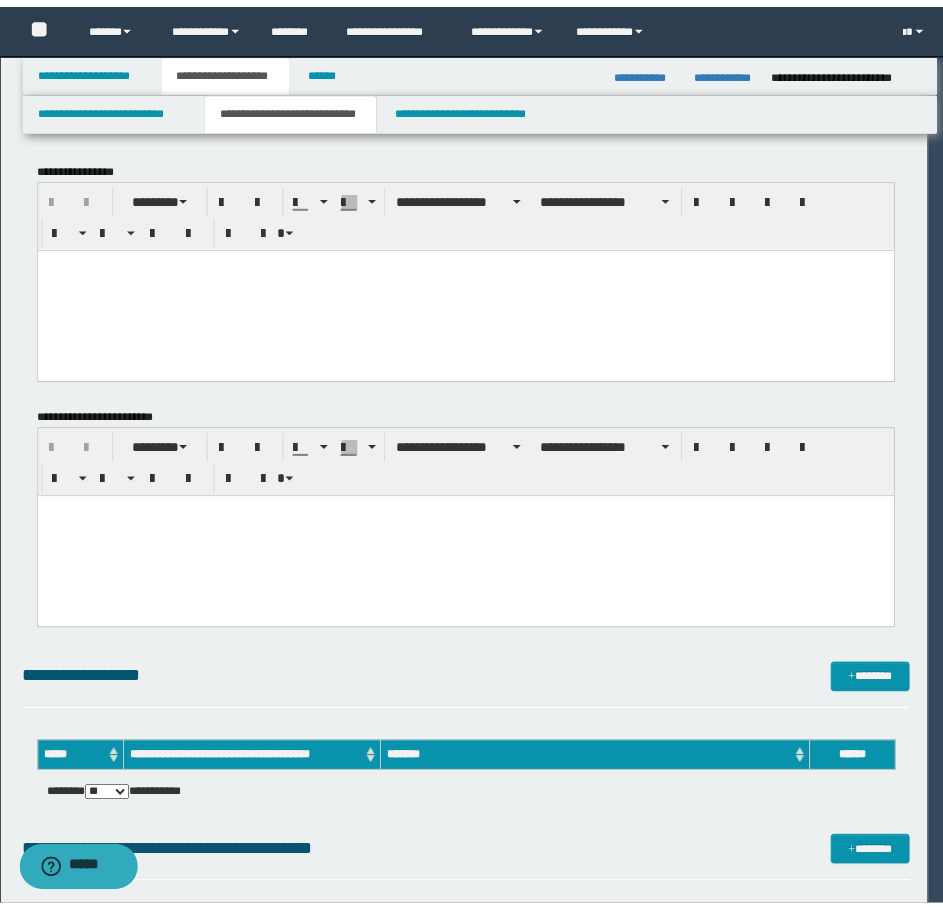 scroll, scrollTop: 0, scrollLeft: 0, axis: both 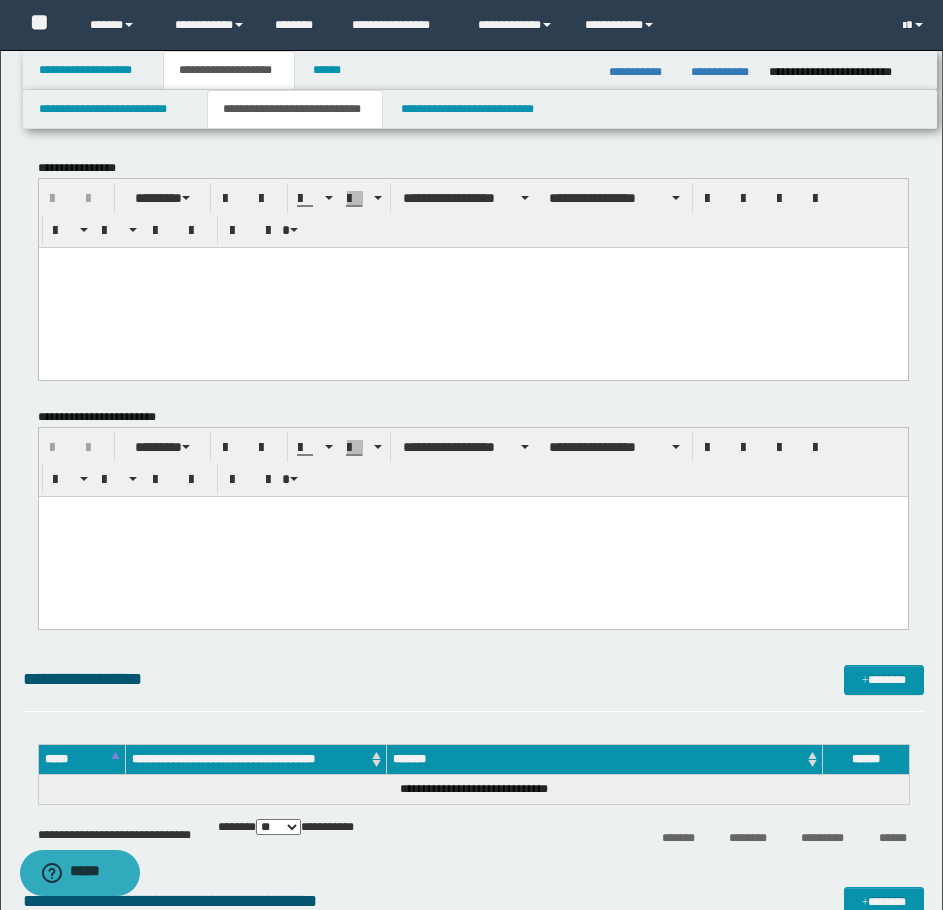 click at bounding box center (472, 262) 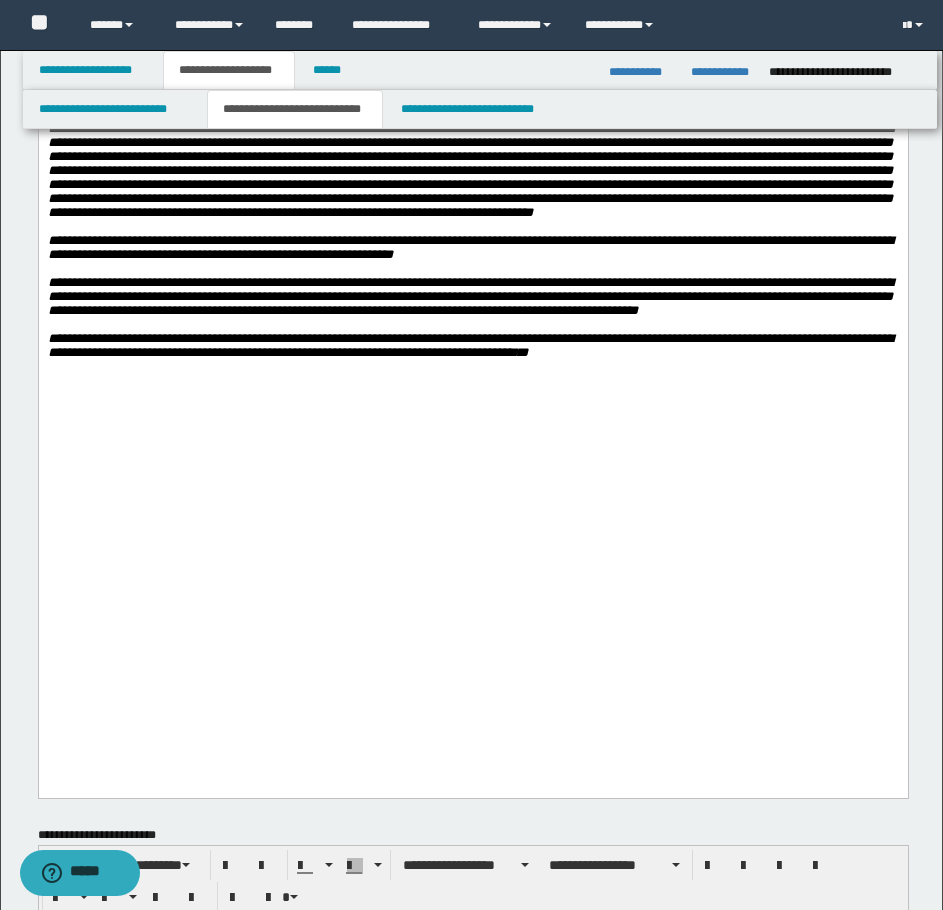 scroll, scrollTop: 1500, scrollLeft: 0, axis: vertical 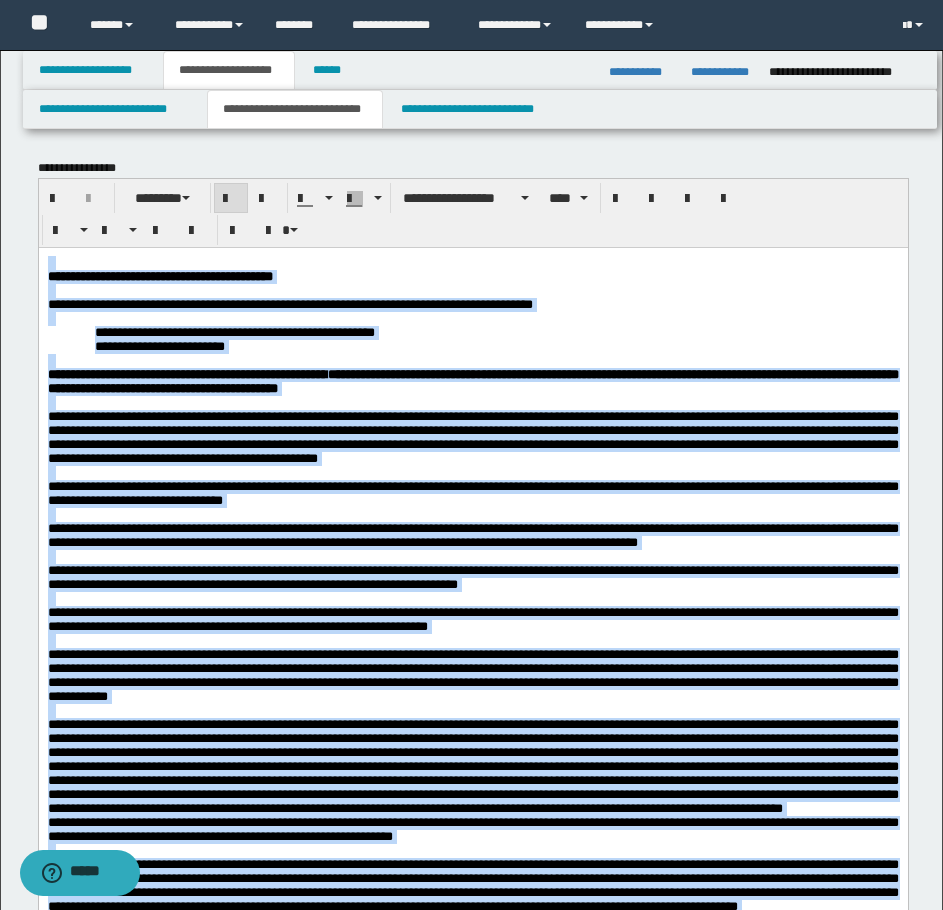 drag, startPoint x: 652, startPoint y: 2228, endPoint x: 36, endPoint y: 252, distance: 2069.7903 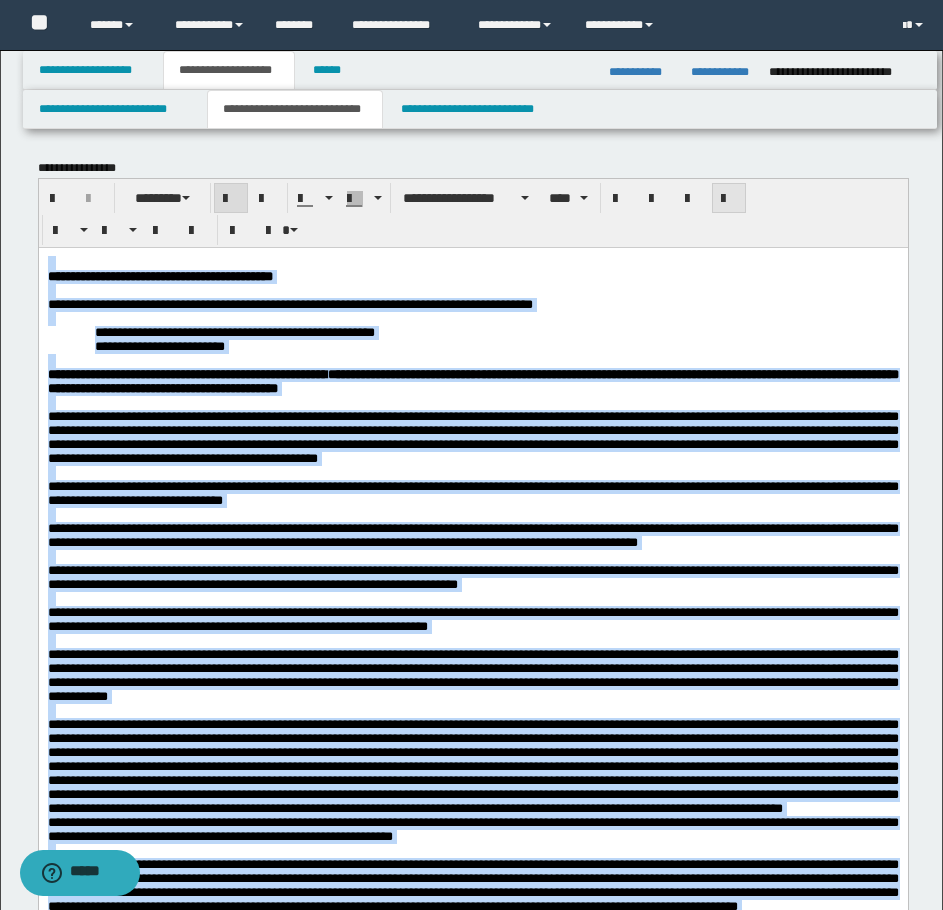 click at bounding box center (729, 199) 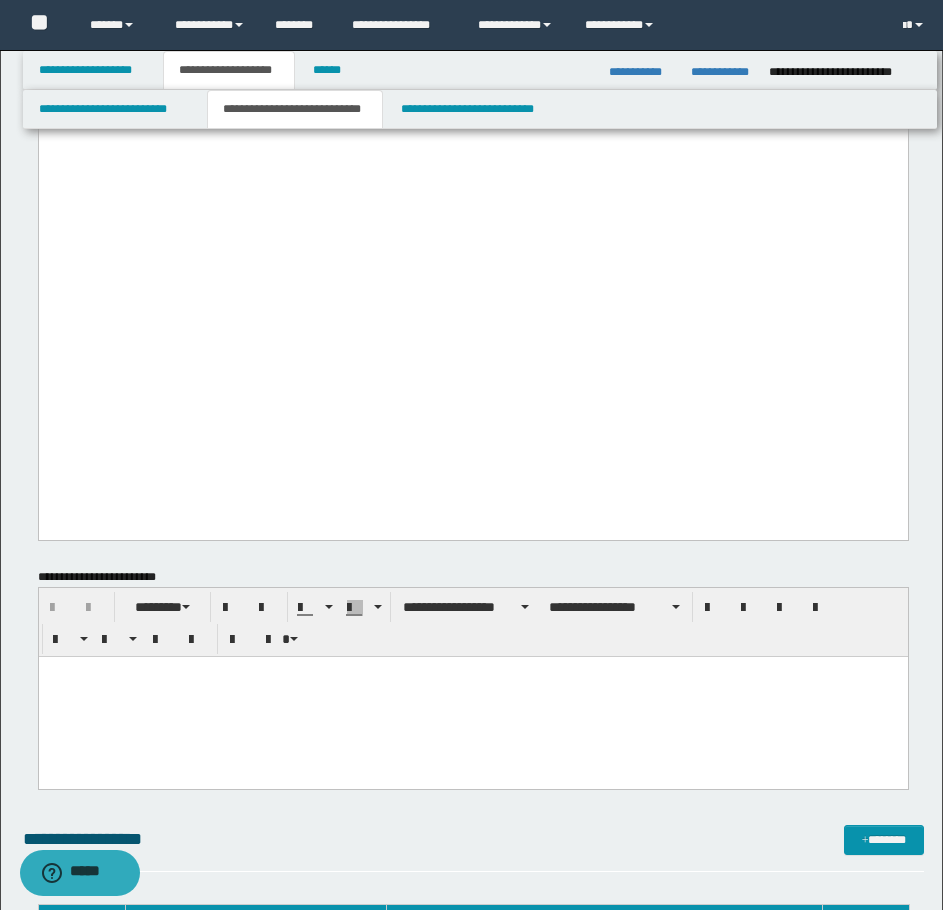 click on "**********" at bounding box center [472, -696] 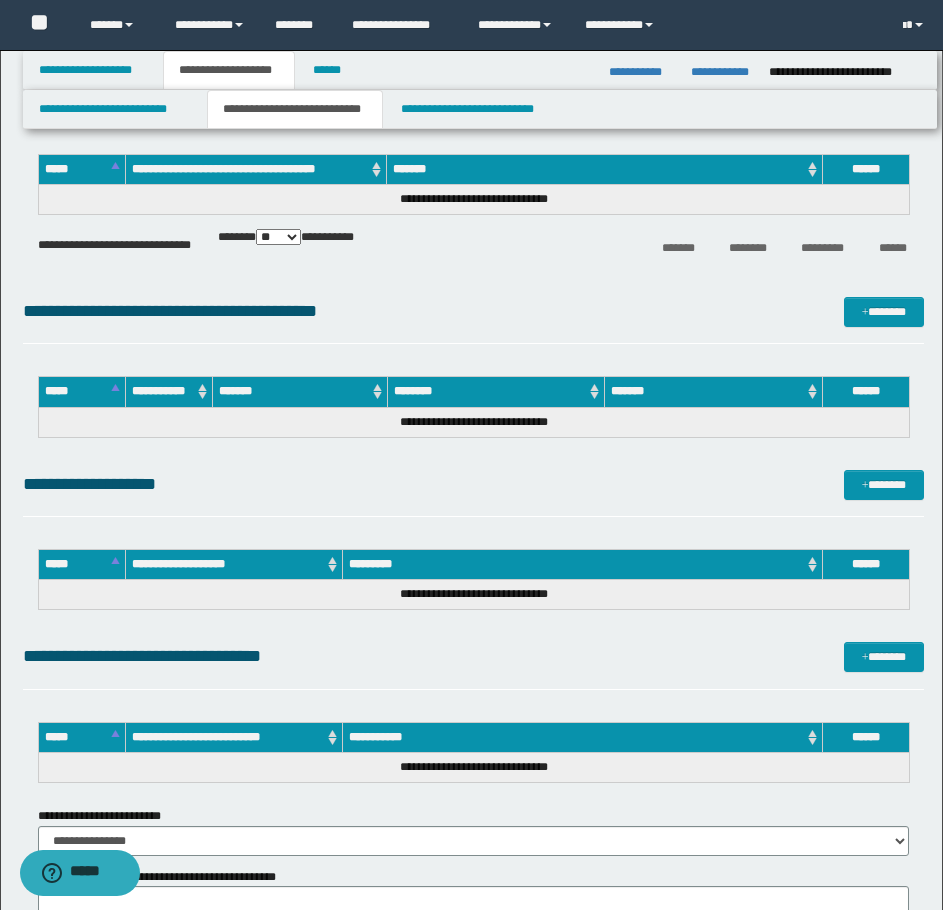 scroll, scrollTop: 2923, scrollLeft: 0, axis: vertical 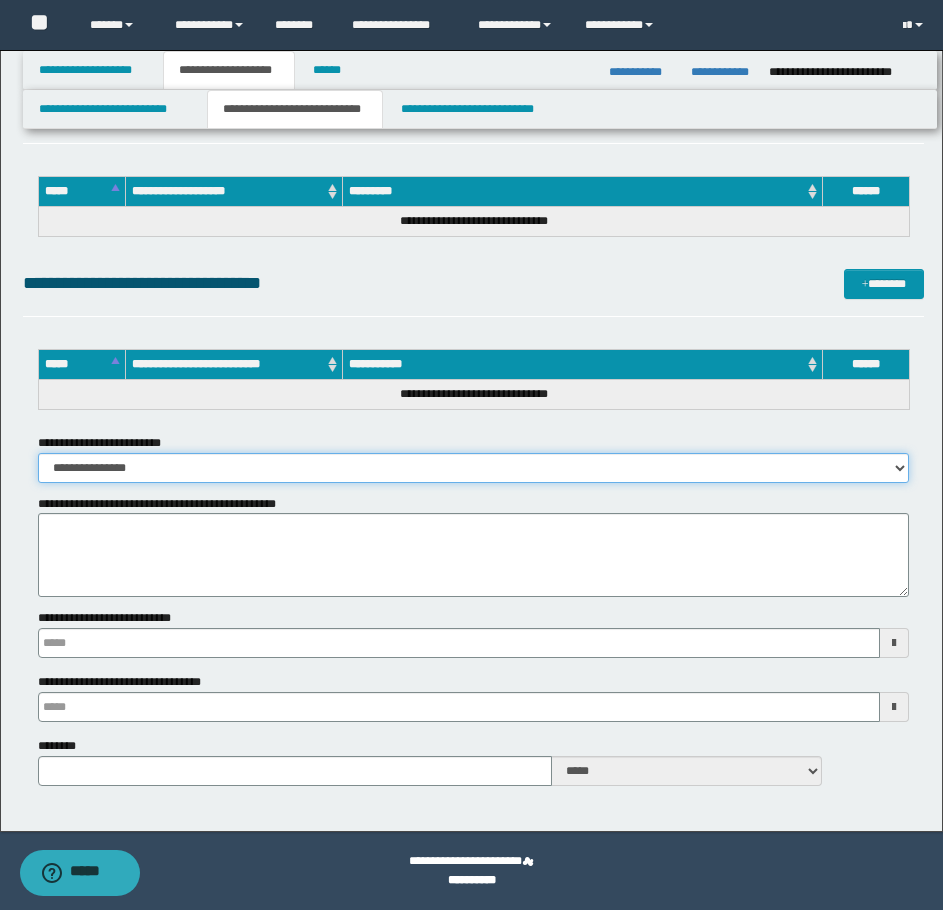 click on "**********" at bounding box center [473, 468] 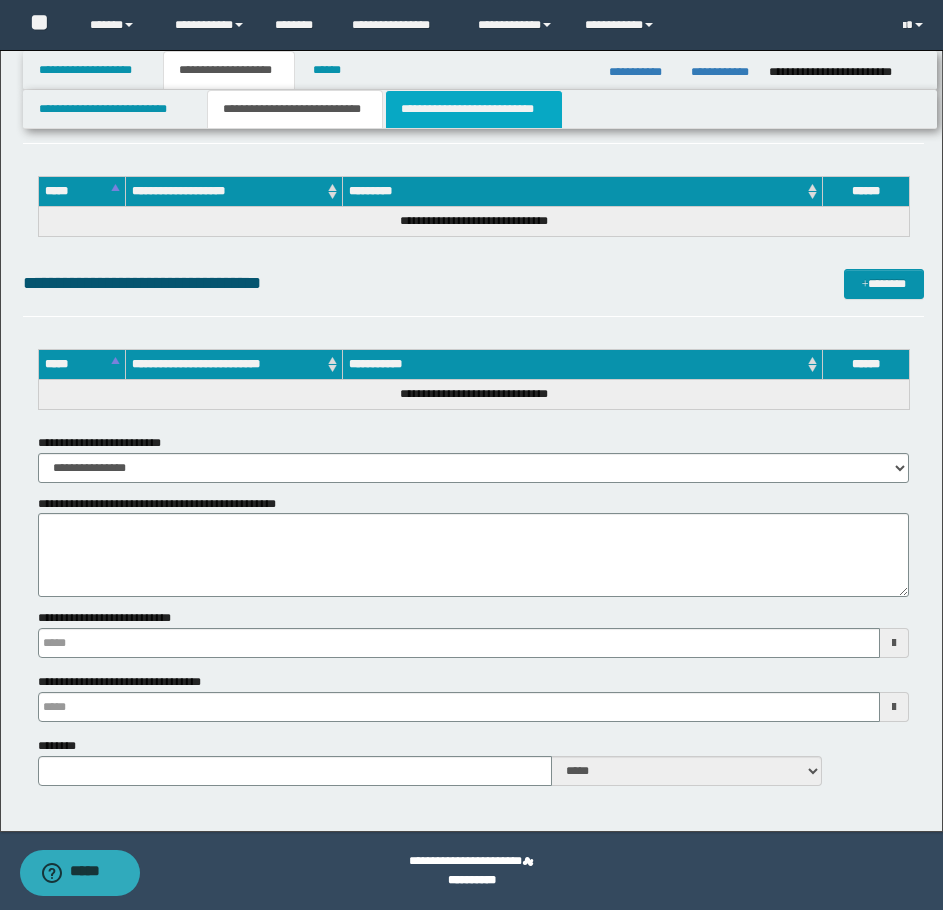 click on "**********" at bounding box center [474, 109] 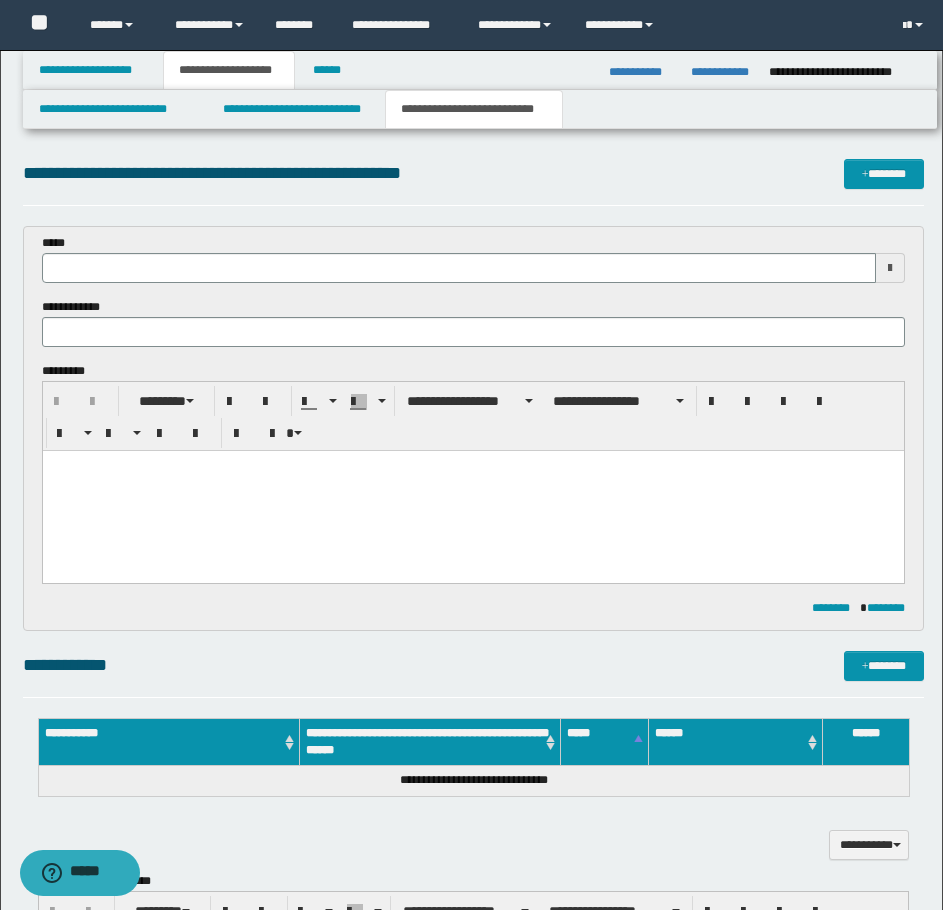 scroll, scrollTop: 0, scrollLeft: 0, axis: both 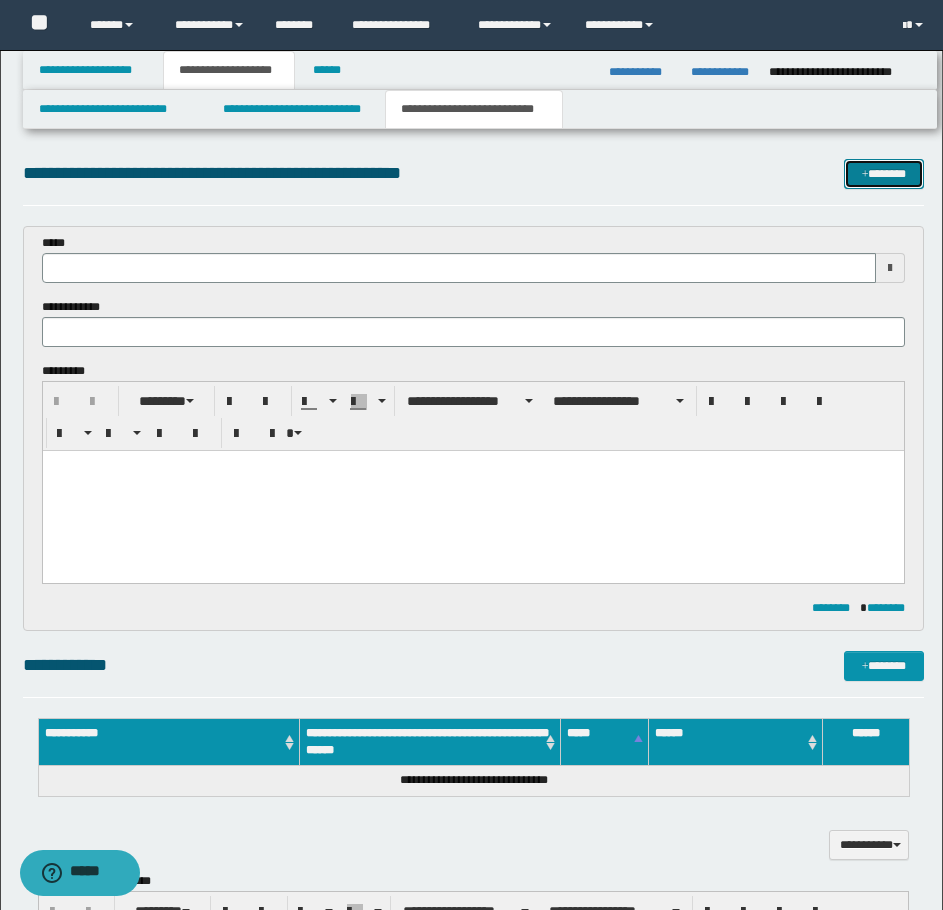 click on "*******" at bounding box center (884, 174) 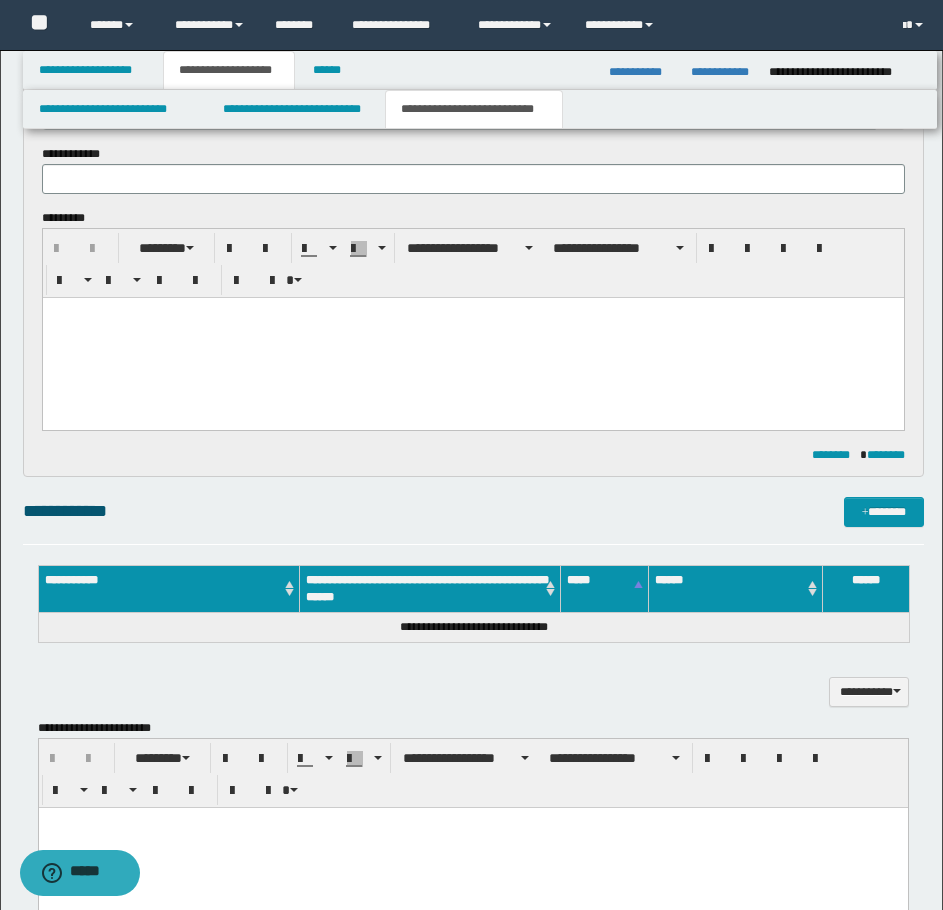 scroll, scrollTop: 0, scrollLeft: 0, axis: both 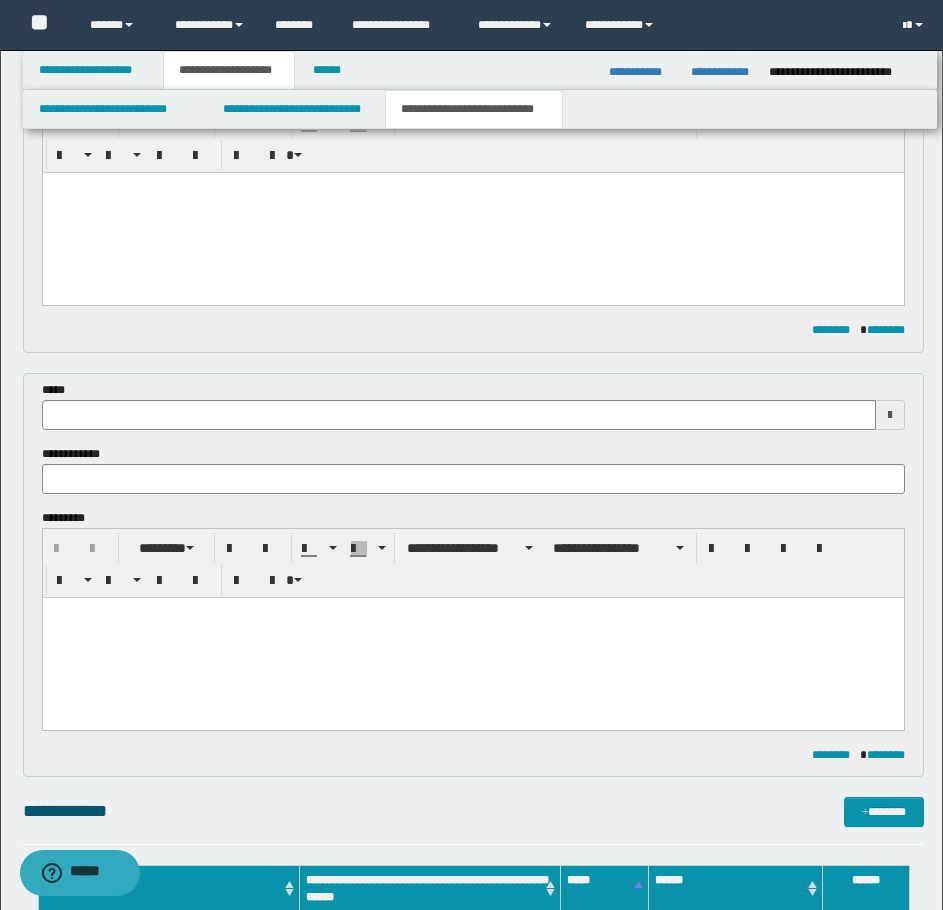 type 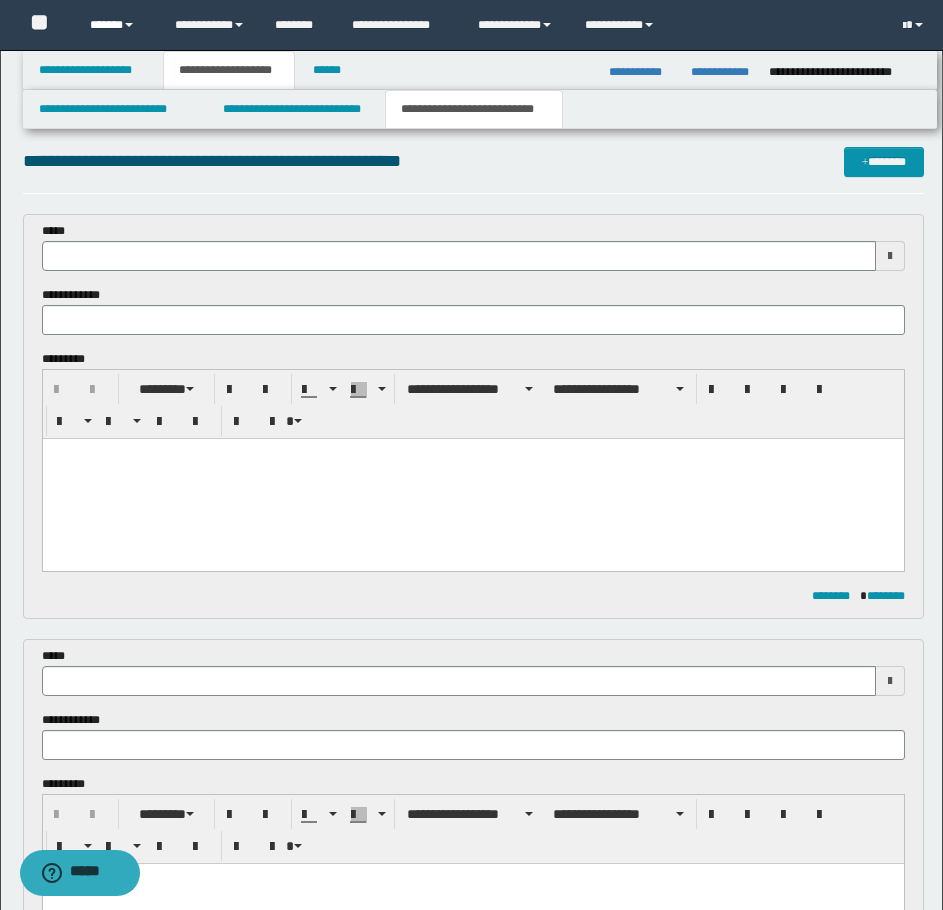 scroll, scrollTop: 0, scrollLeft: 0, axis: both 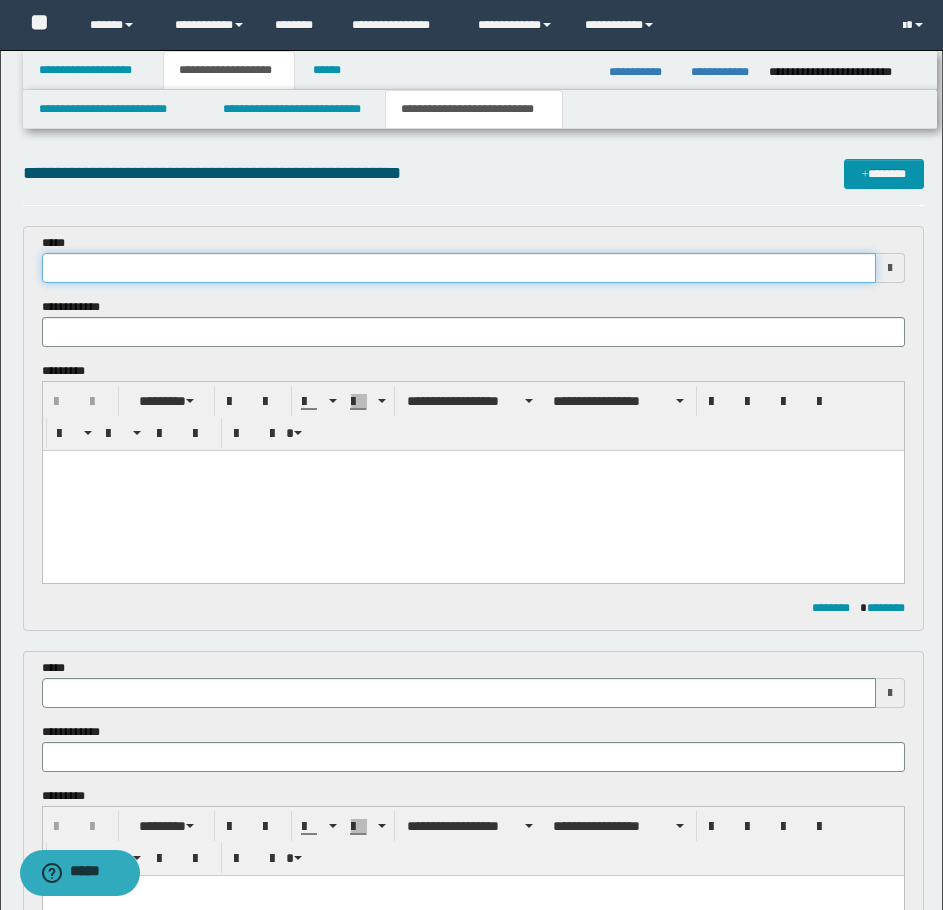 click at bounding box center [459, 268] 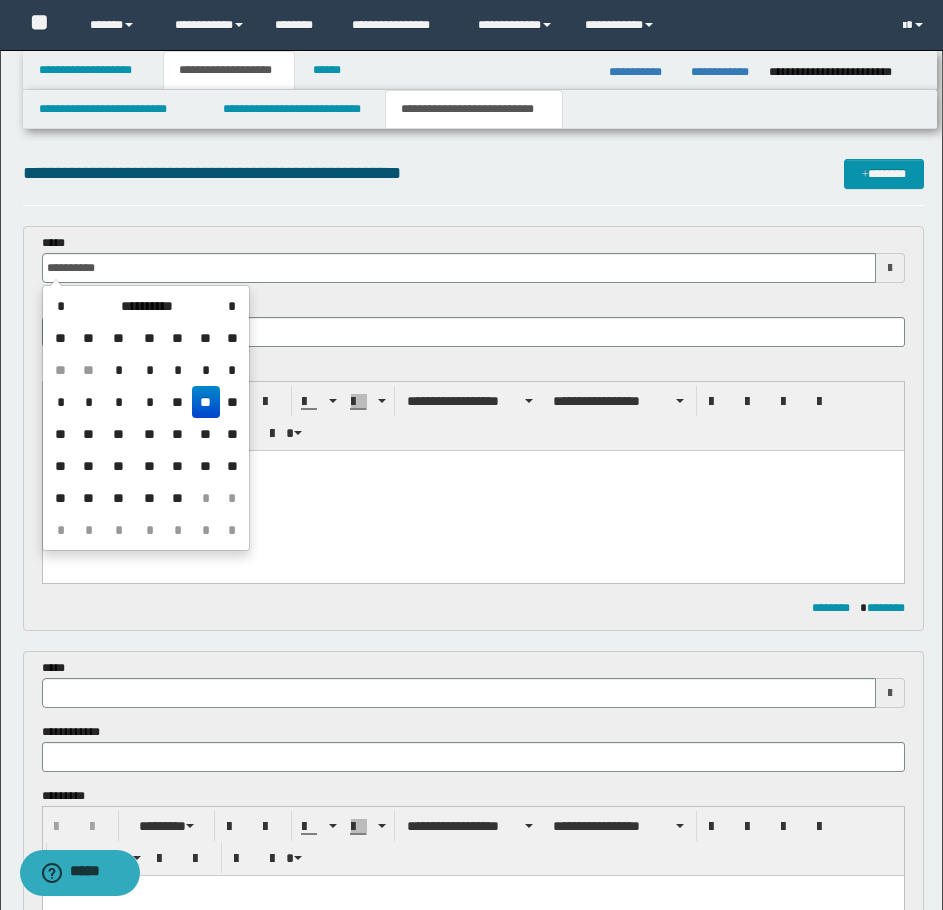 type on "**********" 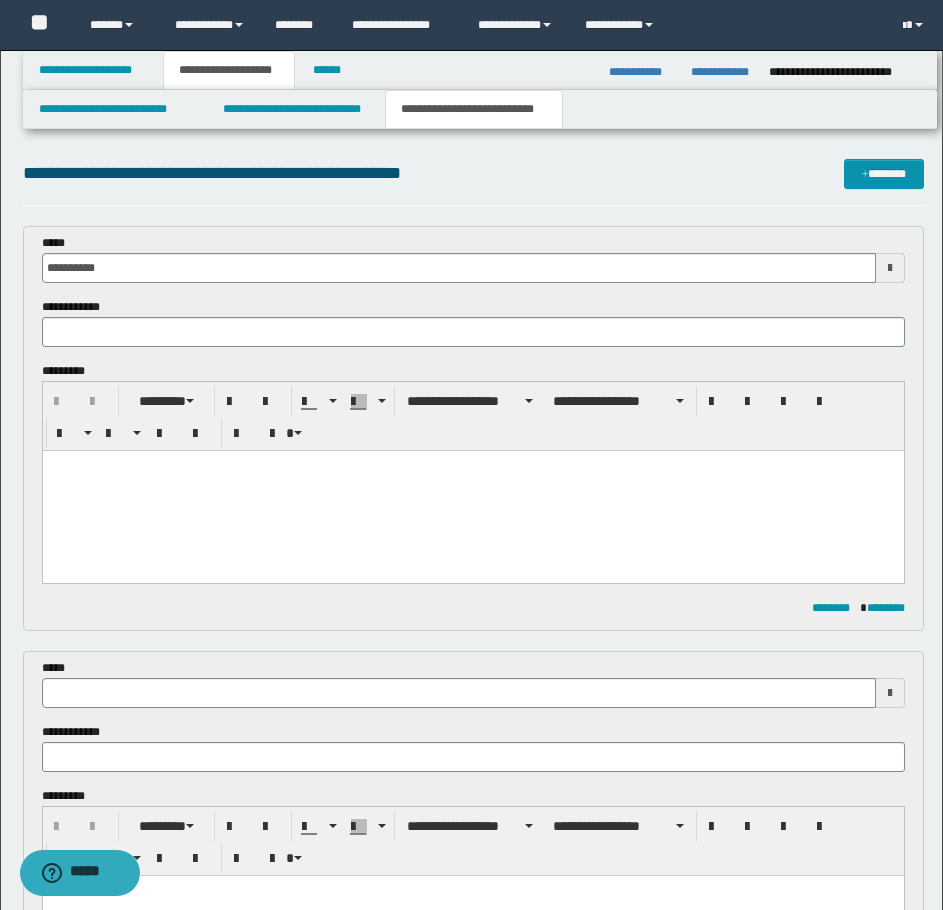 click on "*****" at bounding box center [473, 683] 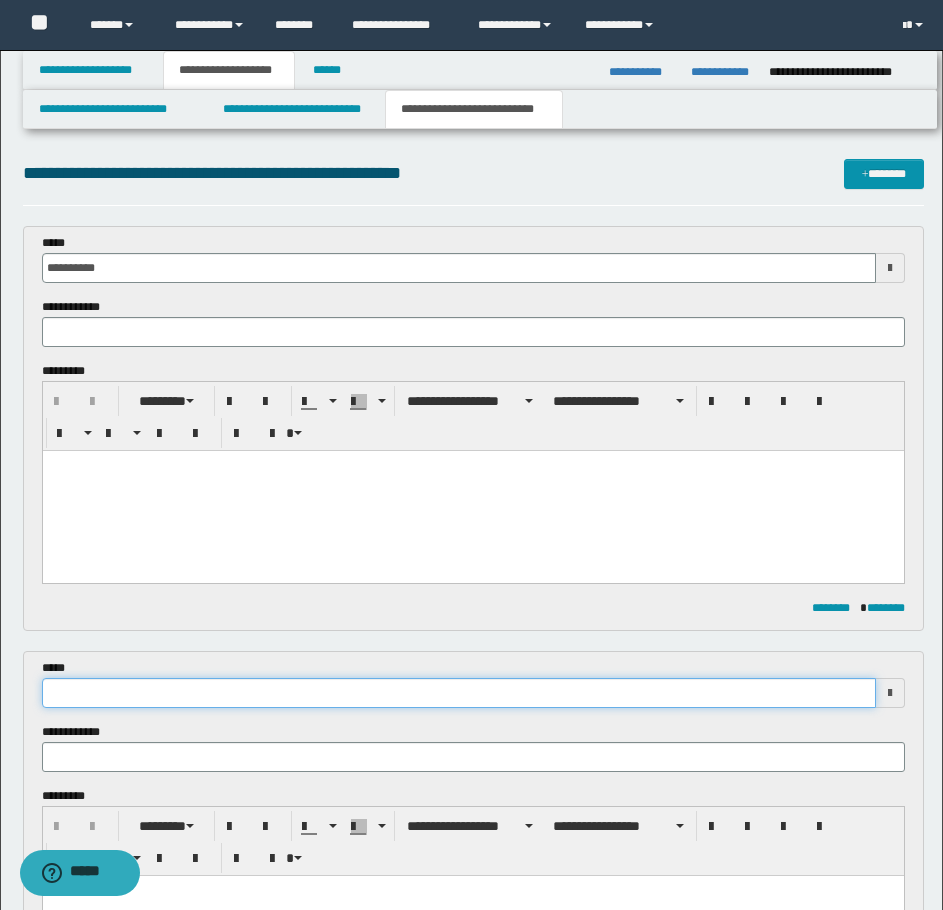 click at bounding box center [459, 693] 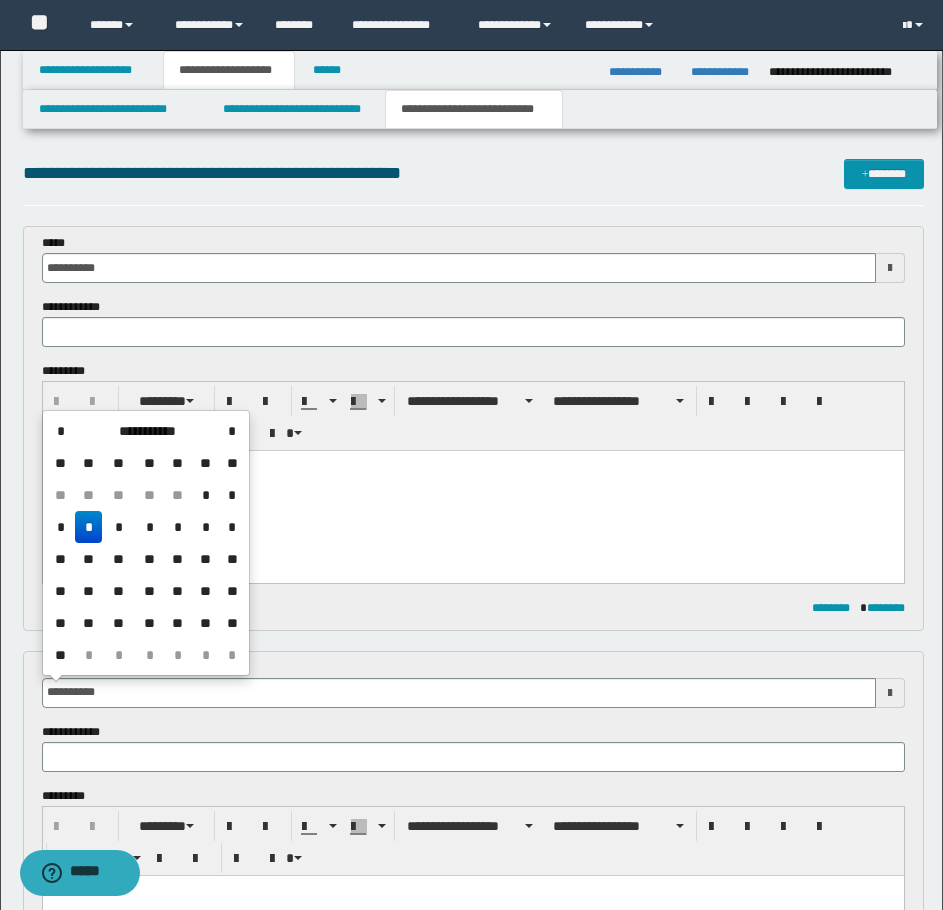 type on "**********" 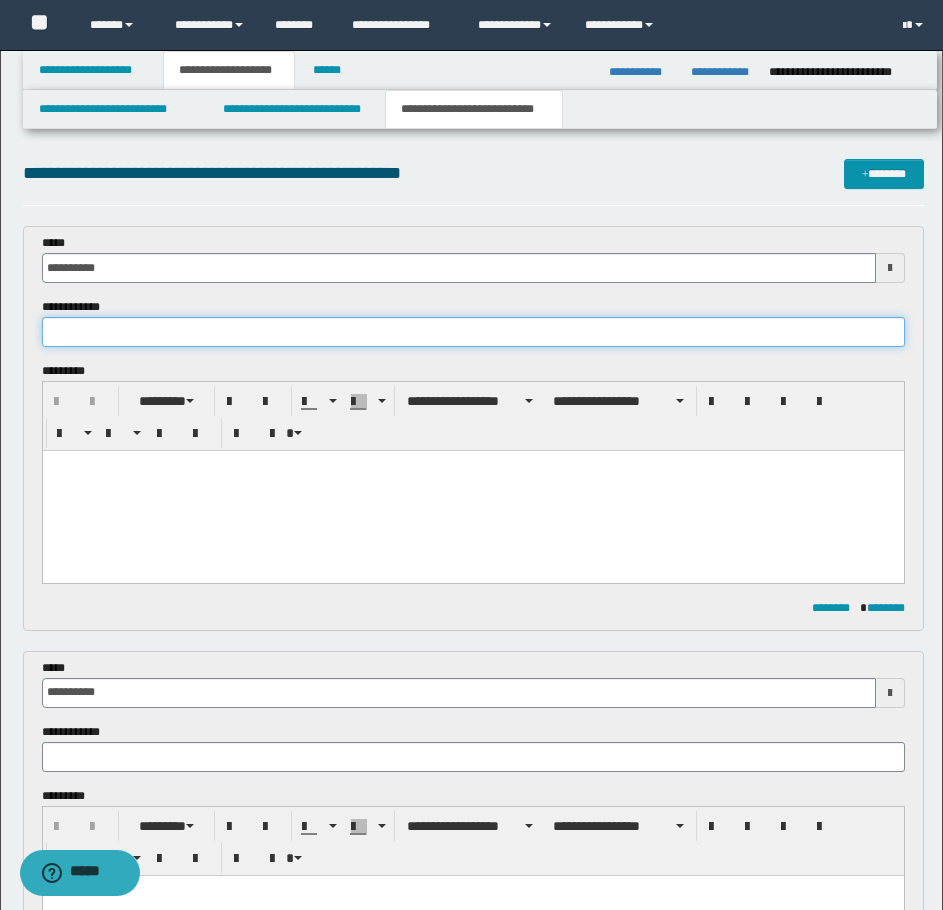 click at bounding box center [473, 332] 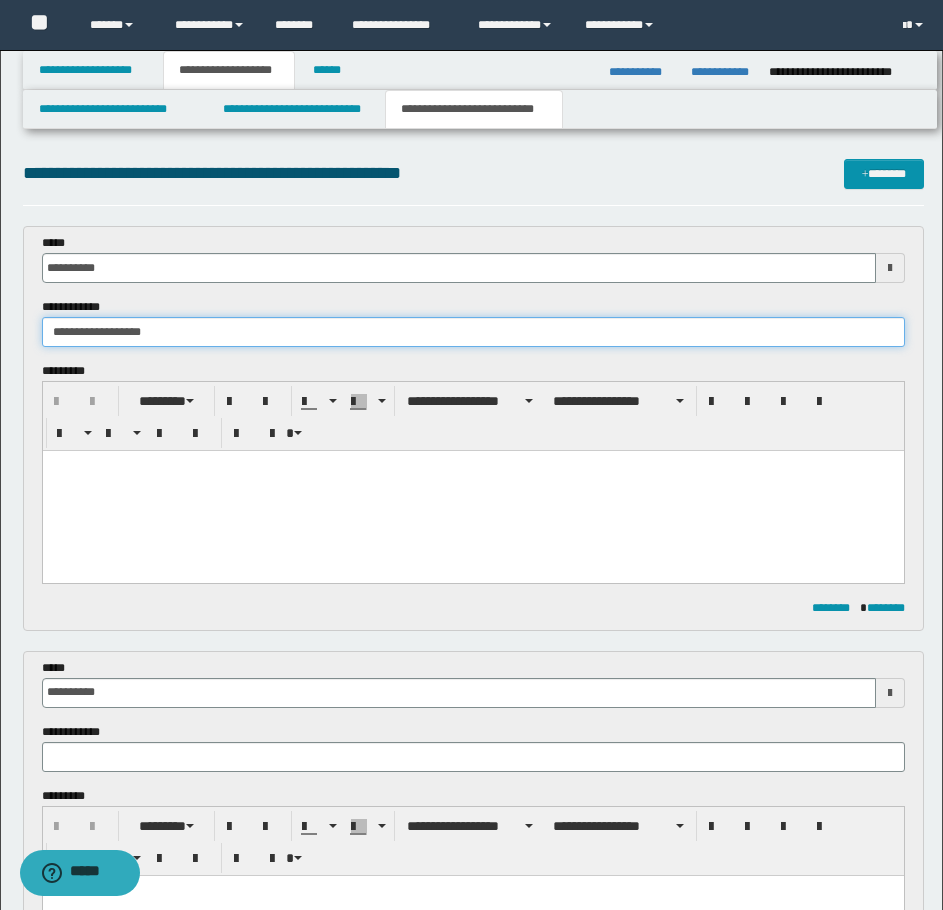 type on "**********" 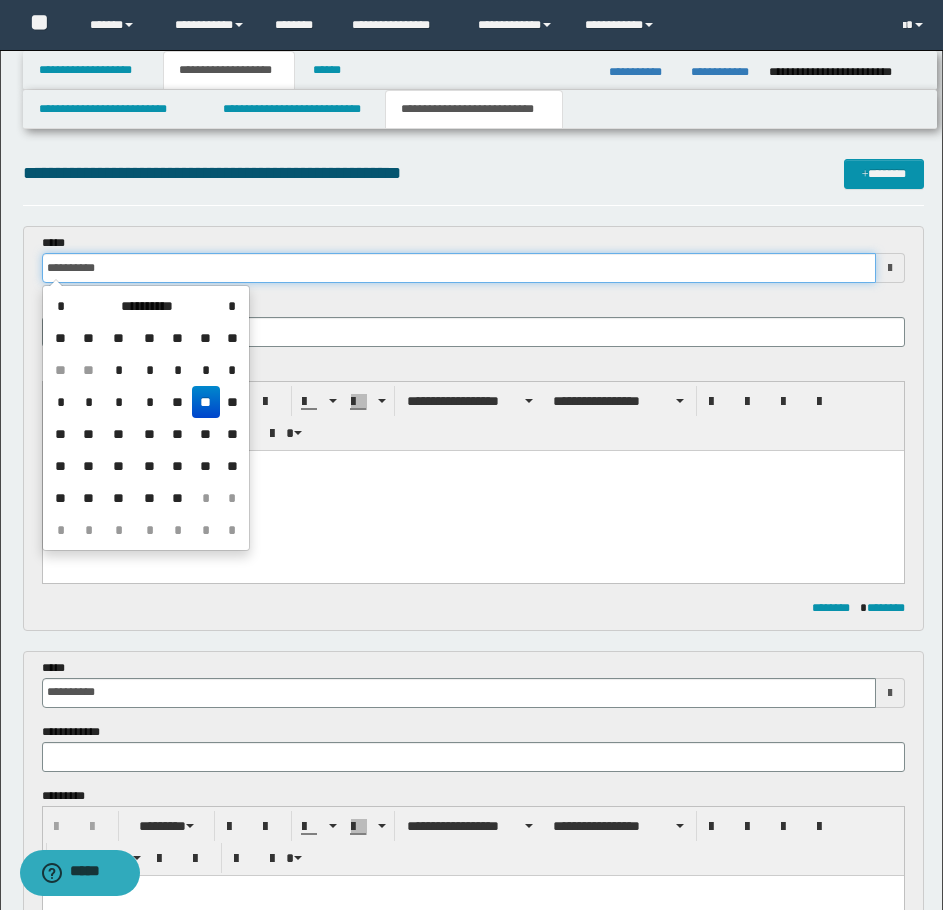 click on "**********" at bounding box center (473, 258) 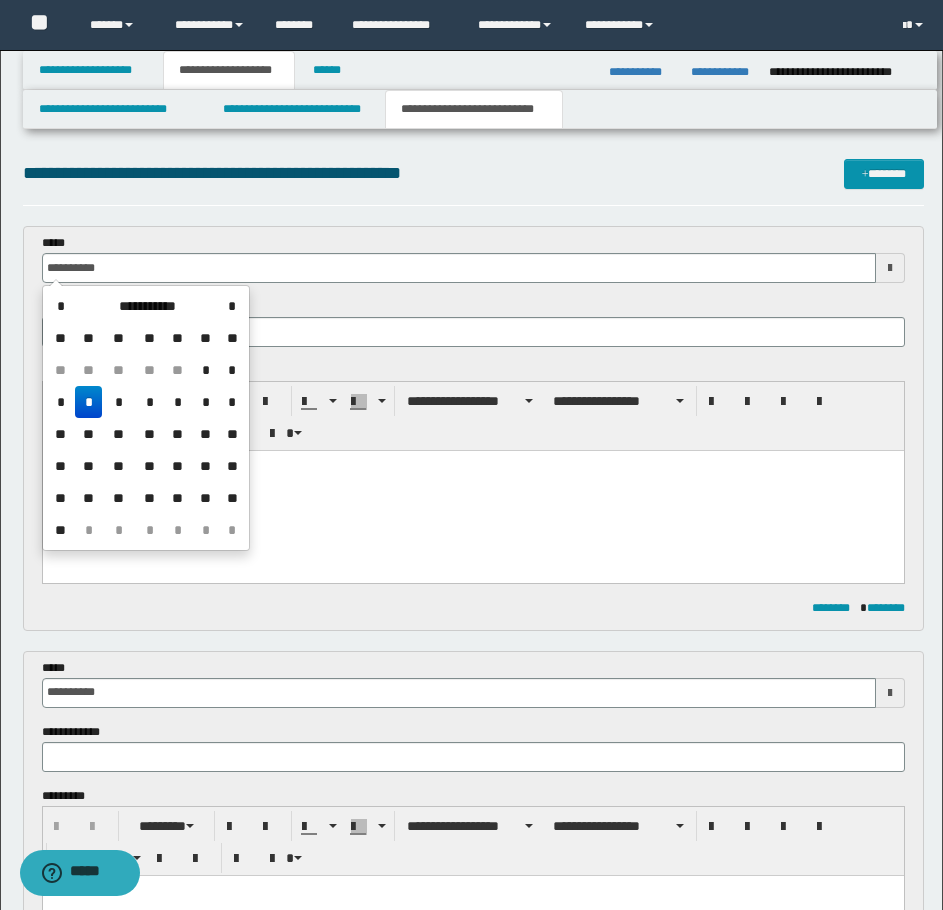 click on "*" at bounding box center (89, 402) 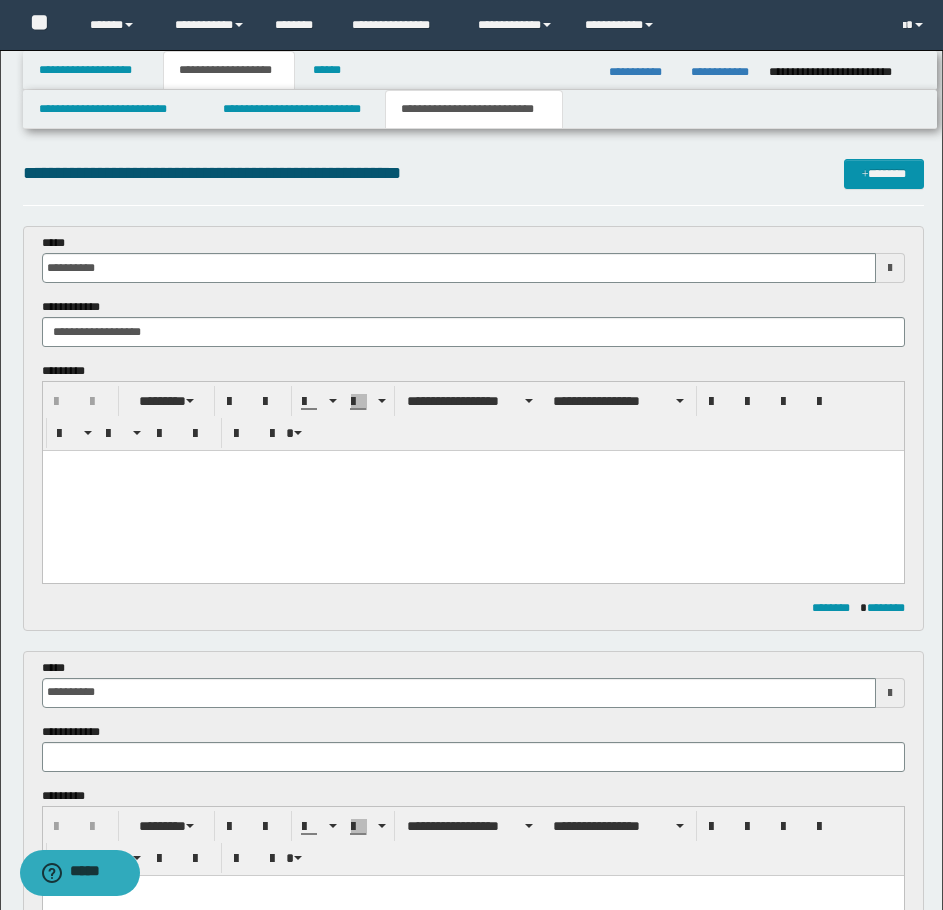 click at bounding box center (472, 491) 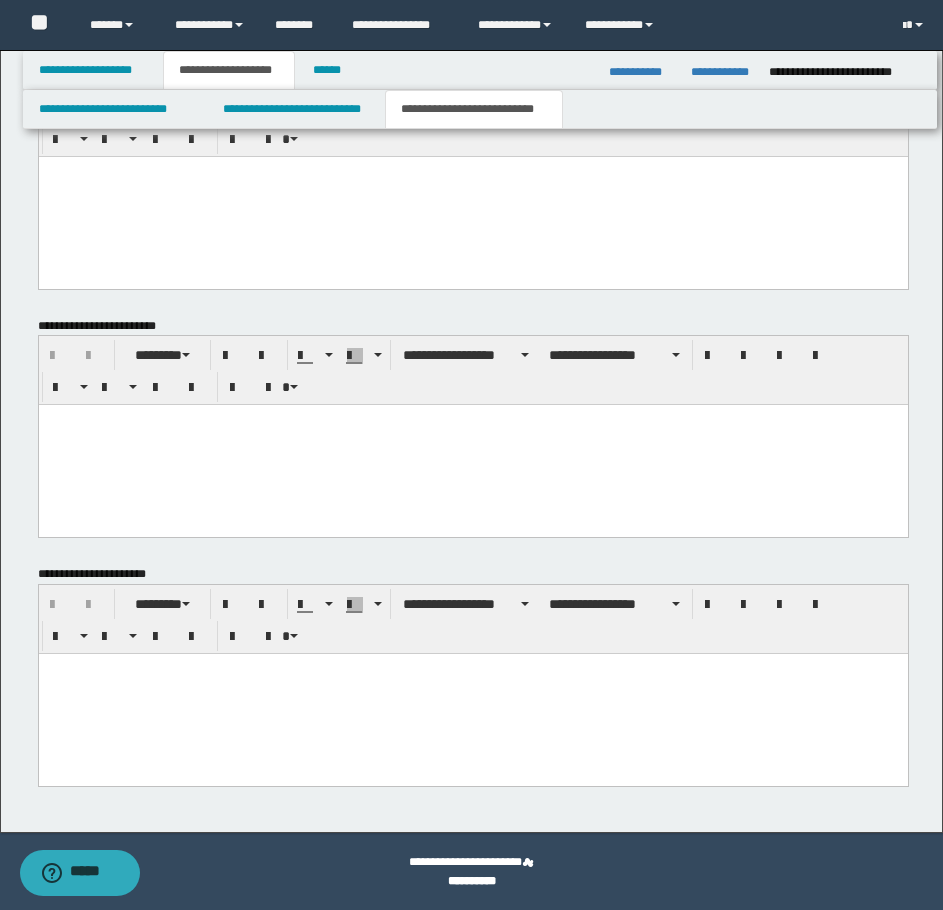 scroll, scrollTop: 1646, scrollLeft: 0, axis: vertical 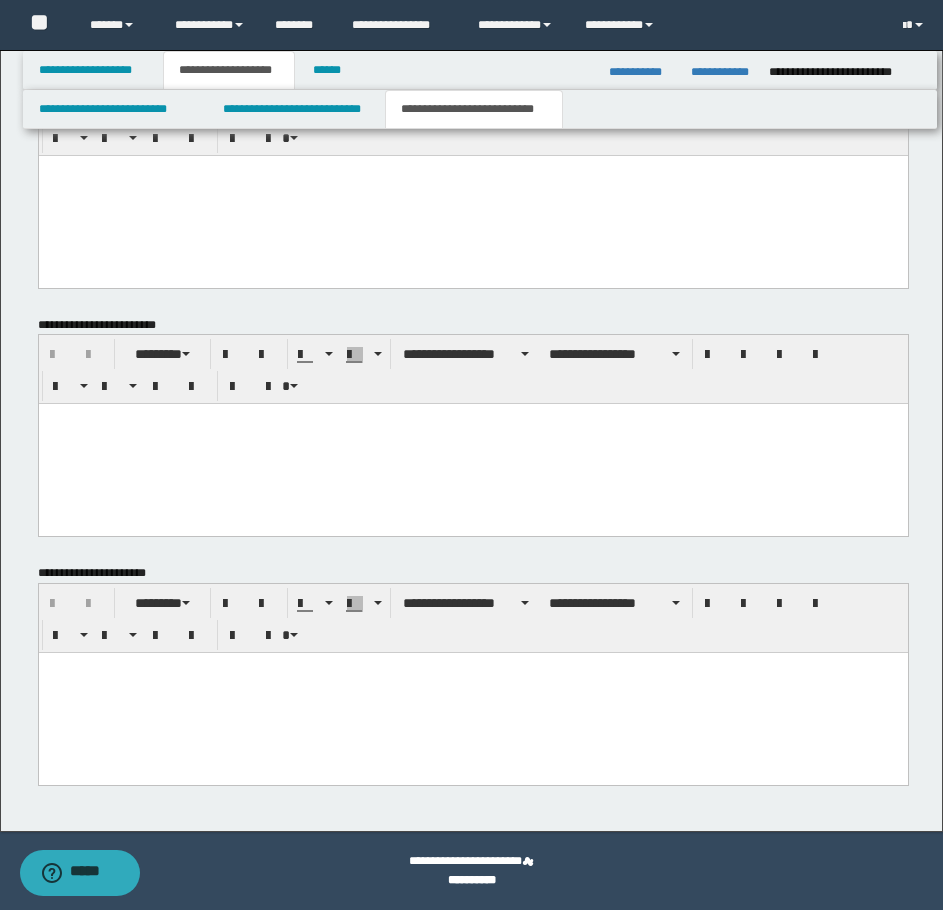 click at bounding box center [472, 668] 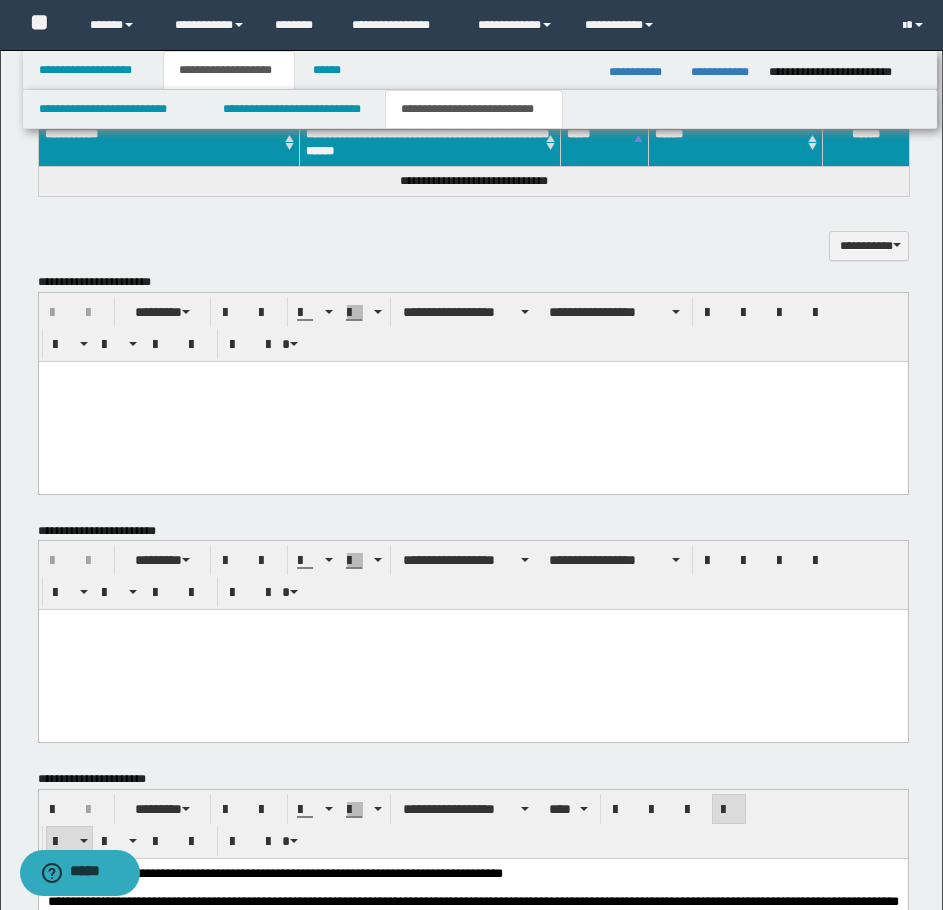 scroll, scrollTop: 1405, scrollLeft: 0, axis: vertical 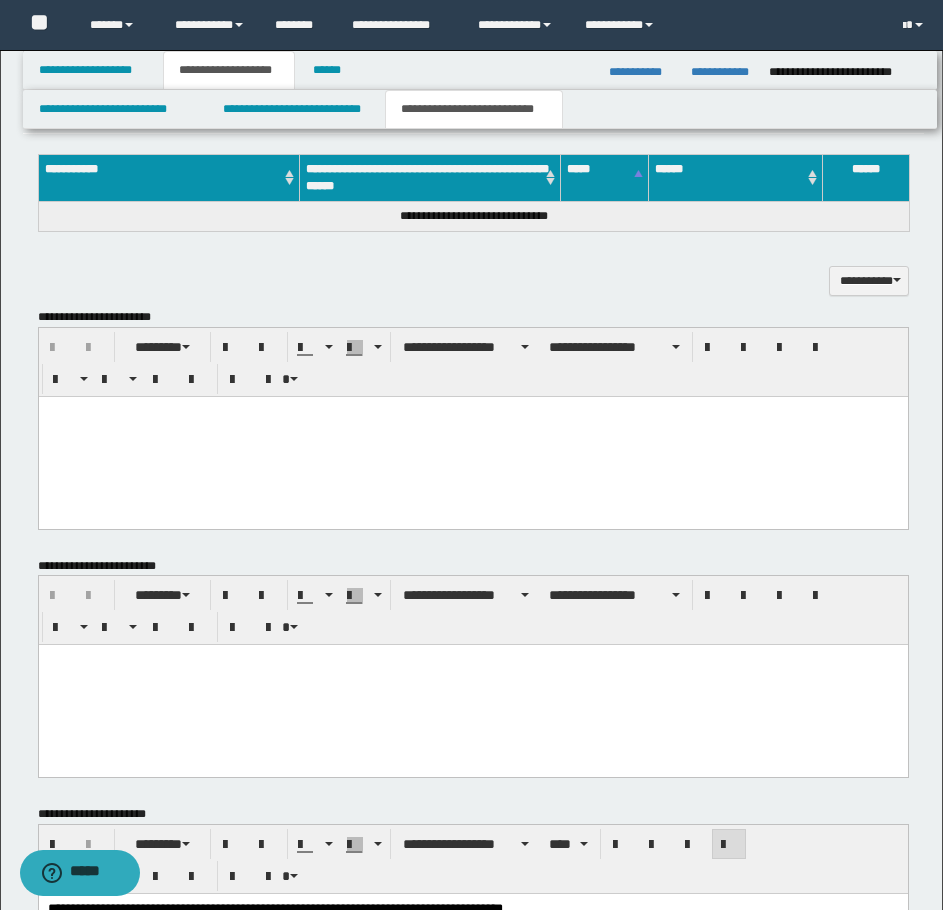click at bounding box center (472, 436) 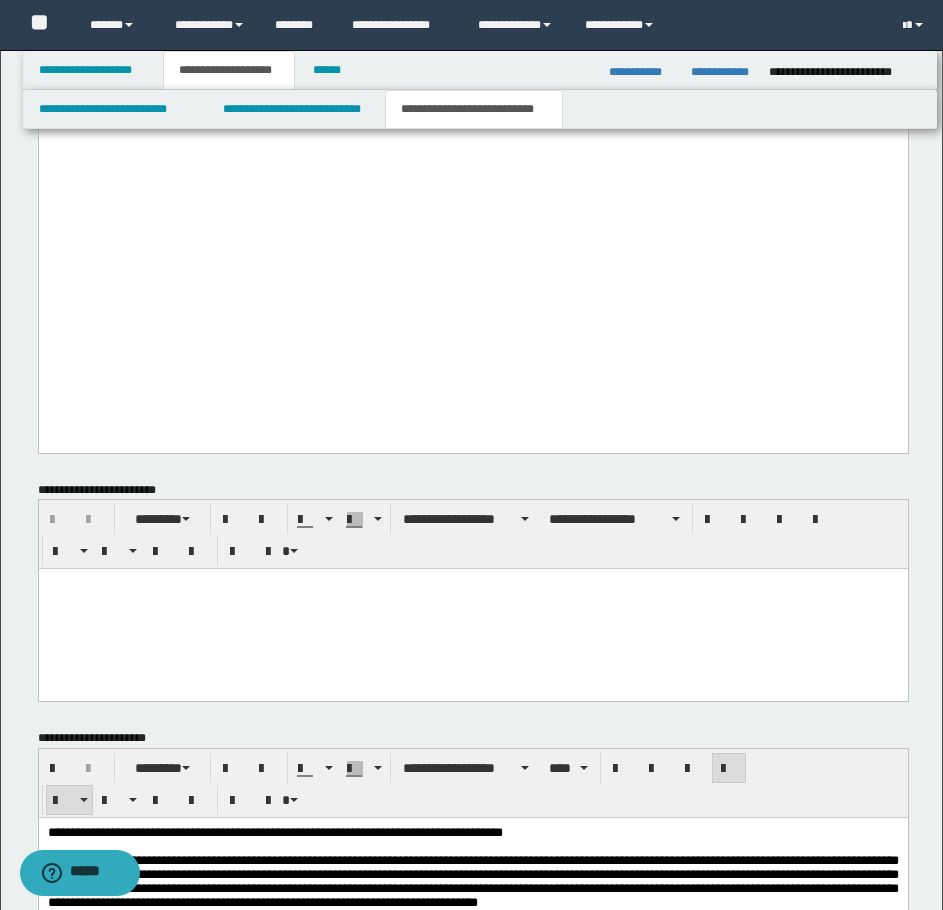 scroll, scrollTop: 2705, scrollLeft: 0, axis: vertical 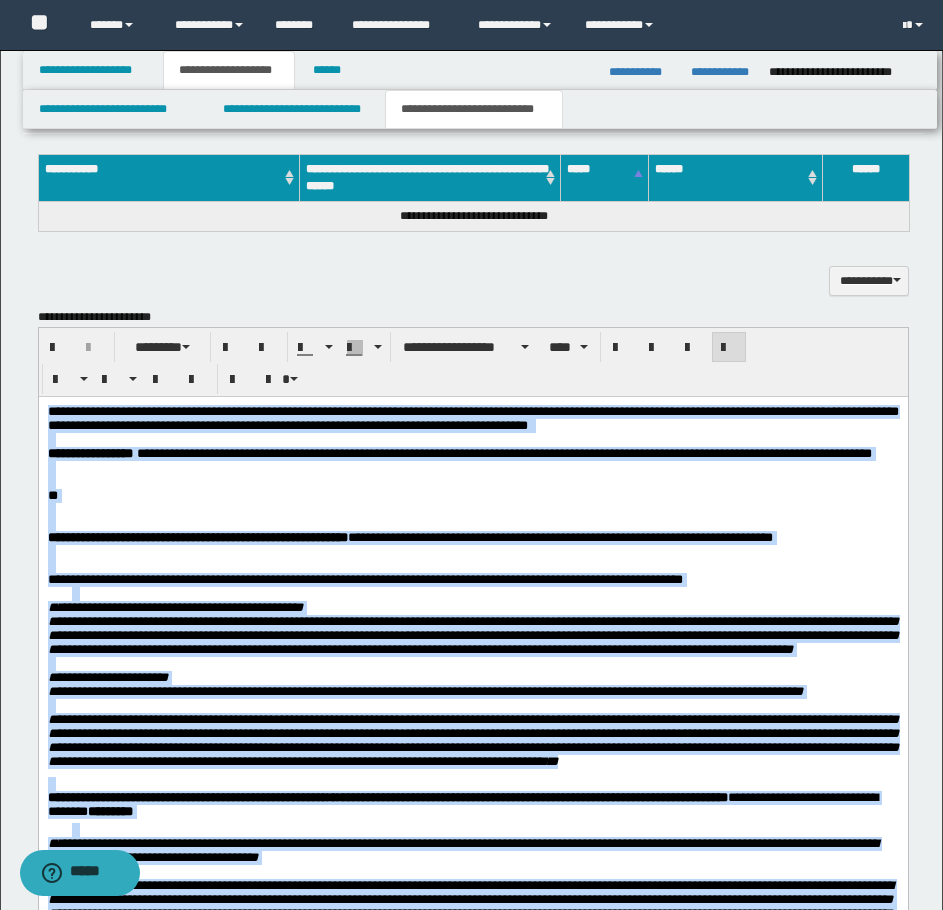 drag, startPoint x: 200, startPoint y: 1814, endPoint x: 45, endPoint y: 404, distance: 1418.4939 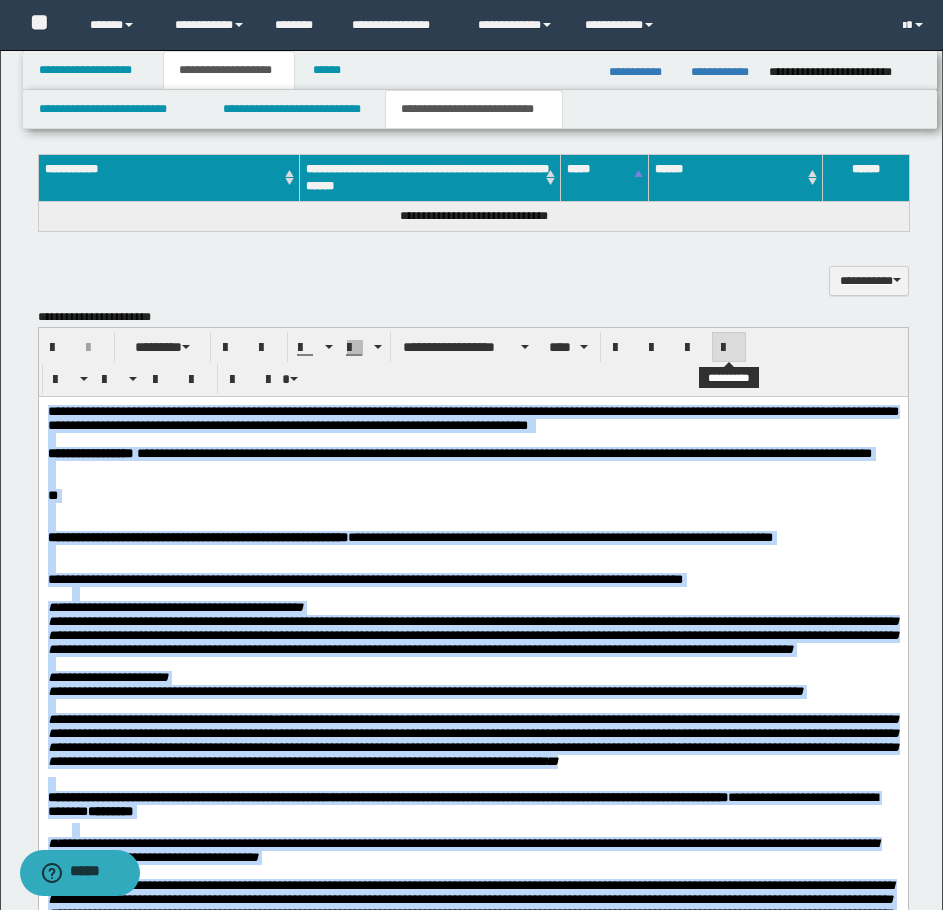 click at bounding box center [729, 348] 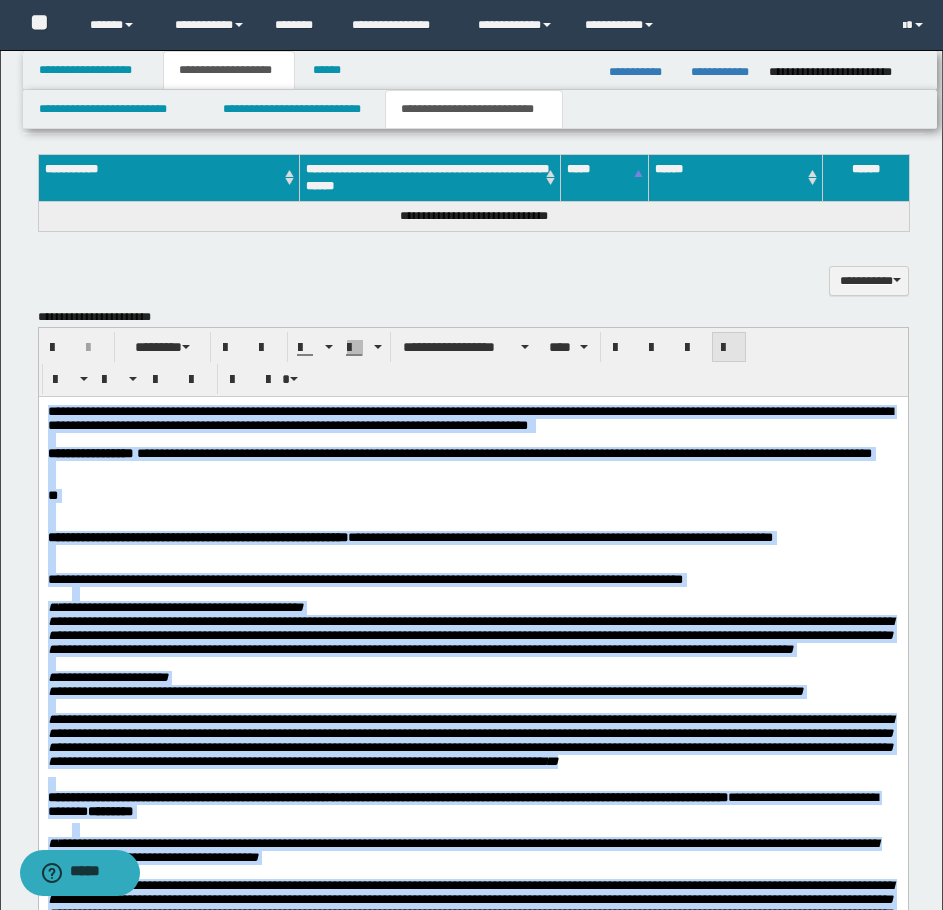 click at bounding box center (729, 348) 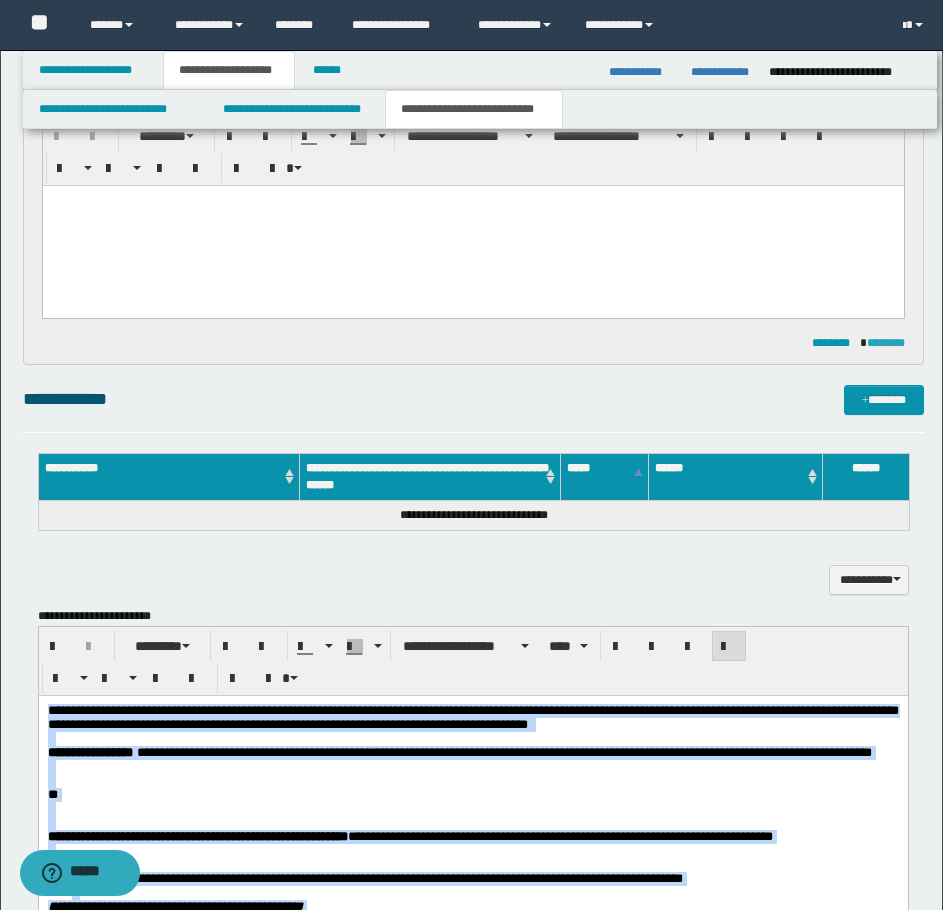 scroll, scrollTop: 1105, scrollLeft: 0, axis: vertical 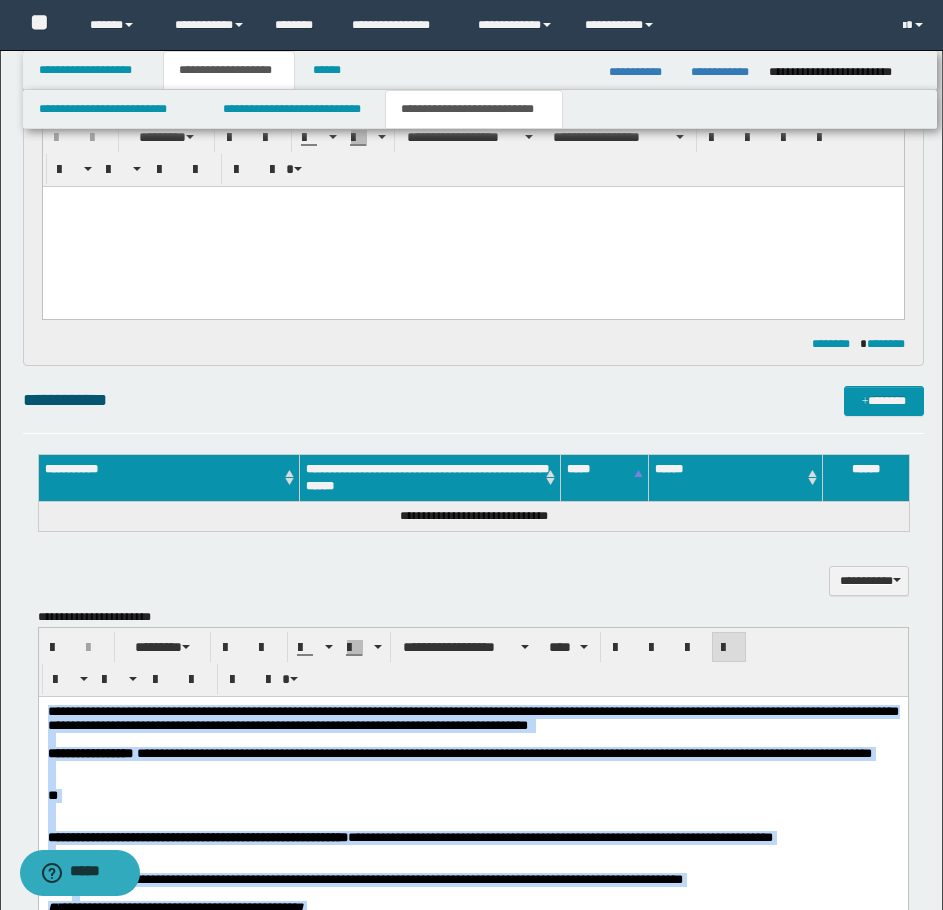 click on "**********" at bounding box center (472, 718) 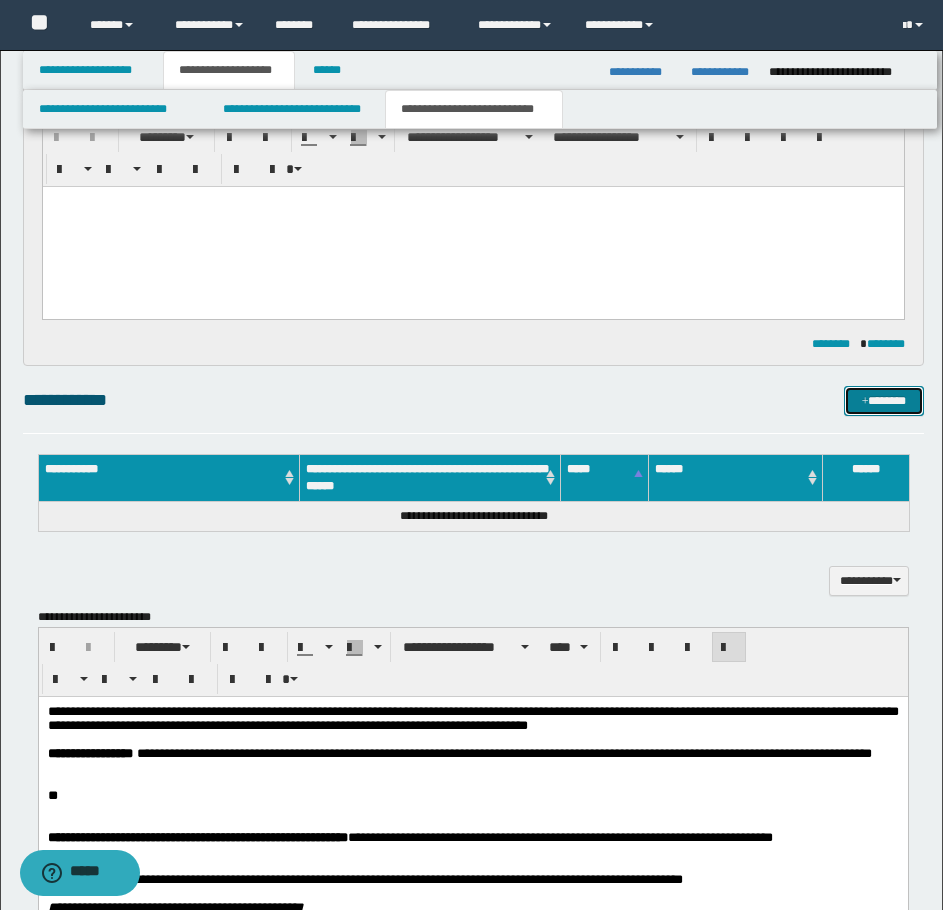 click on "*******" at bounding box center (884, 401) 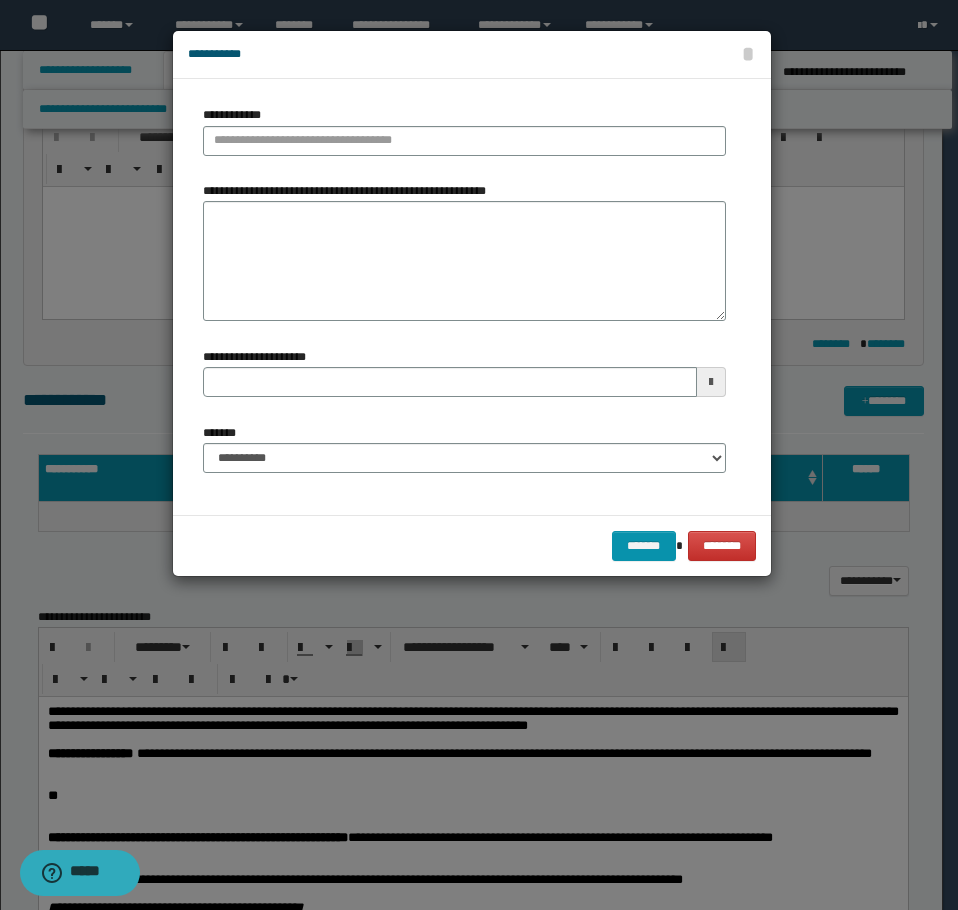 type 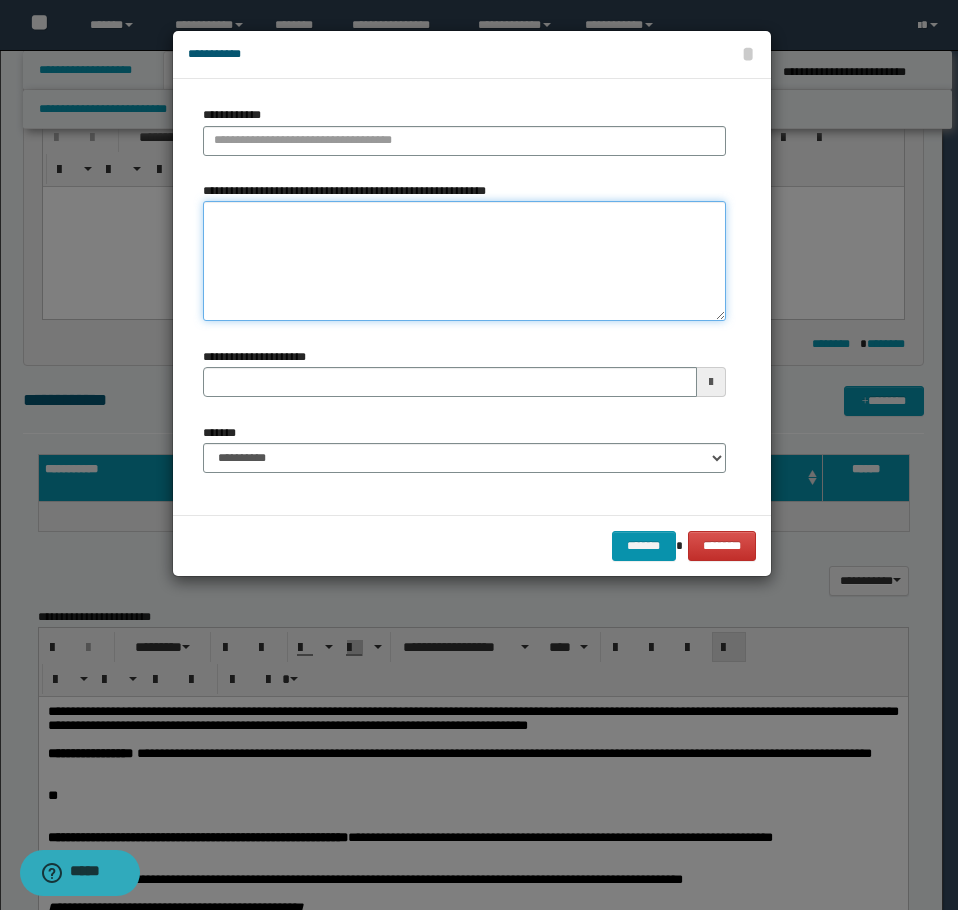 click on "**********" at bounding box center [464, 261] 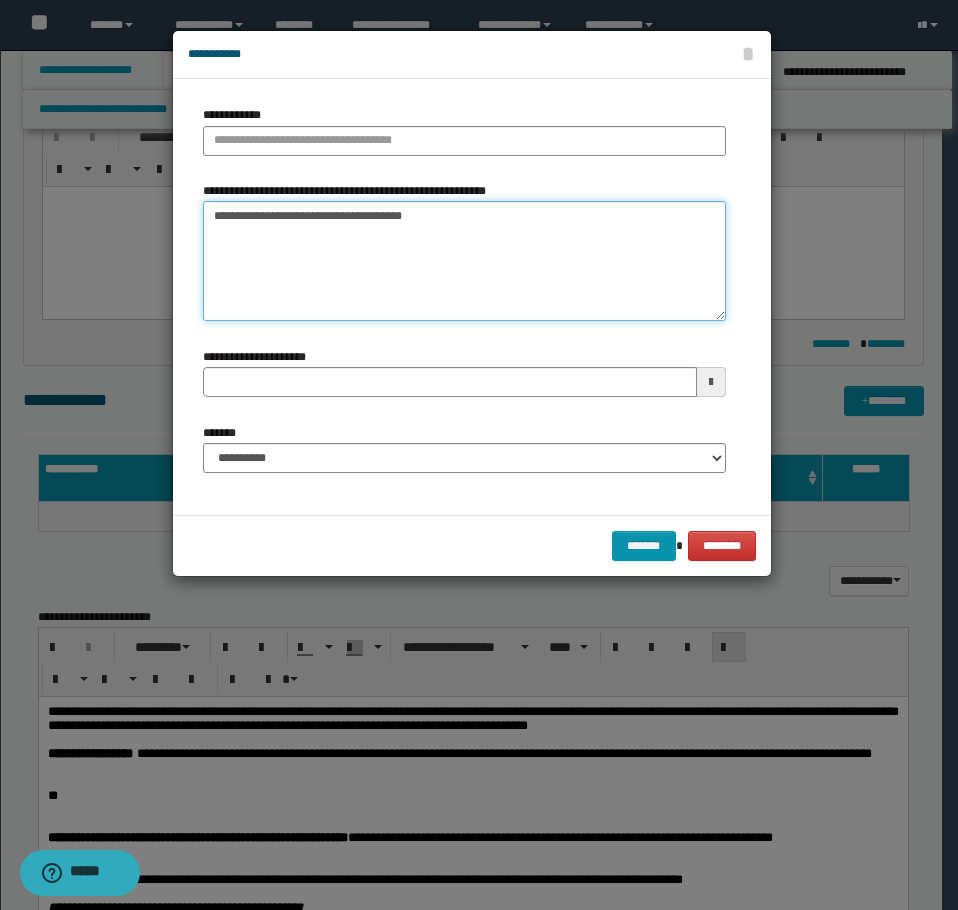 type on "**********" 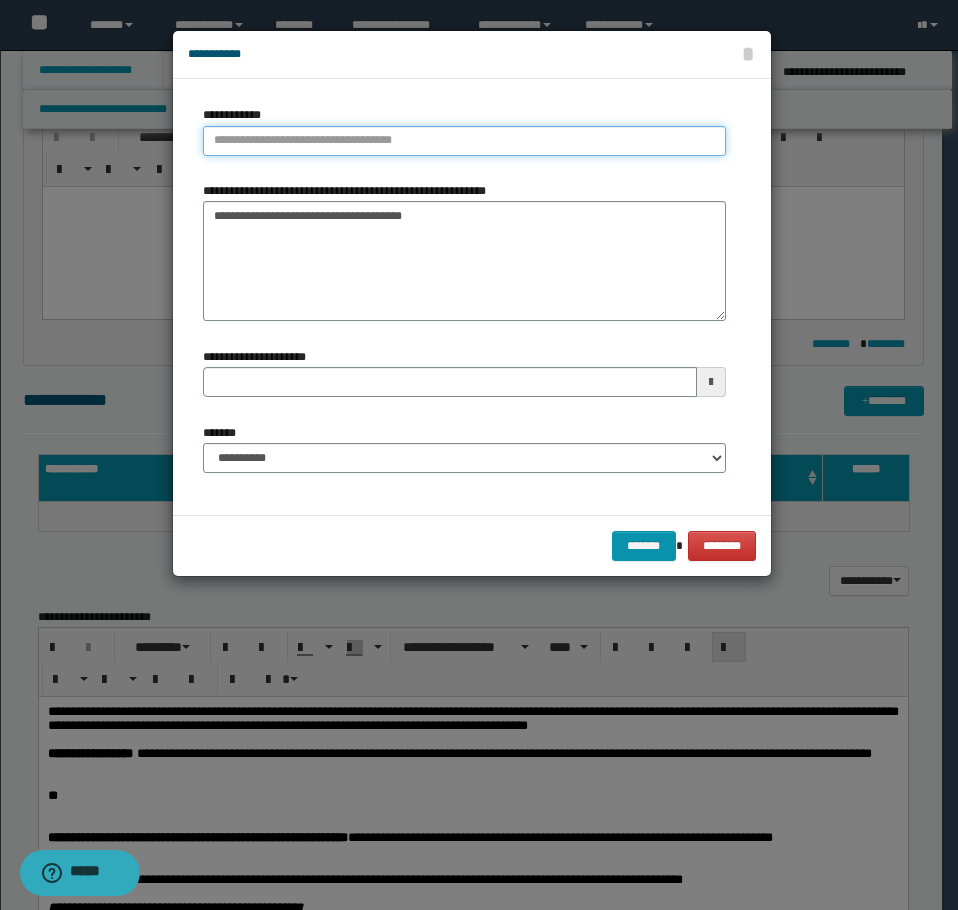 click on "**********" at bounding box center [464, 141] 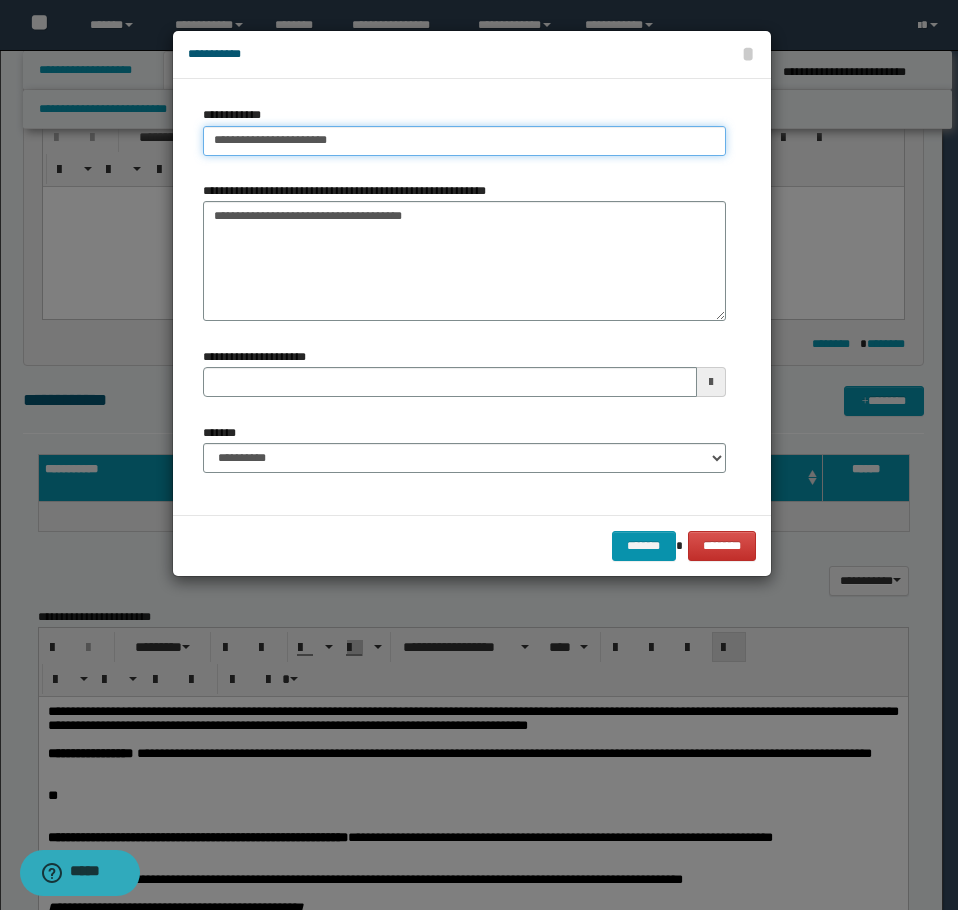 type on "**********" 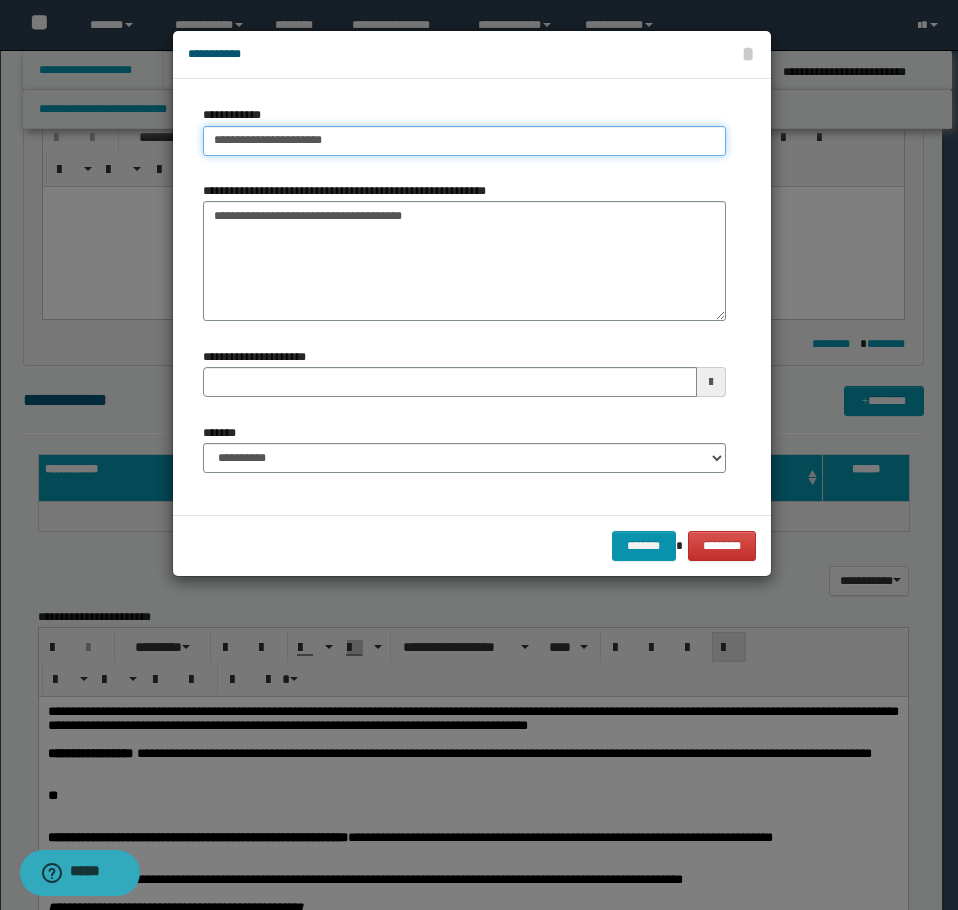 type on "**********" 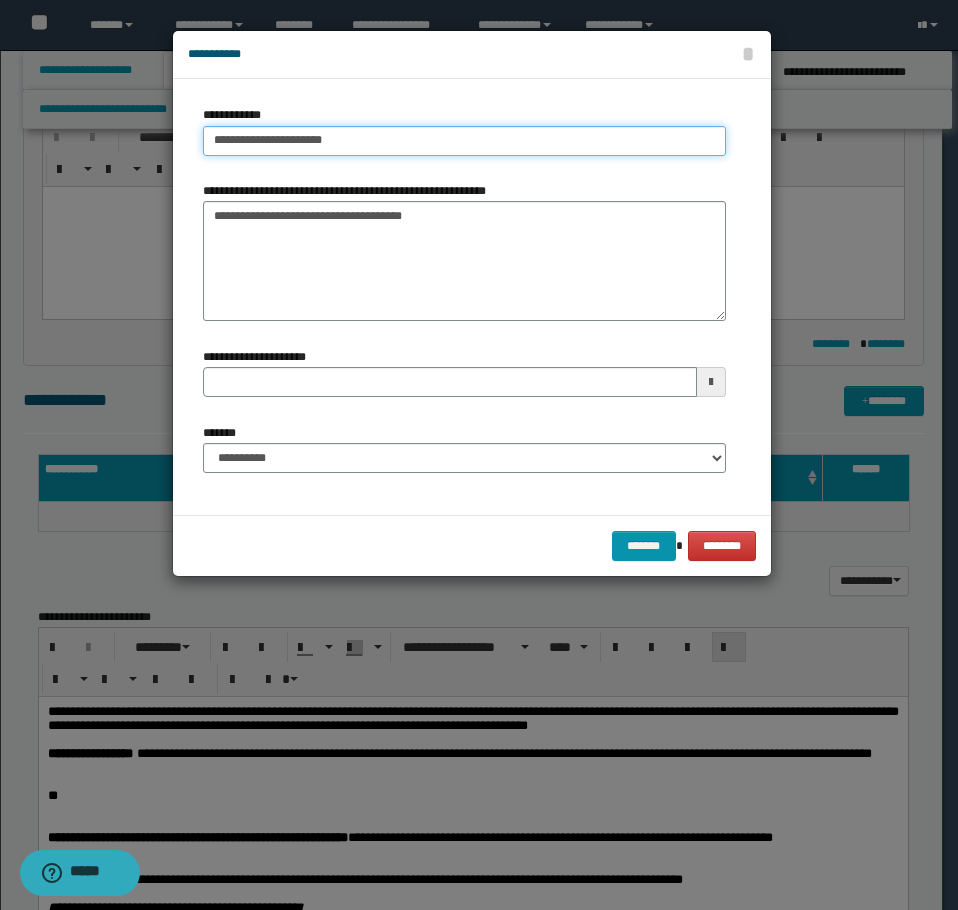 type 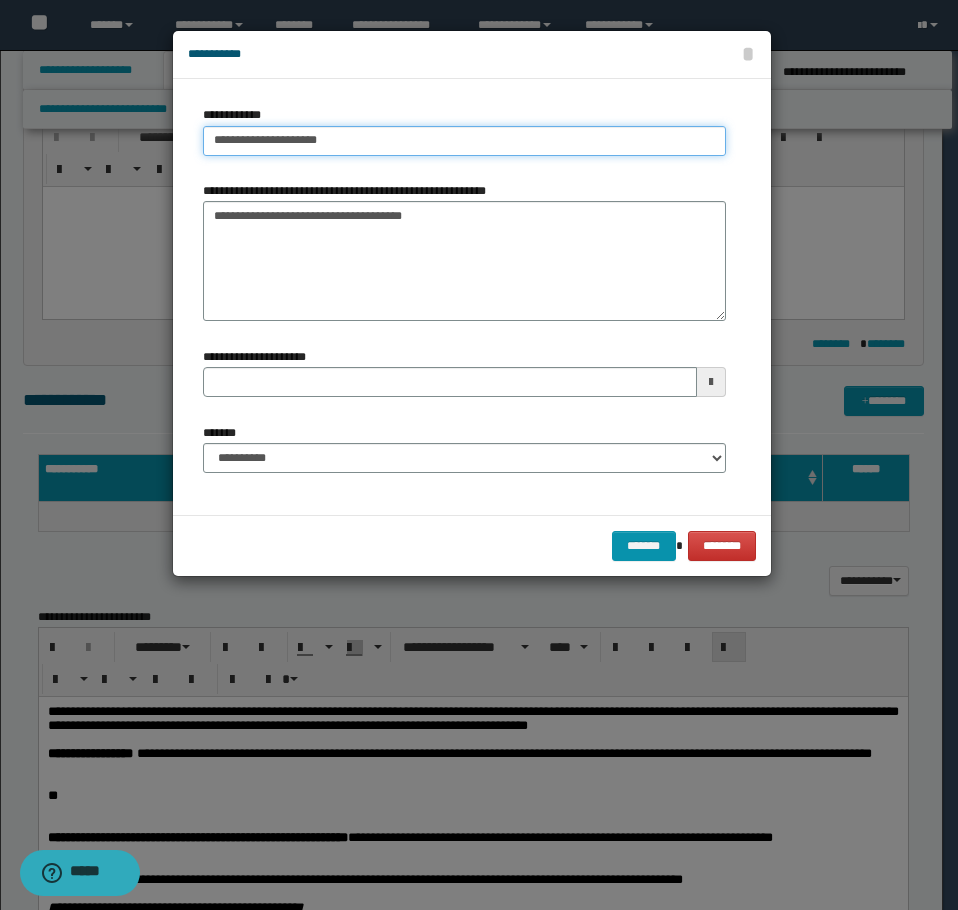 type on "**********" 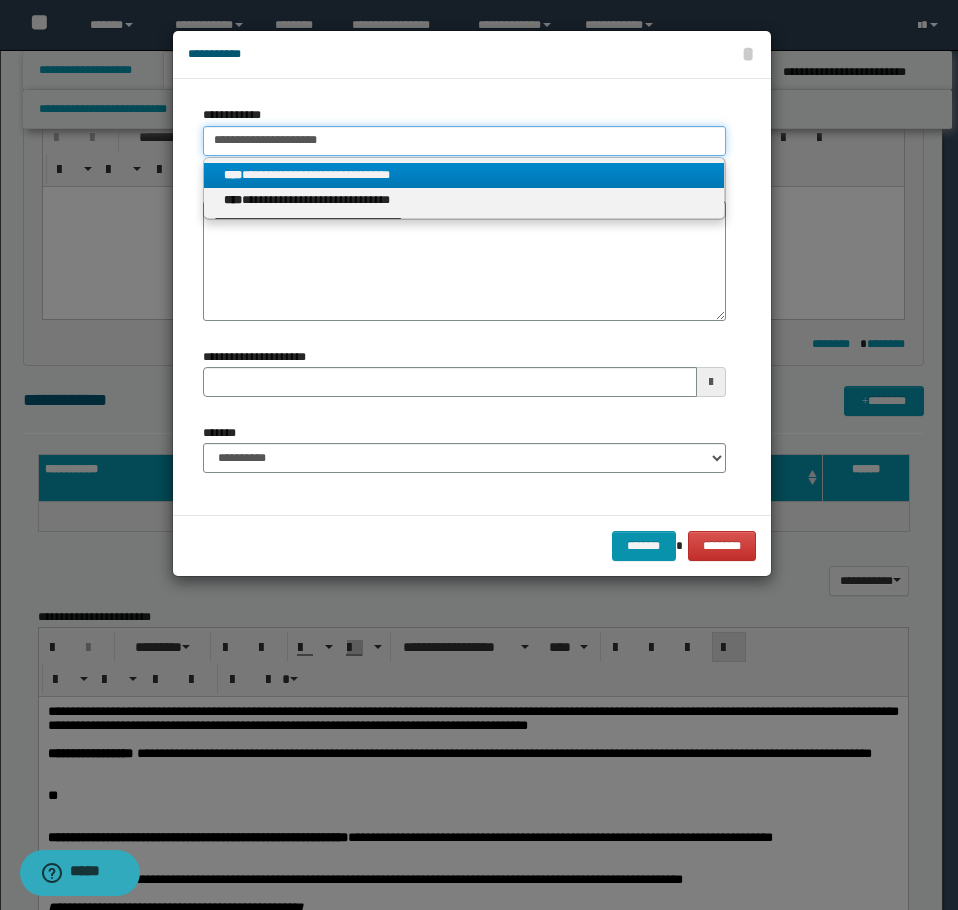 type on "**********" 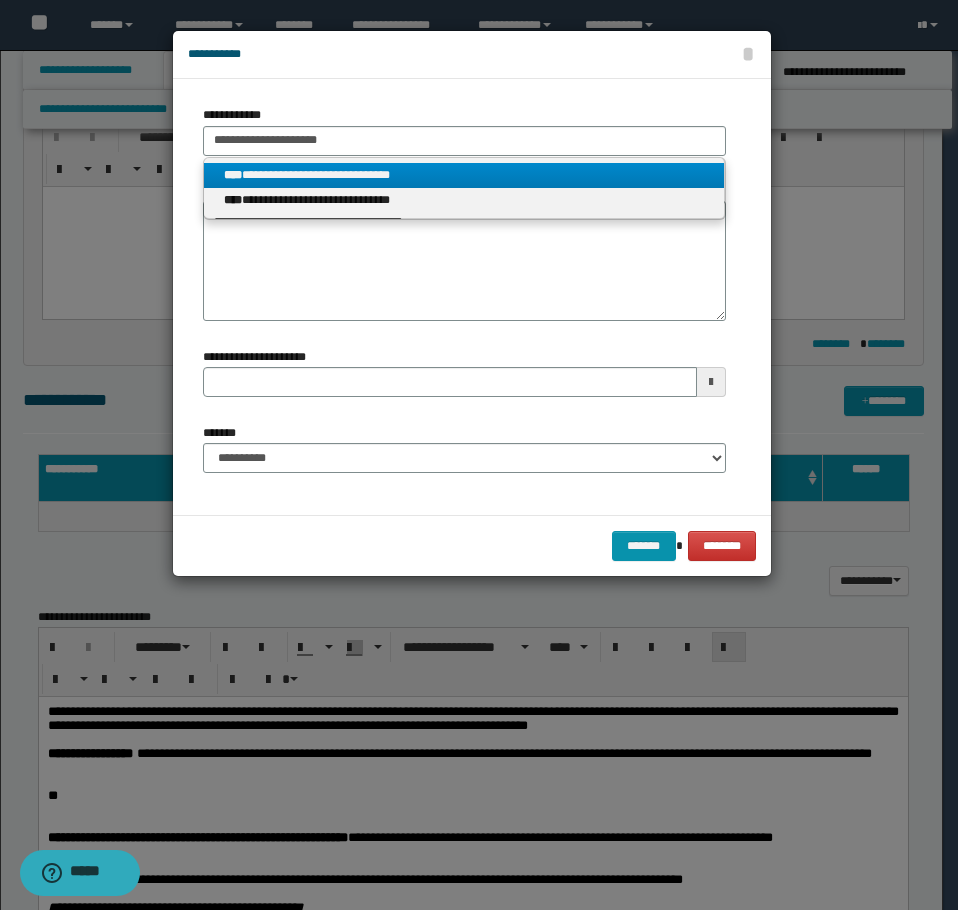 click on "**********" at bounding box center [464, 175] 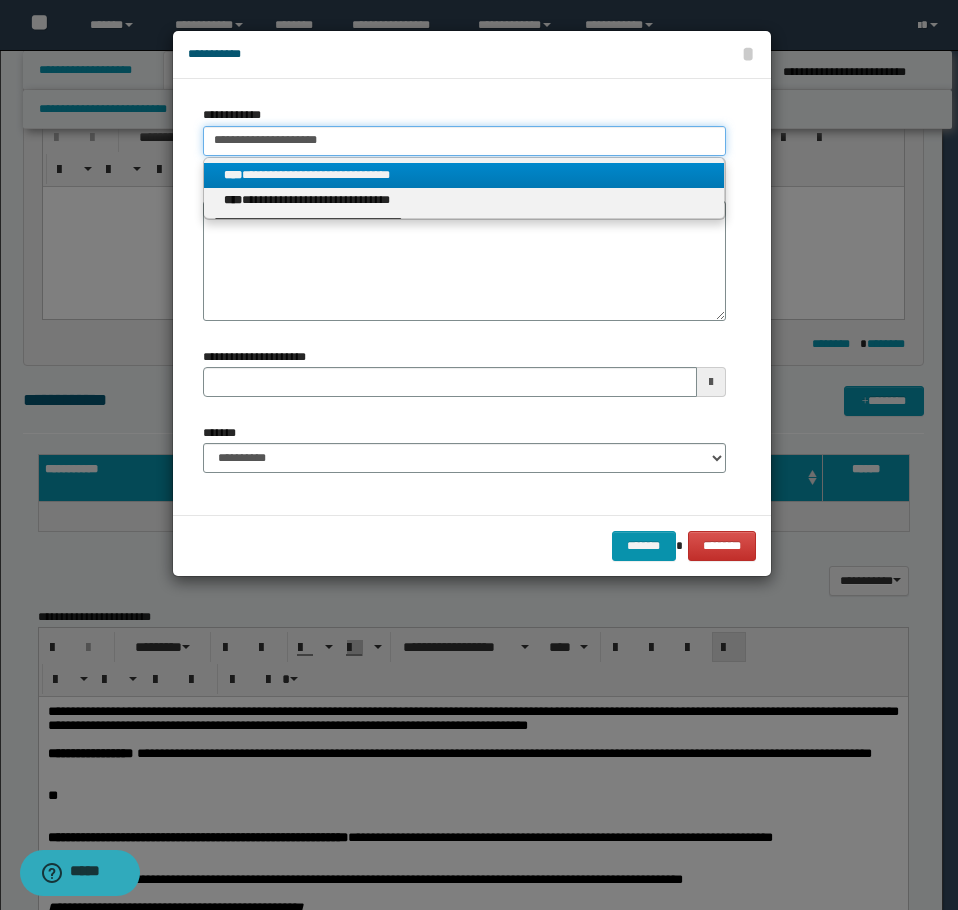 type 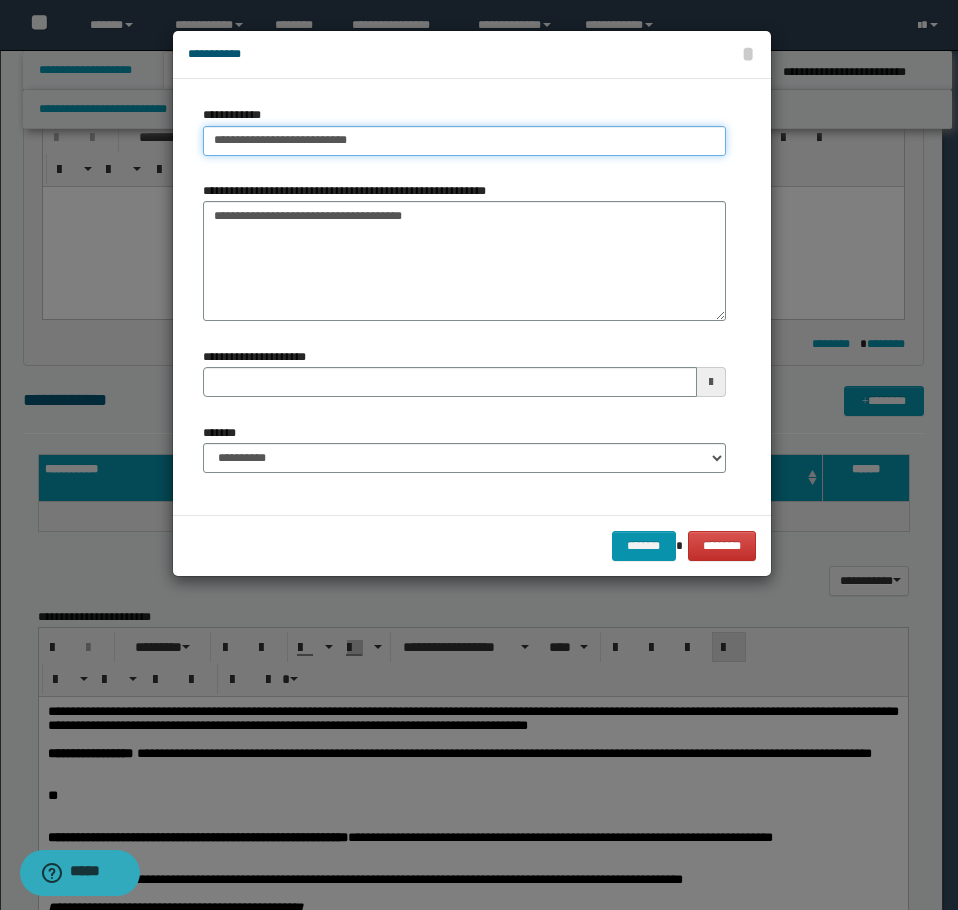 type 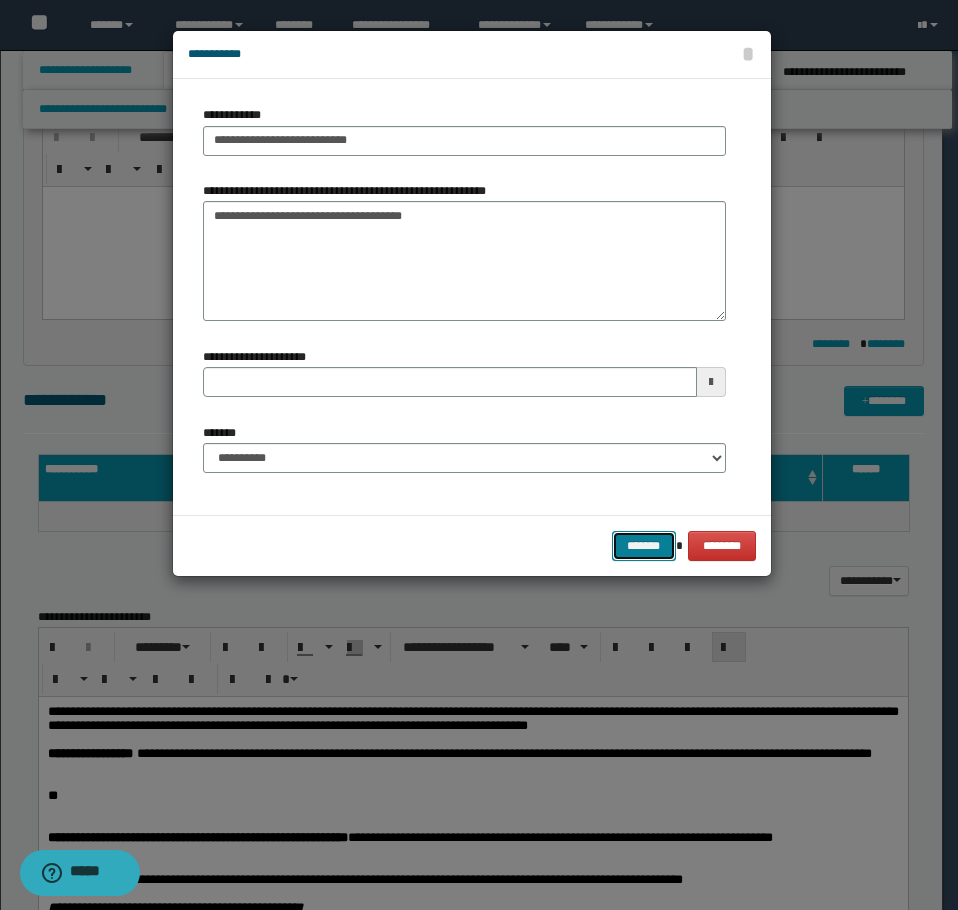 click on "*******" at bounding box center (644, 546) 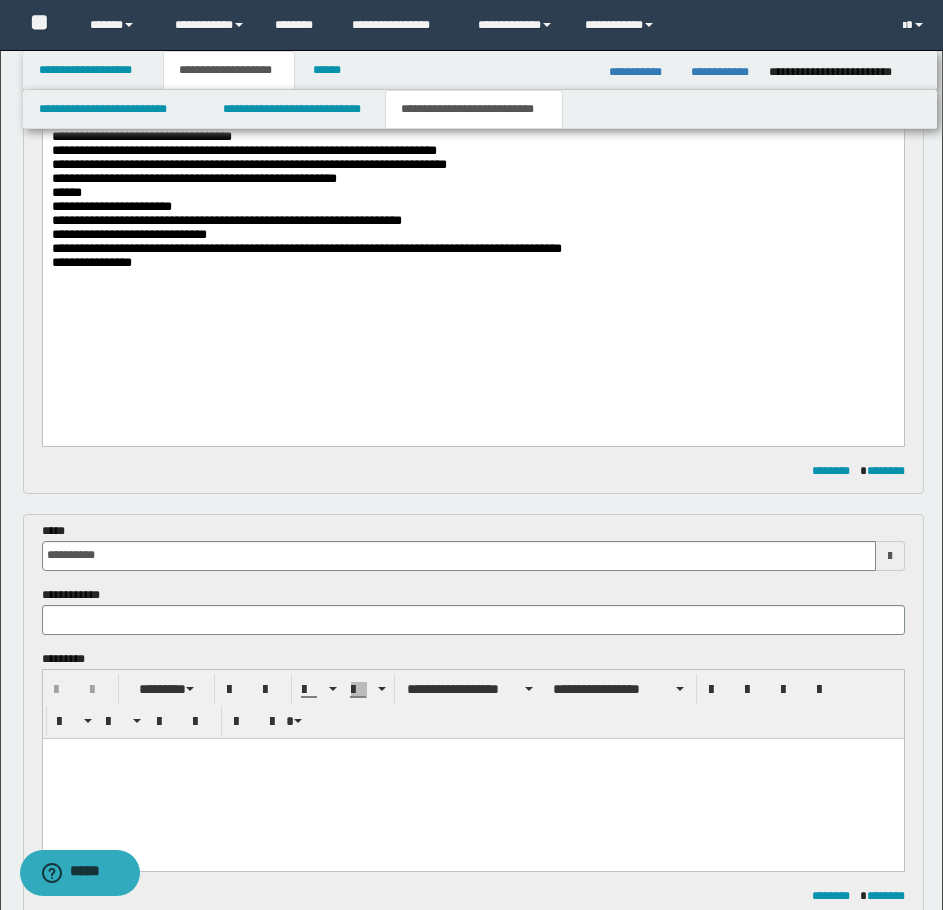 scroll, scrollTop: 613, scrollLeft: 0, axis: vertical 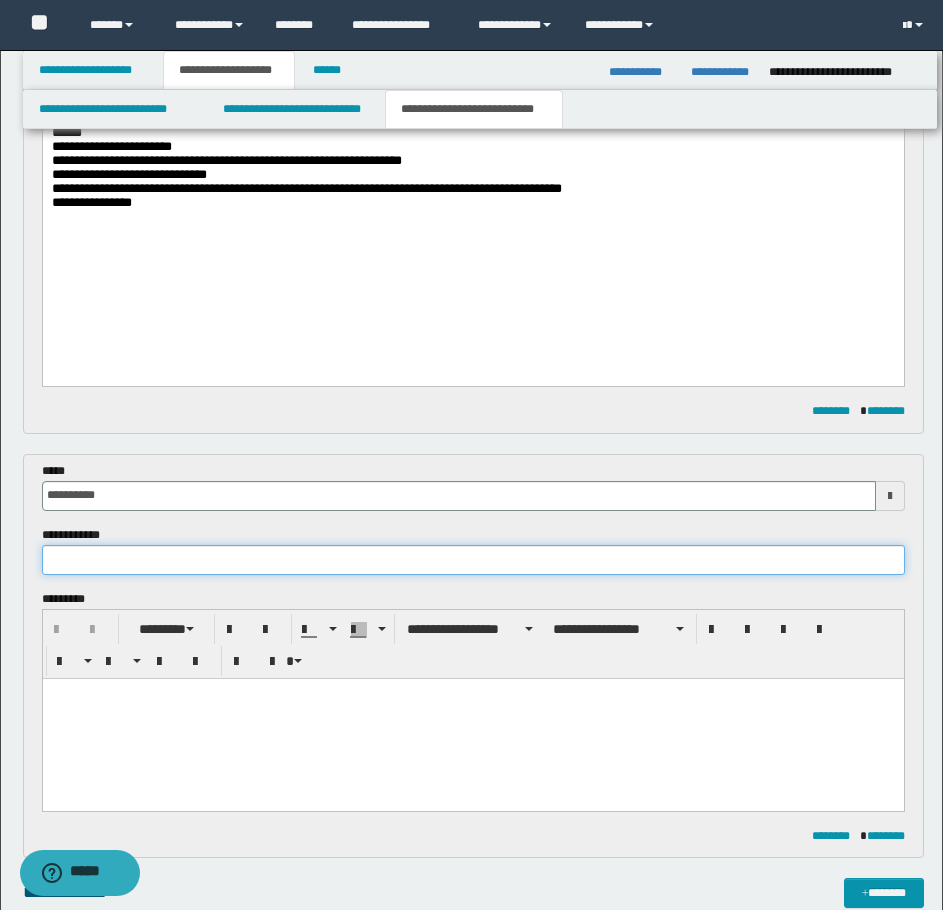 click at bounding box center [473, 560] 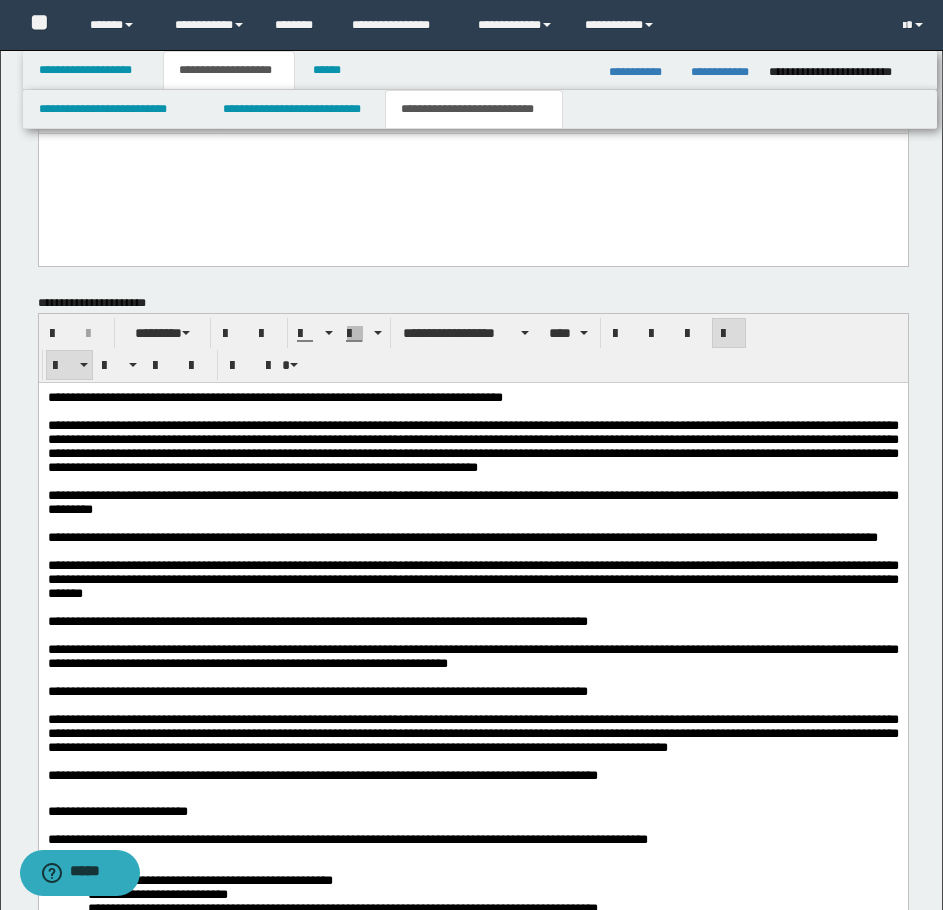 scroll, scrollTop: 3413, scrollLeft: 0, axis: vertical 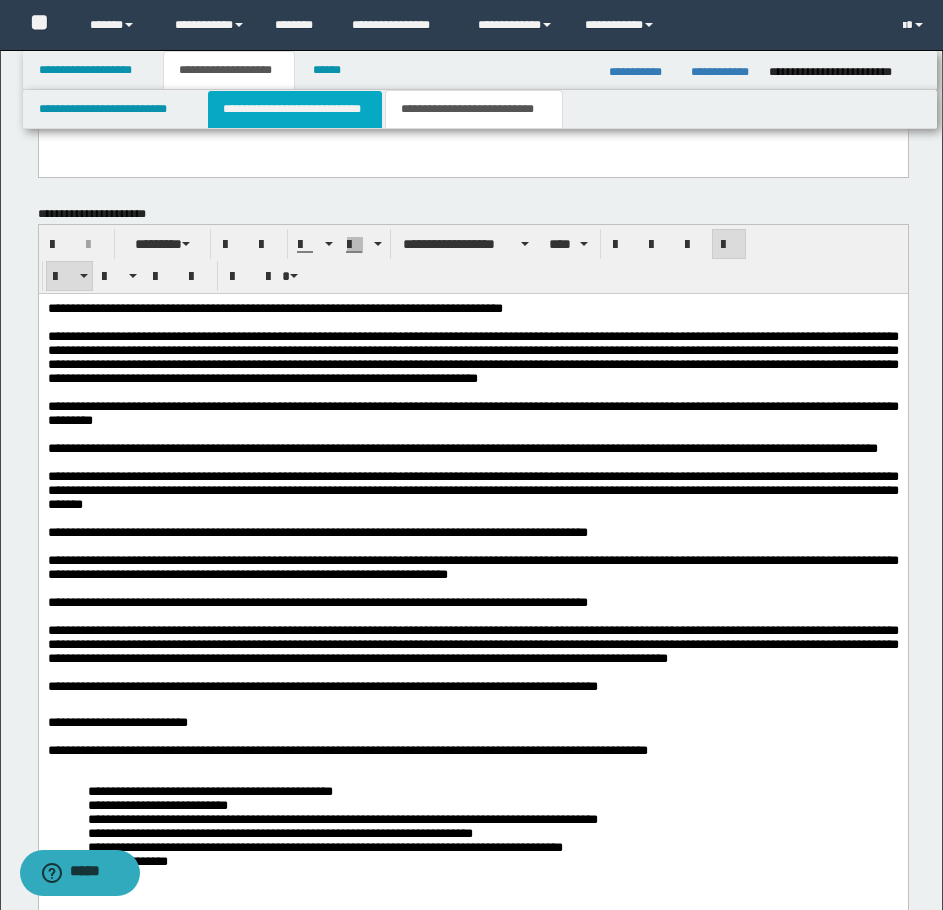 type on "**********" 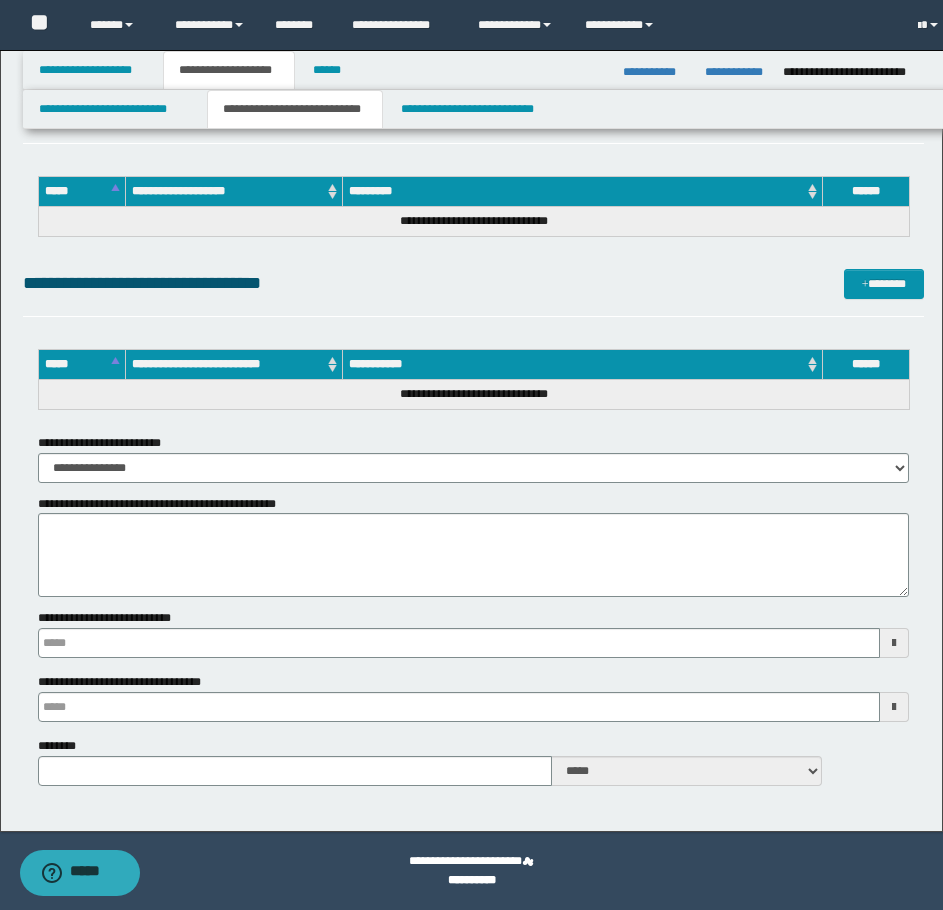 scroll, scrollTop: 2923, scrollLeft: 0, axis: vertical 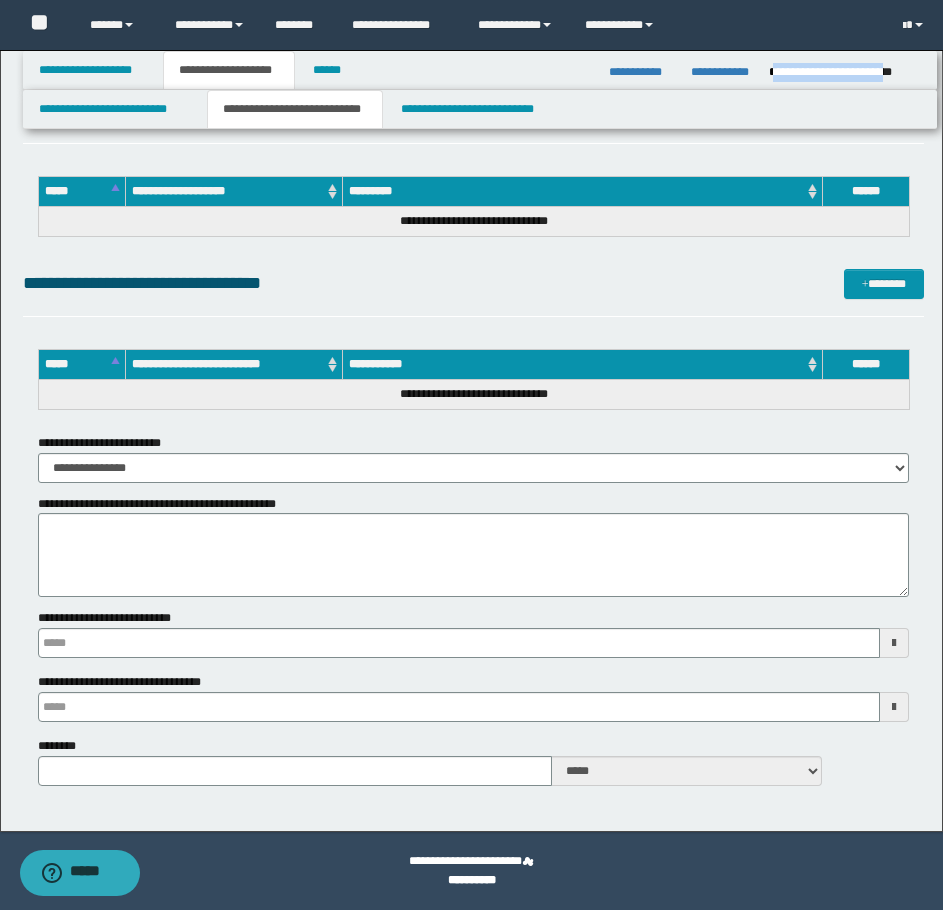 drag, startPoint x: 773, startPoint y: 72, endPoint x: 919, endPoint y: 71, distance: 146.00342 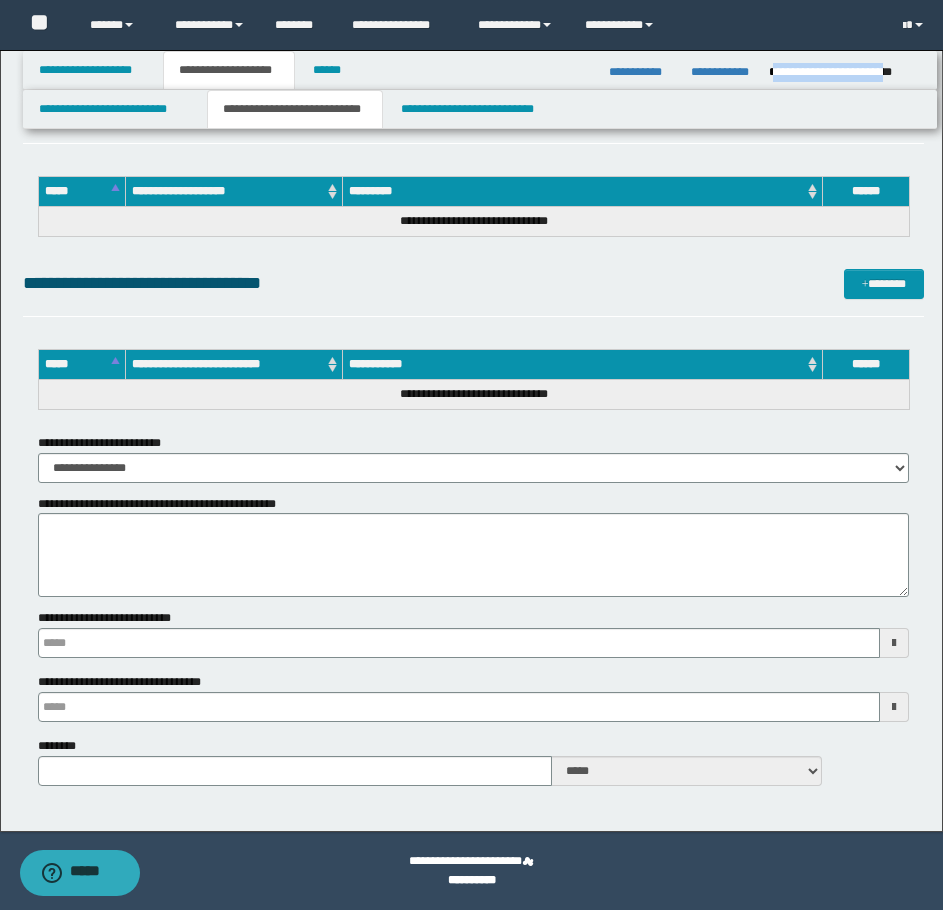 click on "**********" at bounding box center [847, 72] 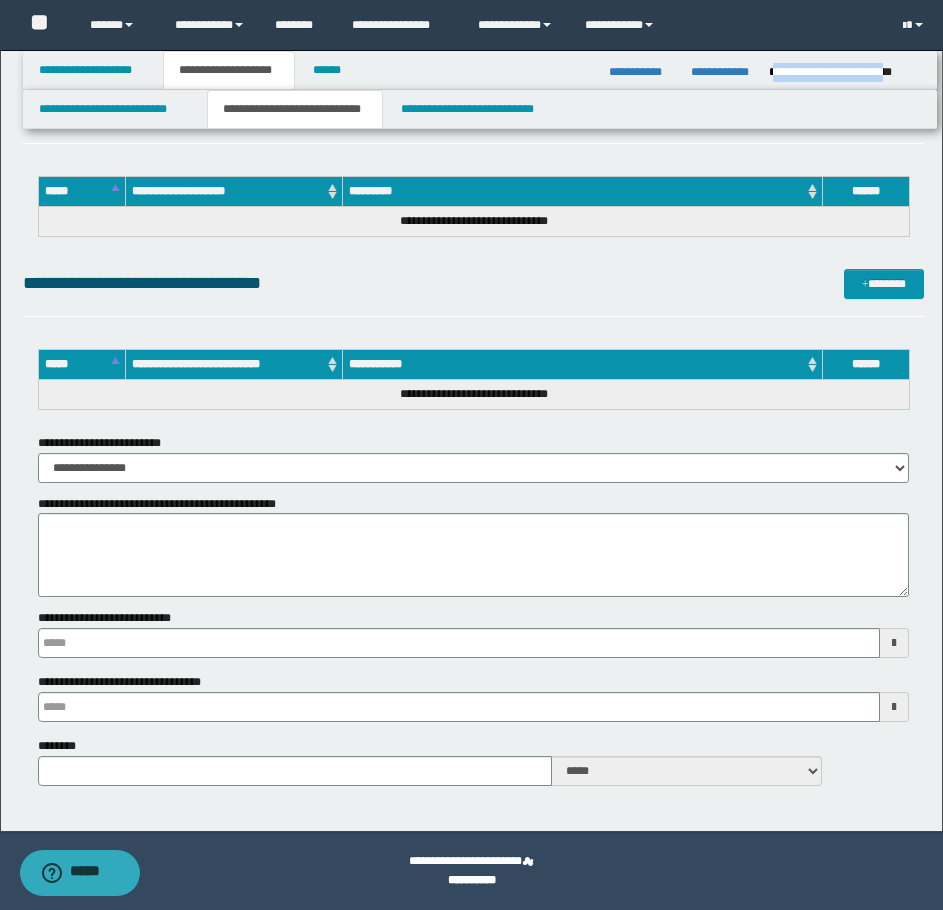 copy on "**********" 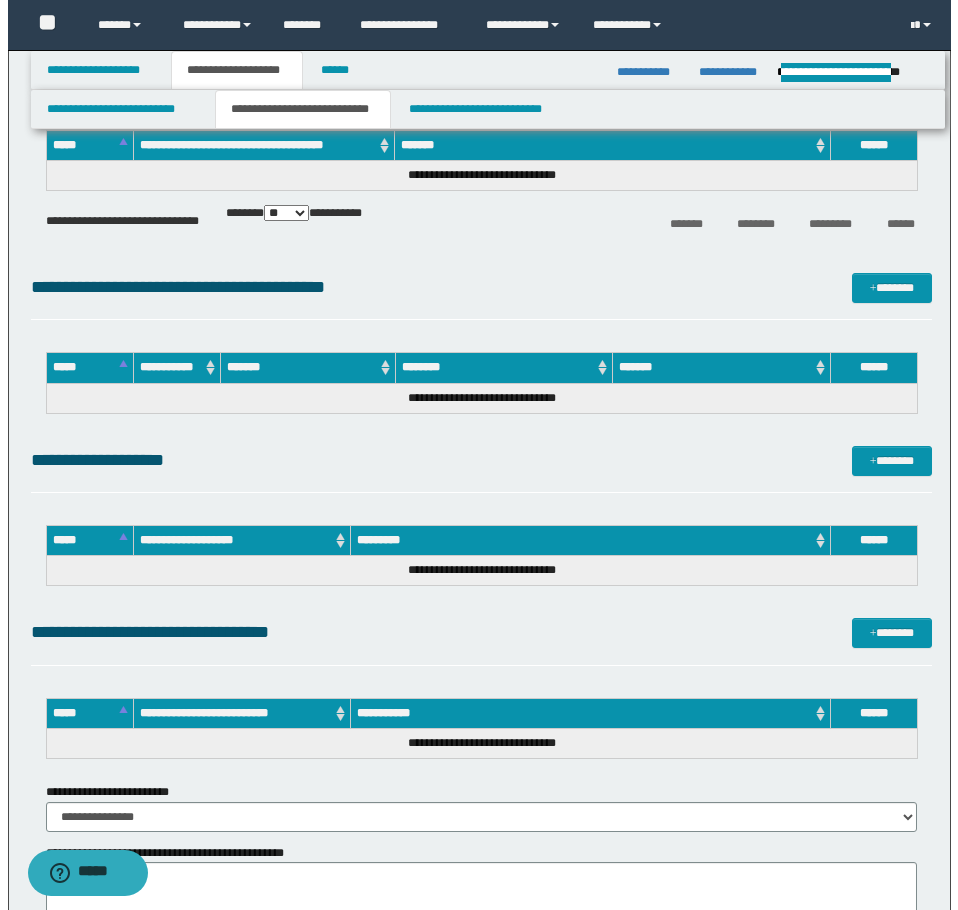 scroll, scrollTop: 2623, scrollLeft: 0, axis: vertical 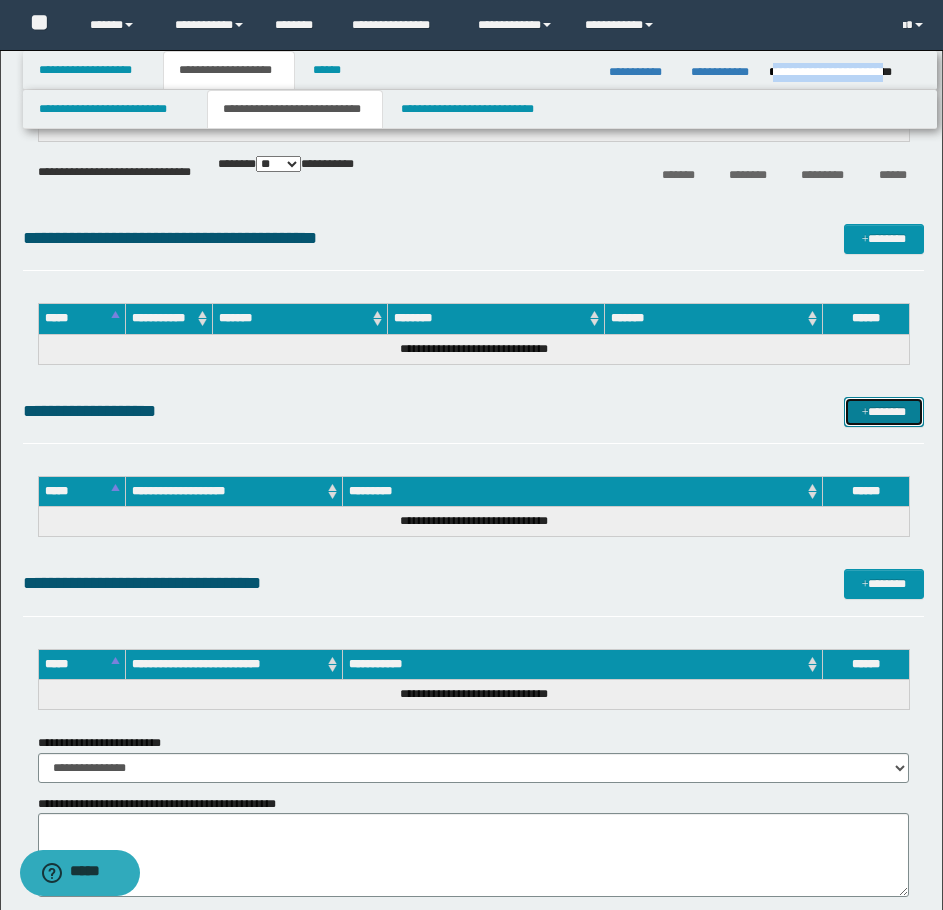 click on "*******" at bounding box center [884, 412] 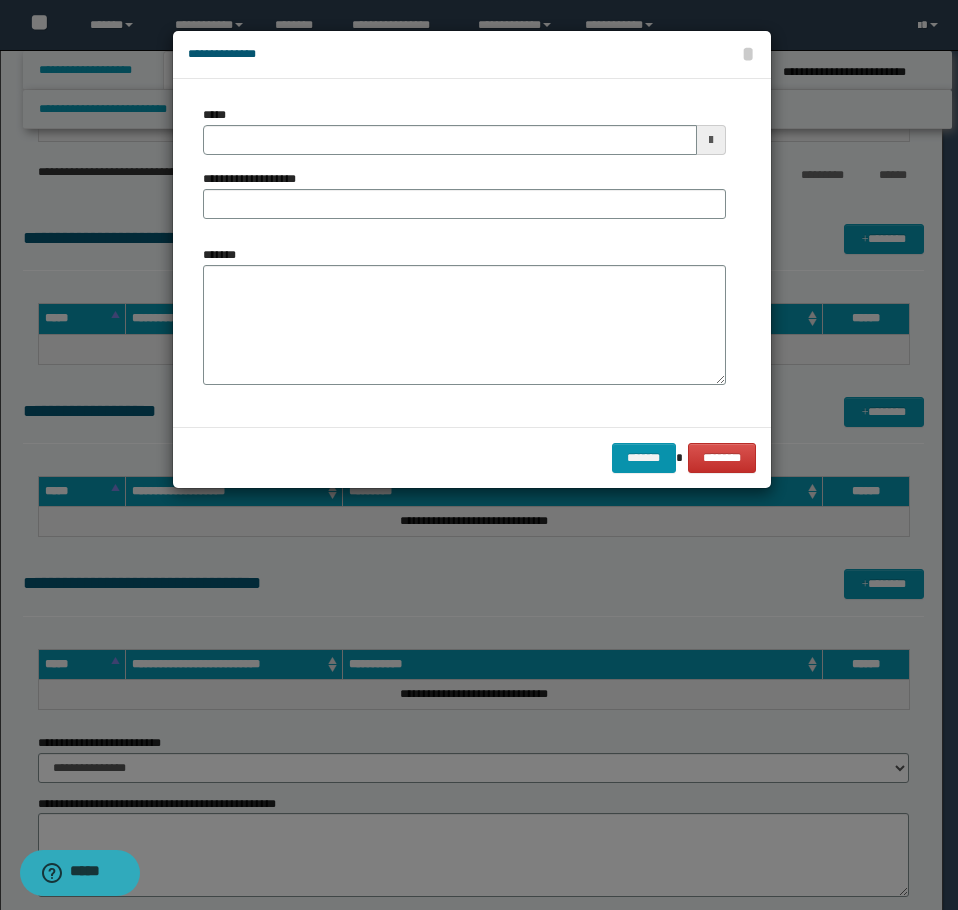 click on "*******" at bounding box center [464, 323] 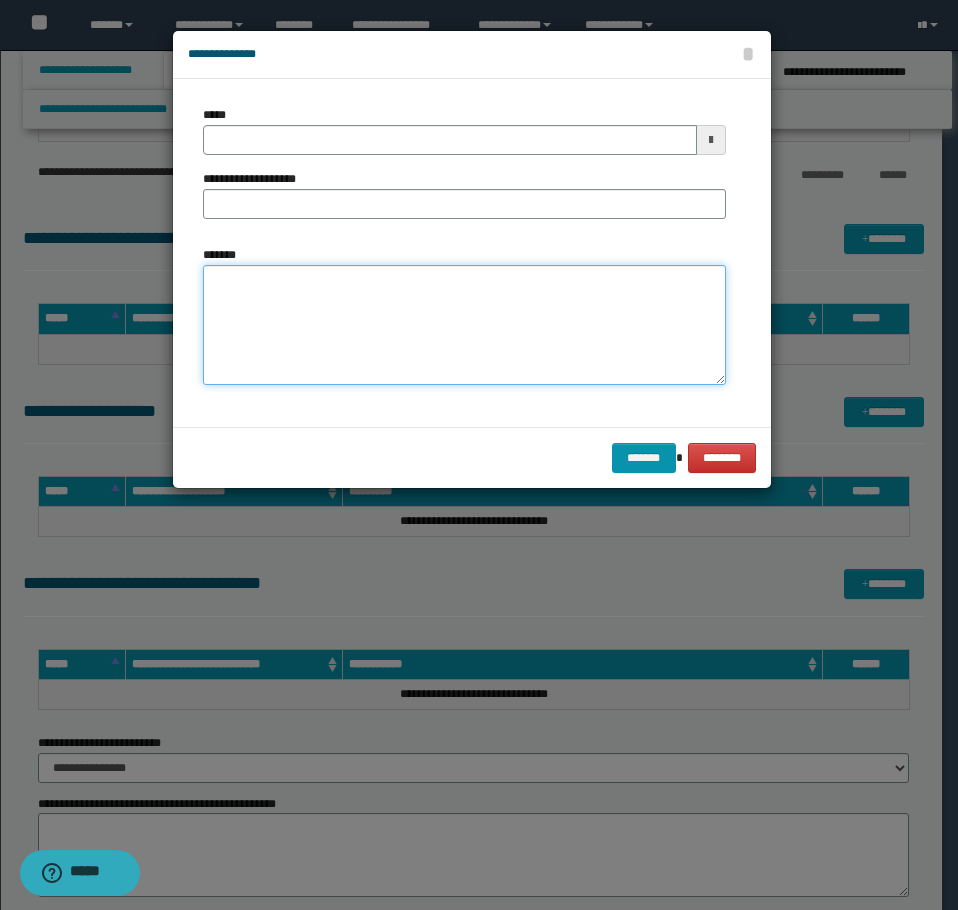 click on "*******" at bounding box center (464, 325) 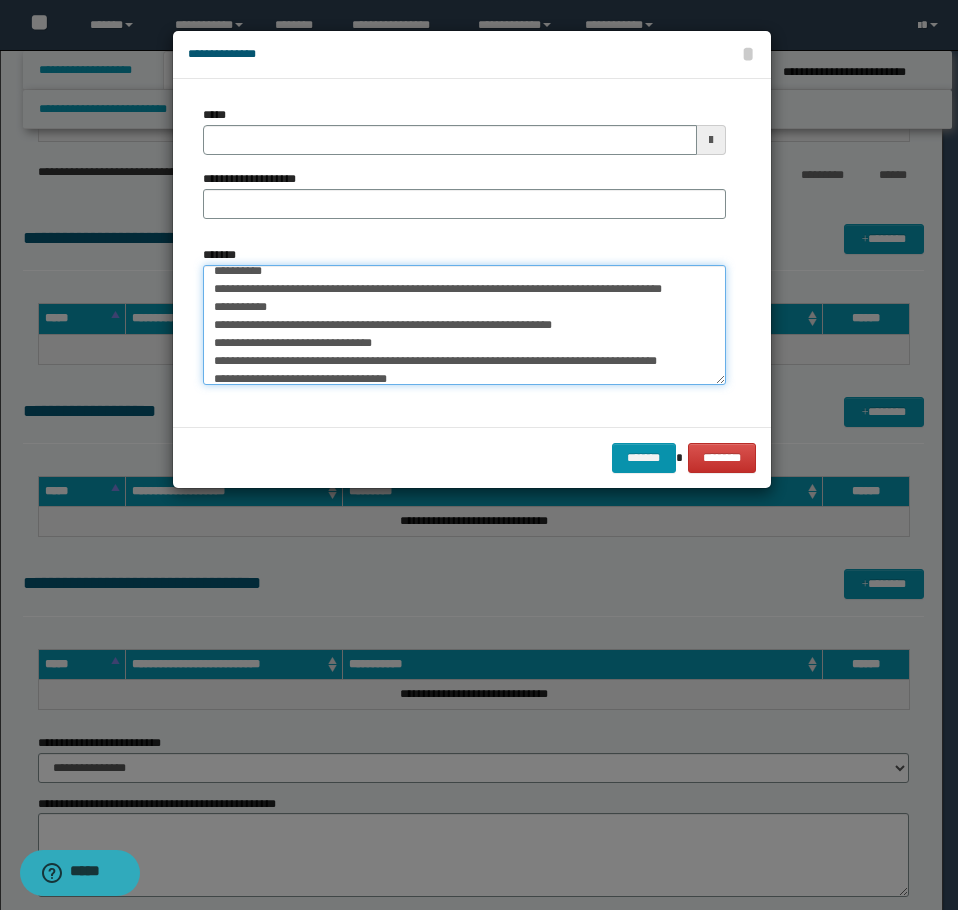 scroll, scrollTop: 0, scrollLeft: 0, axis: both 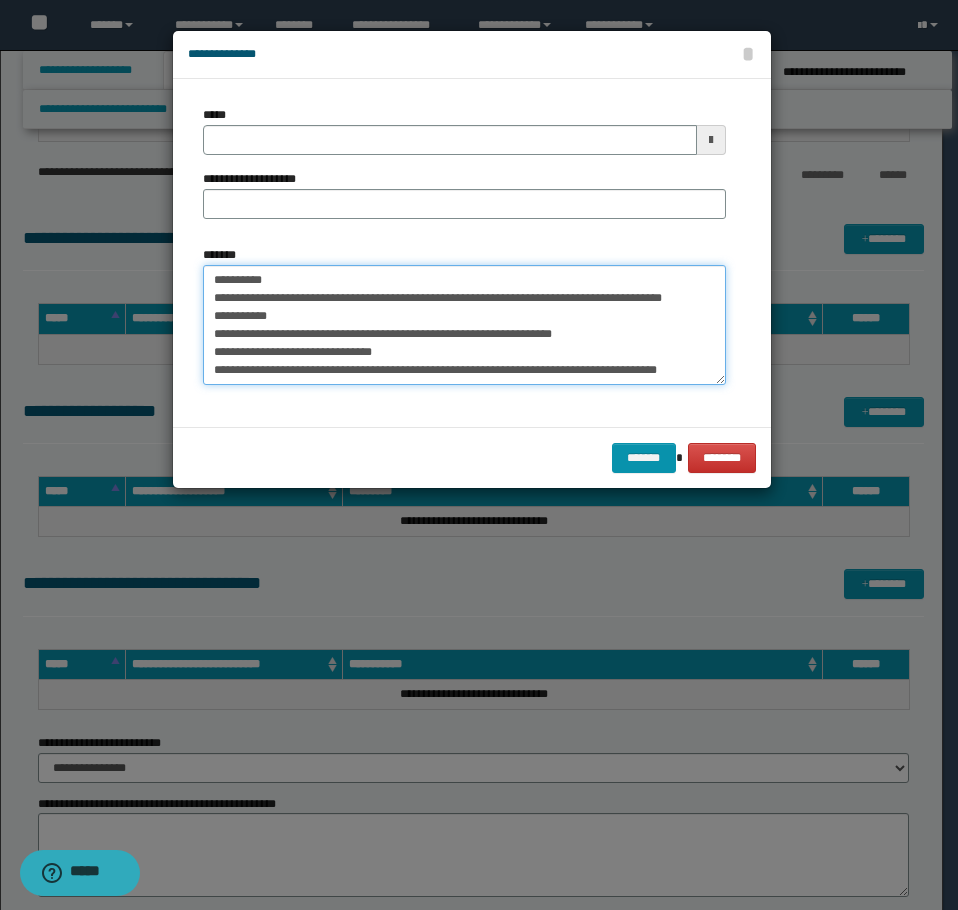 click on "**********" at bounding box center (464, 325) 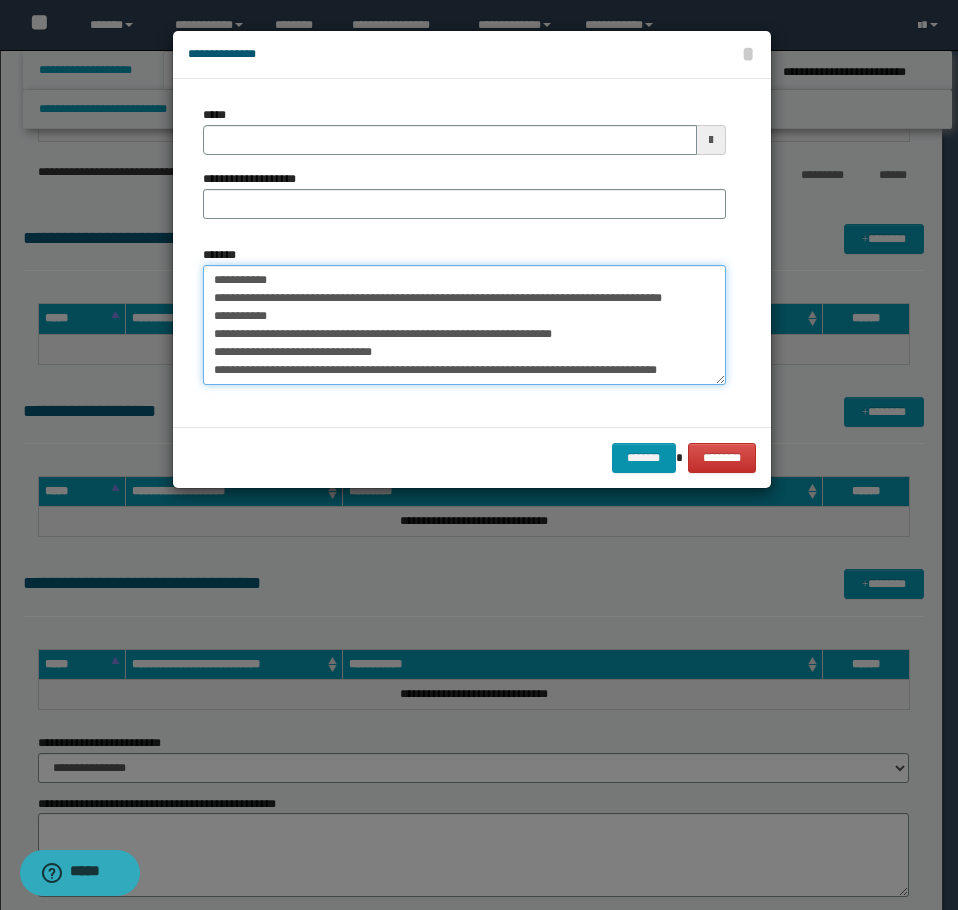 click on "**********" at bounding box center (464, 325) 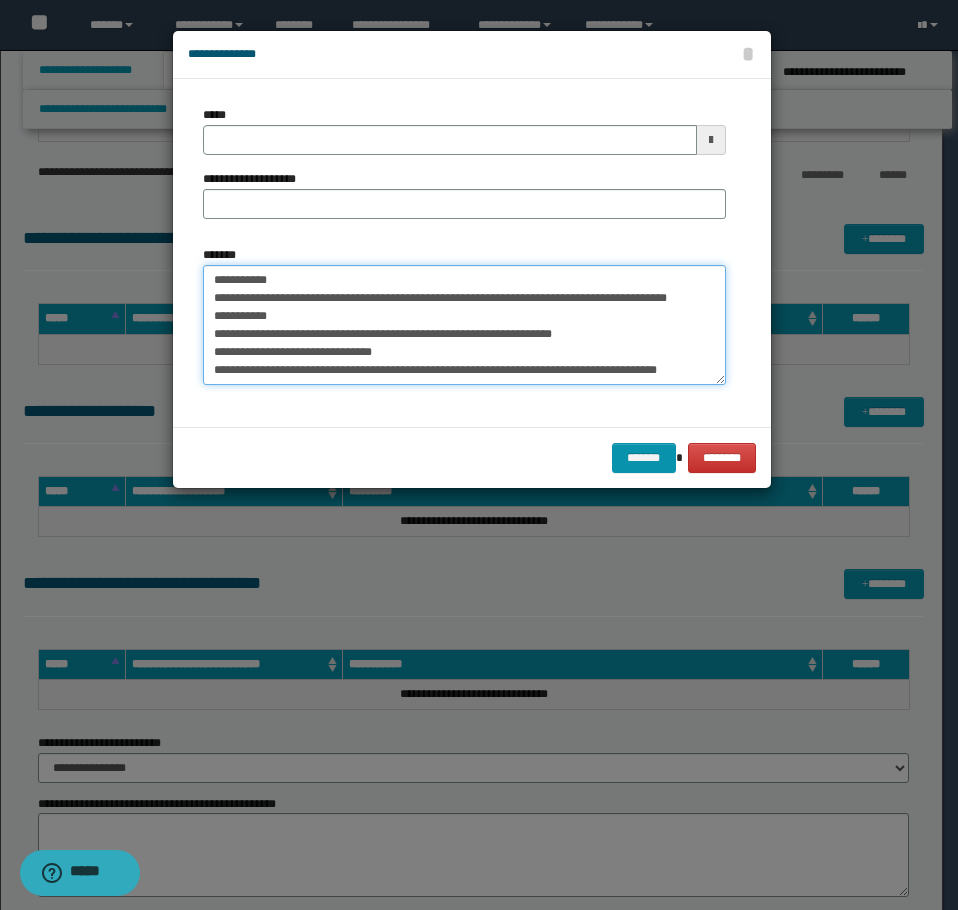 click on "**********" at bounding box center (464, 325) 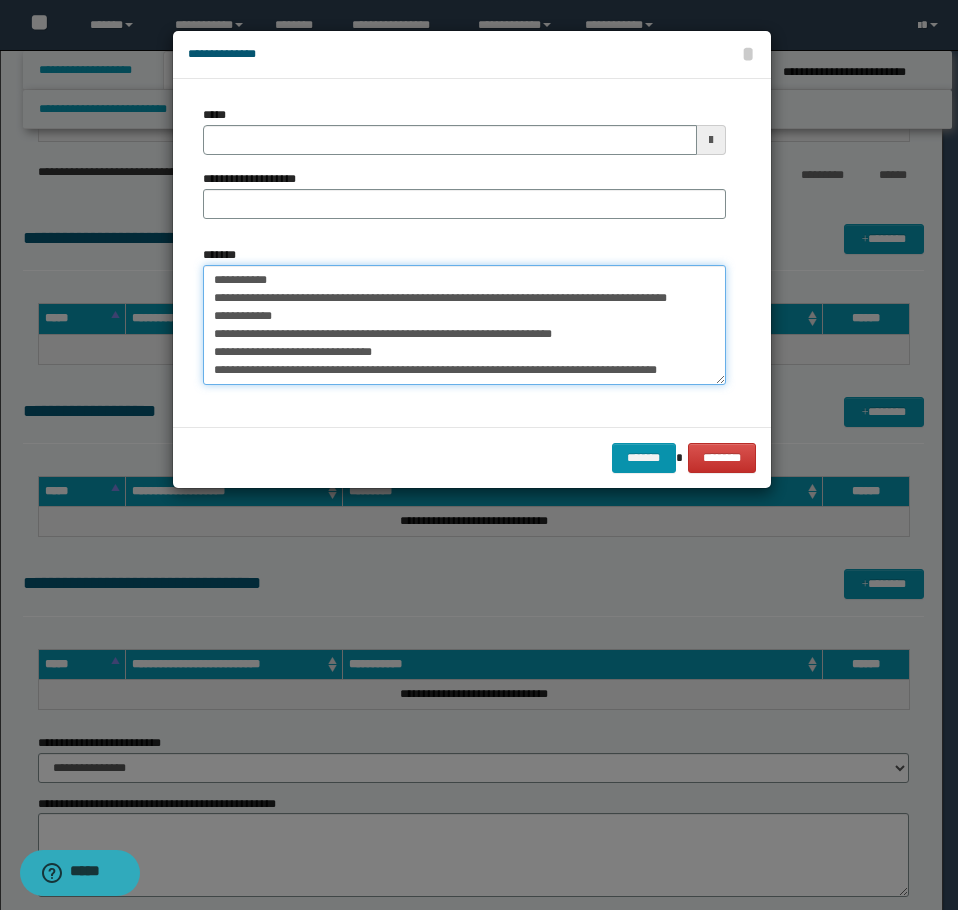 click on "**********" at bounding box center (464, 325) 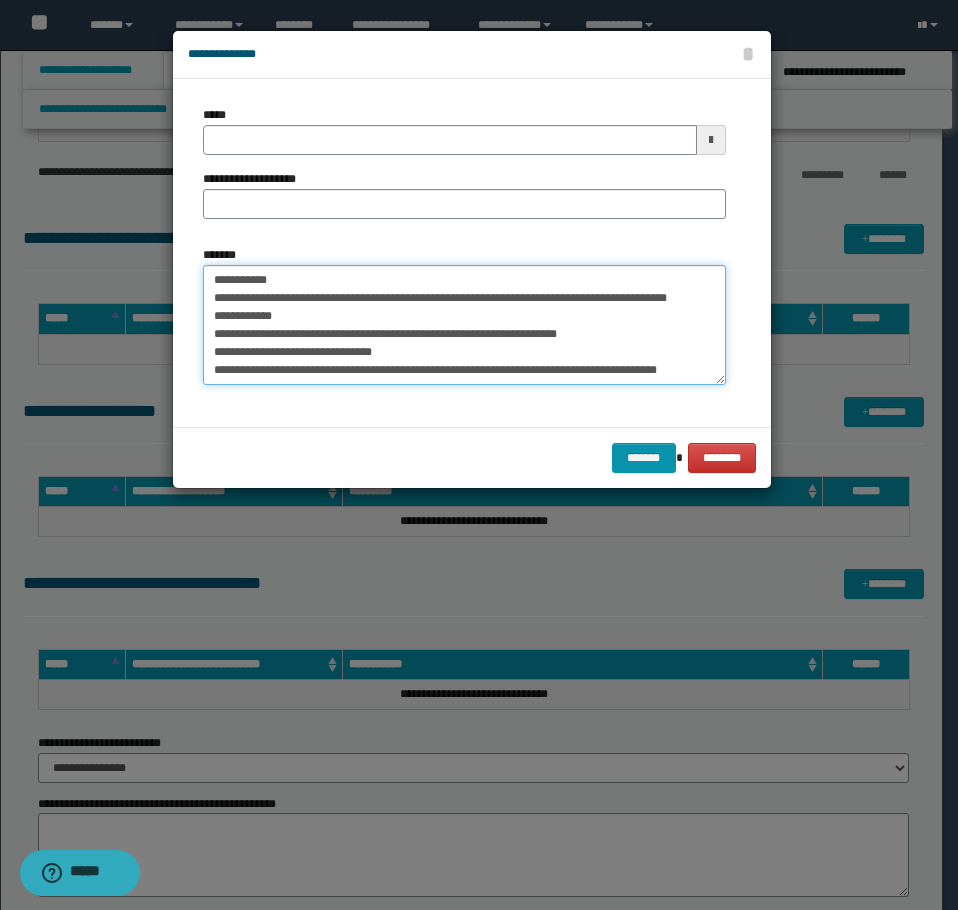 click on "**********" at bounding box center [464, 325] 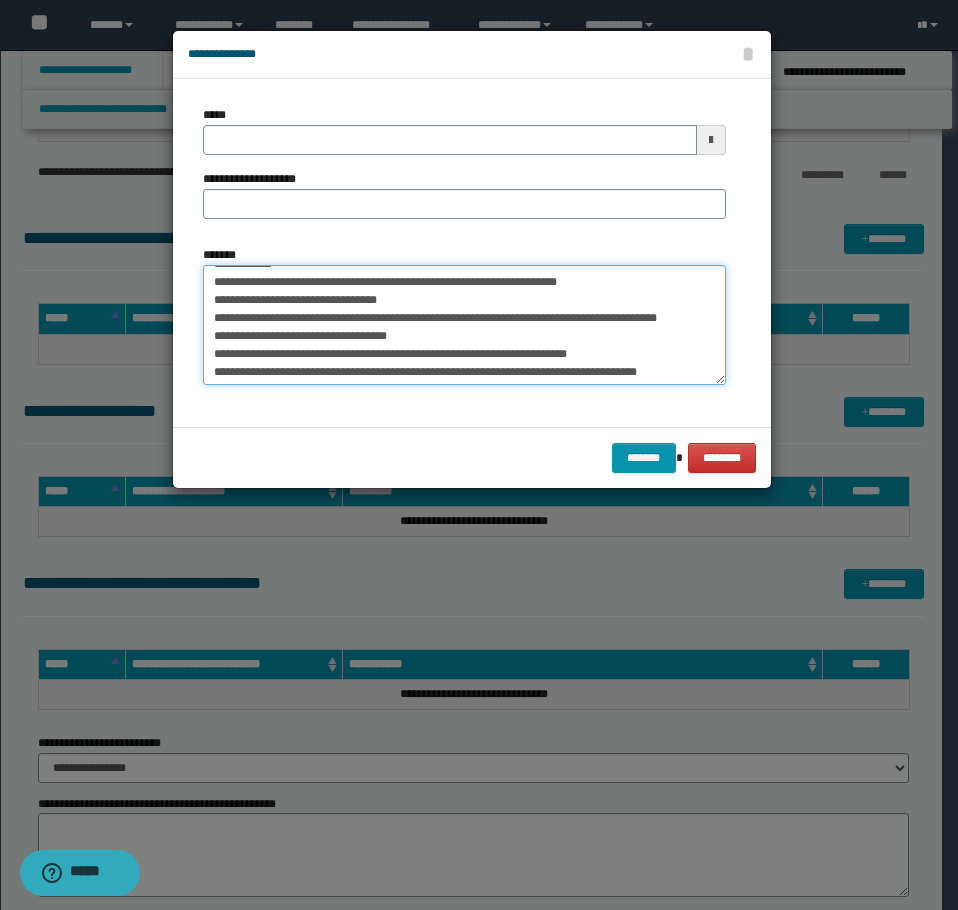 scroll, scrollTop: 100, scrollLeft: 0, axis: vertical 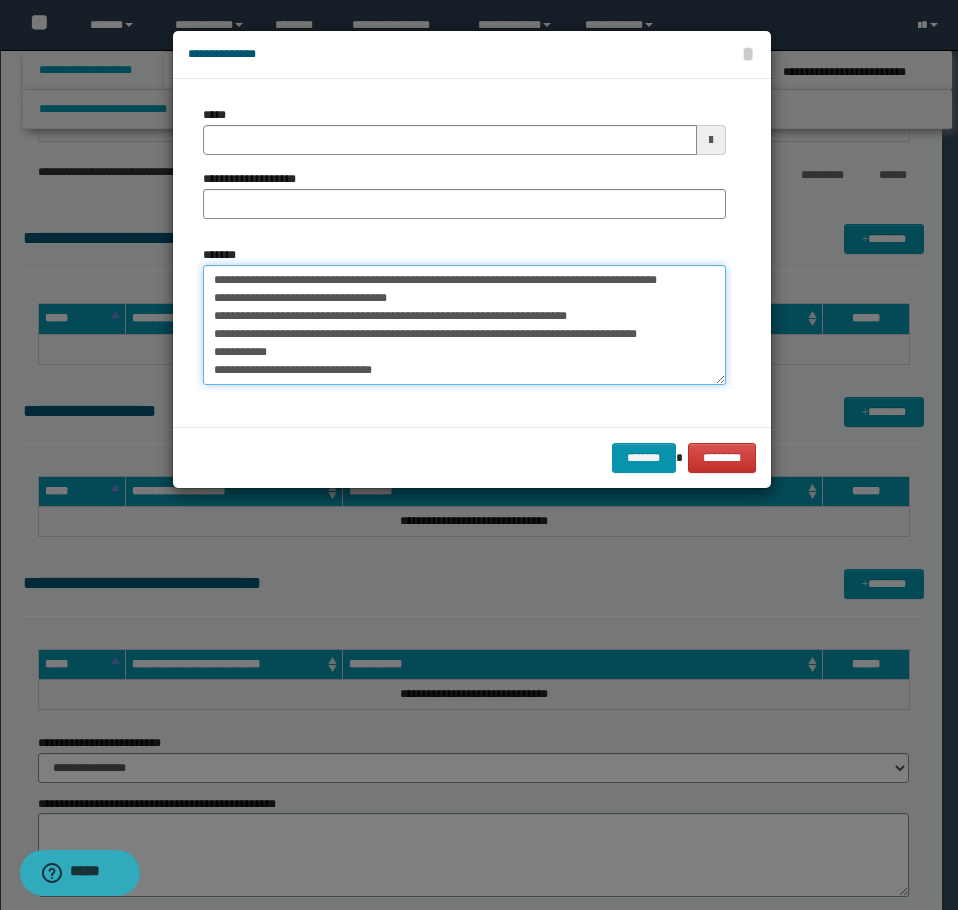 click on "**********" at bounding box center [464, 325] 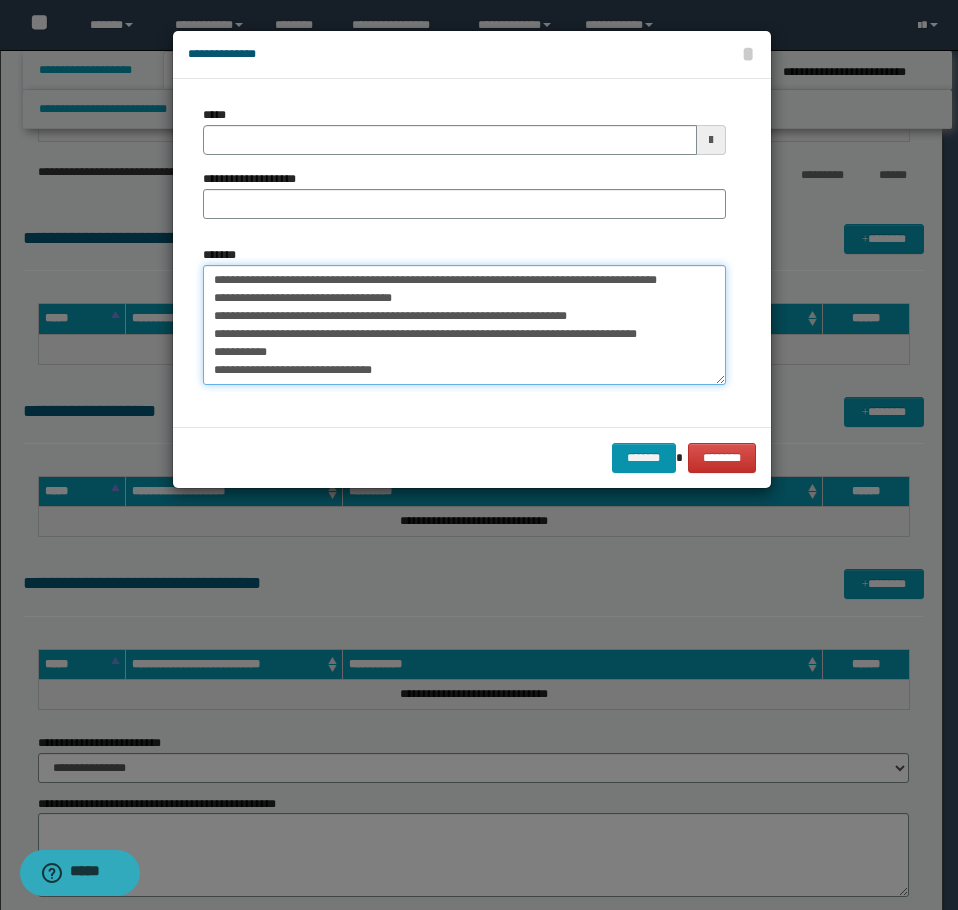 scroll, scrollTop: 0, scrollLeft: 0, axis: both 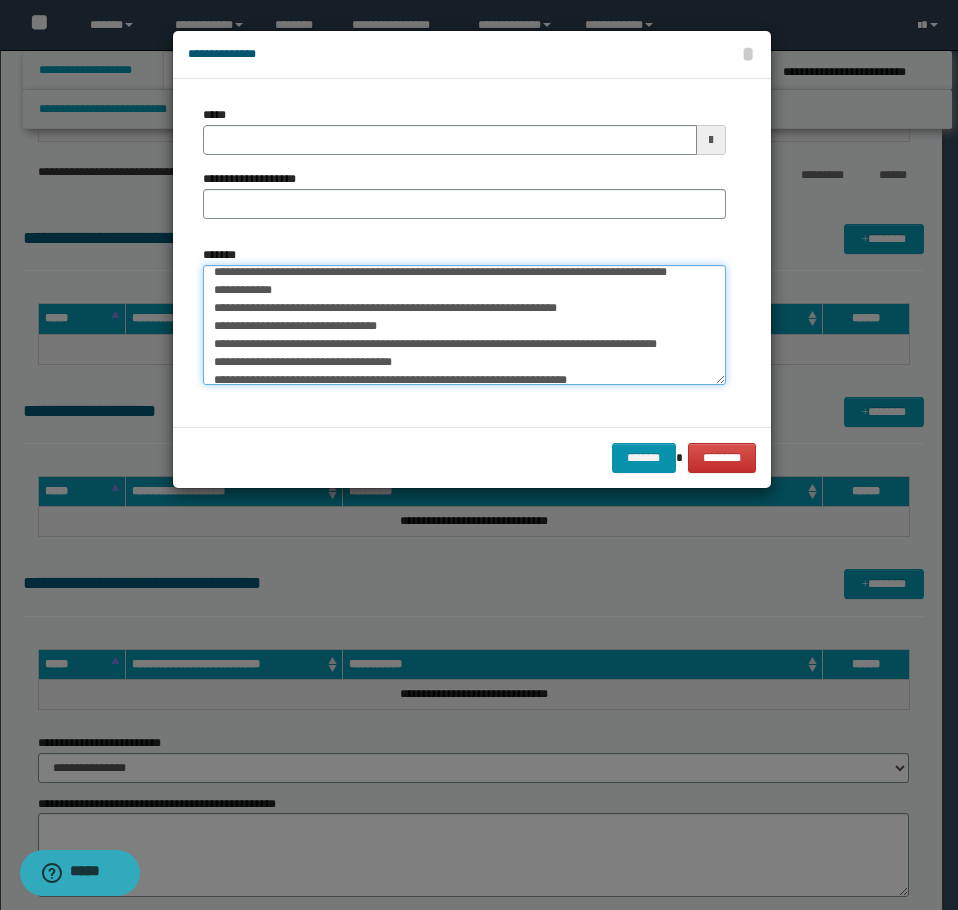 click on "**********" at bounding box center [464, 325] 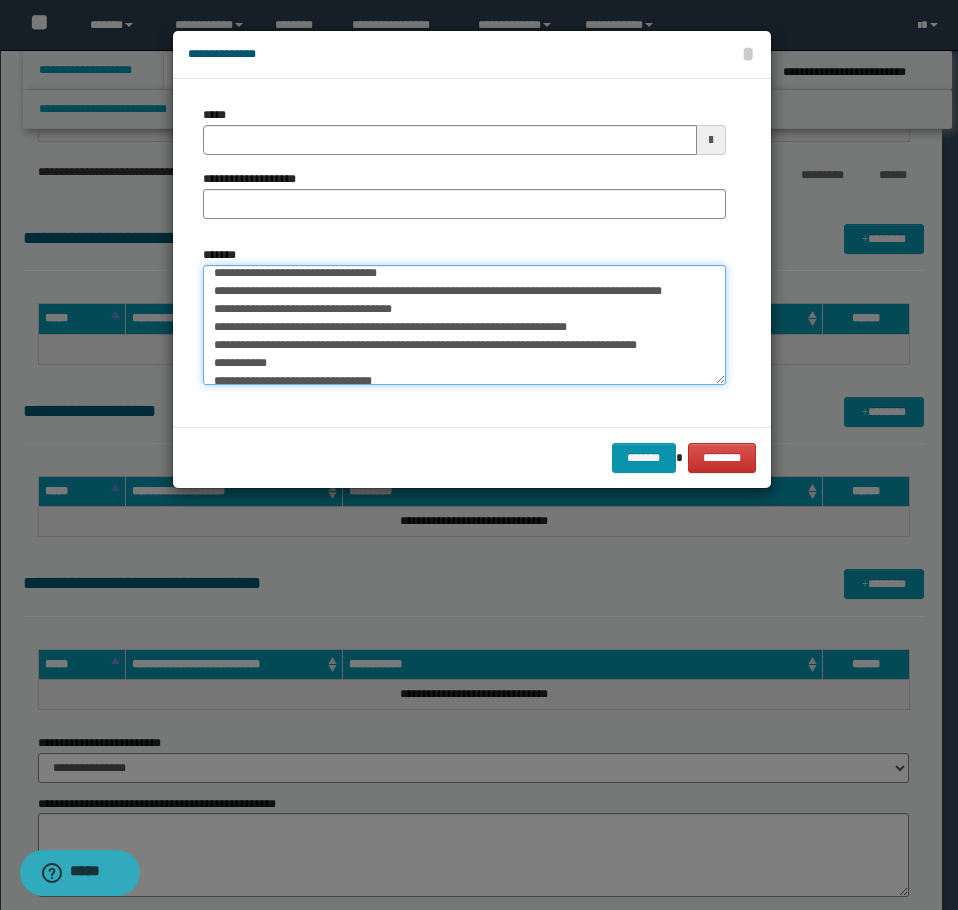 scroll, scrollTop: 126, scrollLeft: 0, axis: vertical 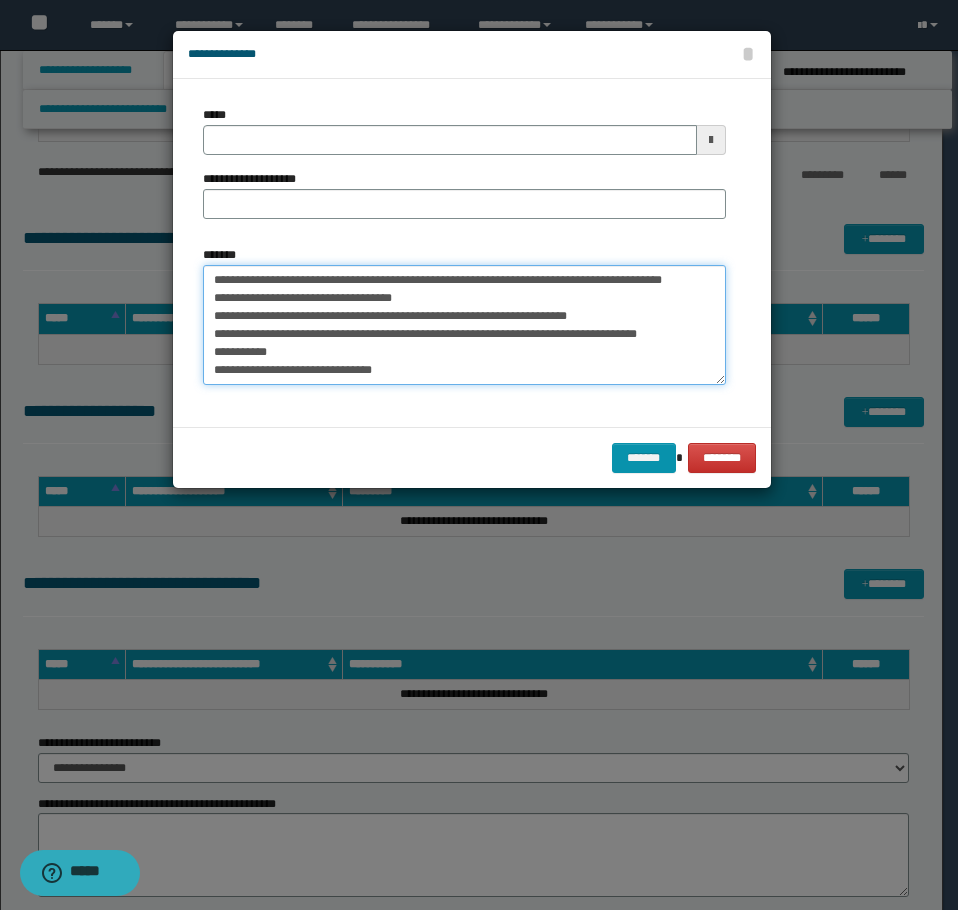 click on "**********" at bounding box center [464, 325] 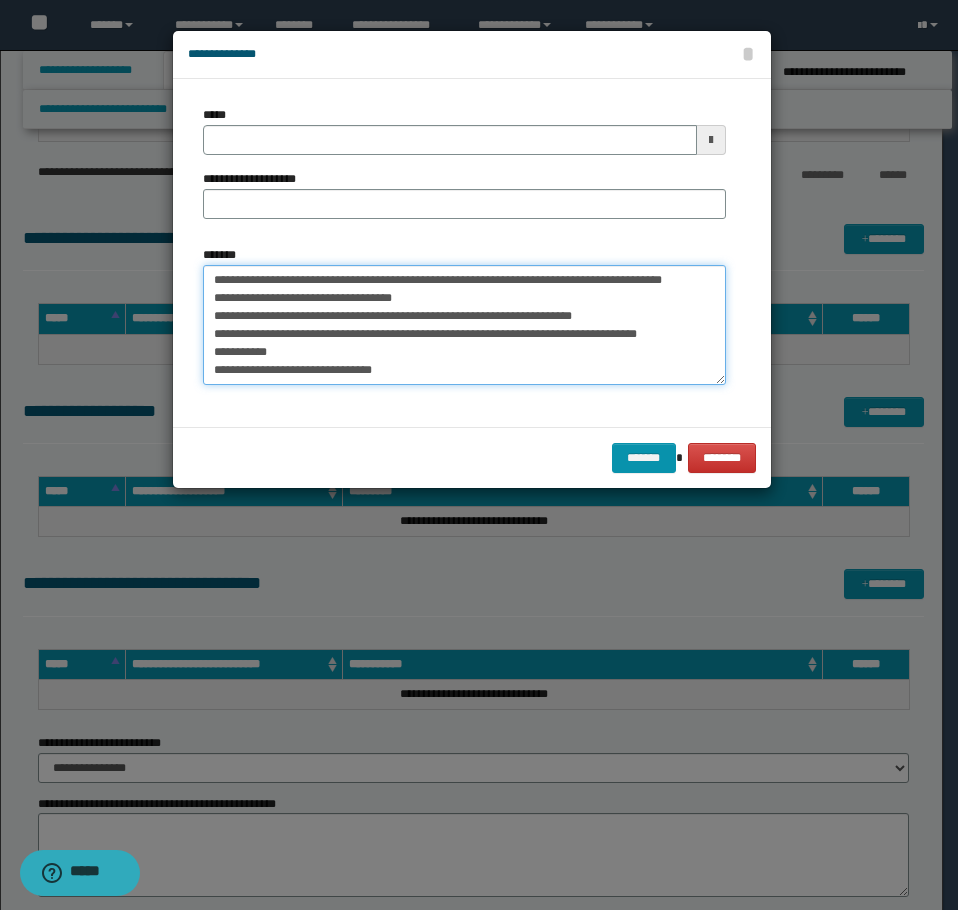 click on "**********" at bounding box center (464, 325) 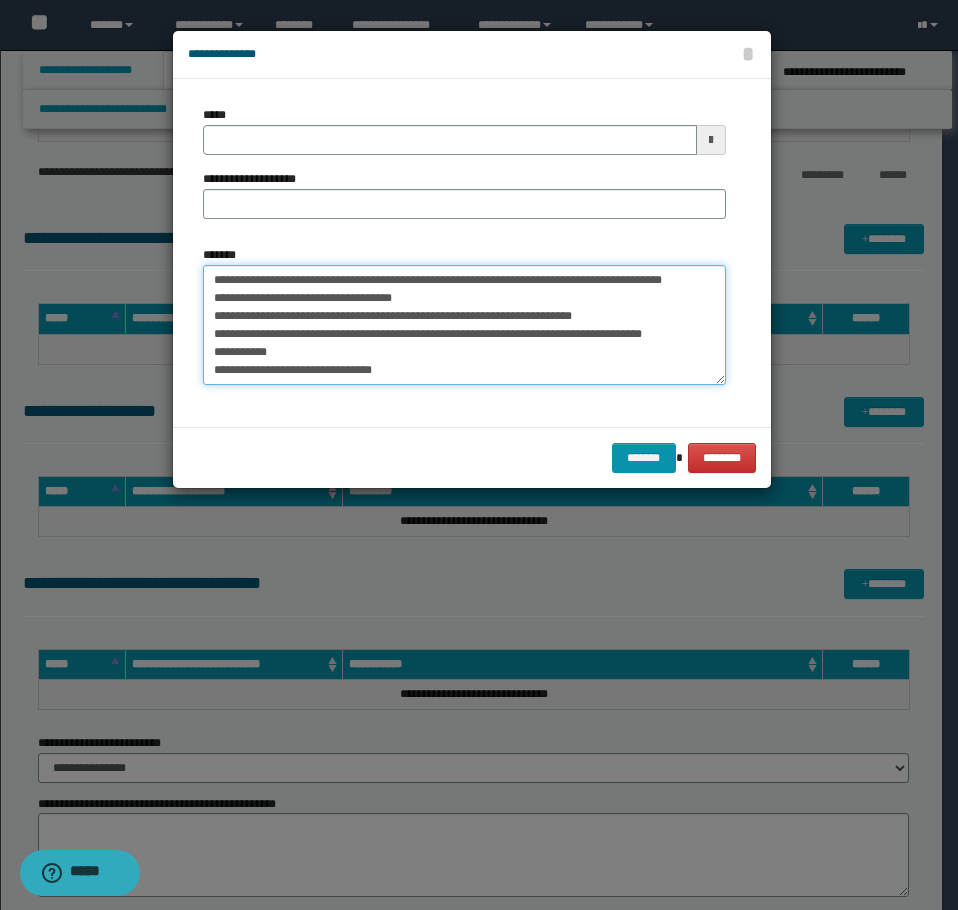 click on "**********" at bounding box center (464, 325) 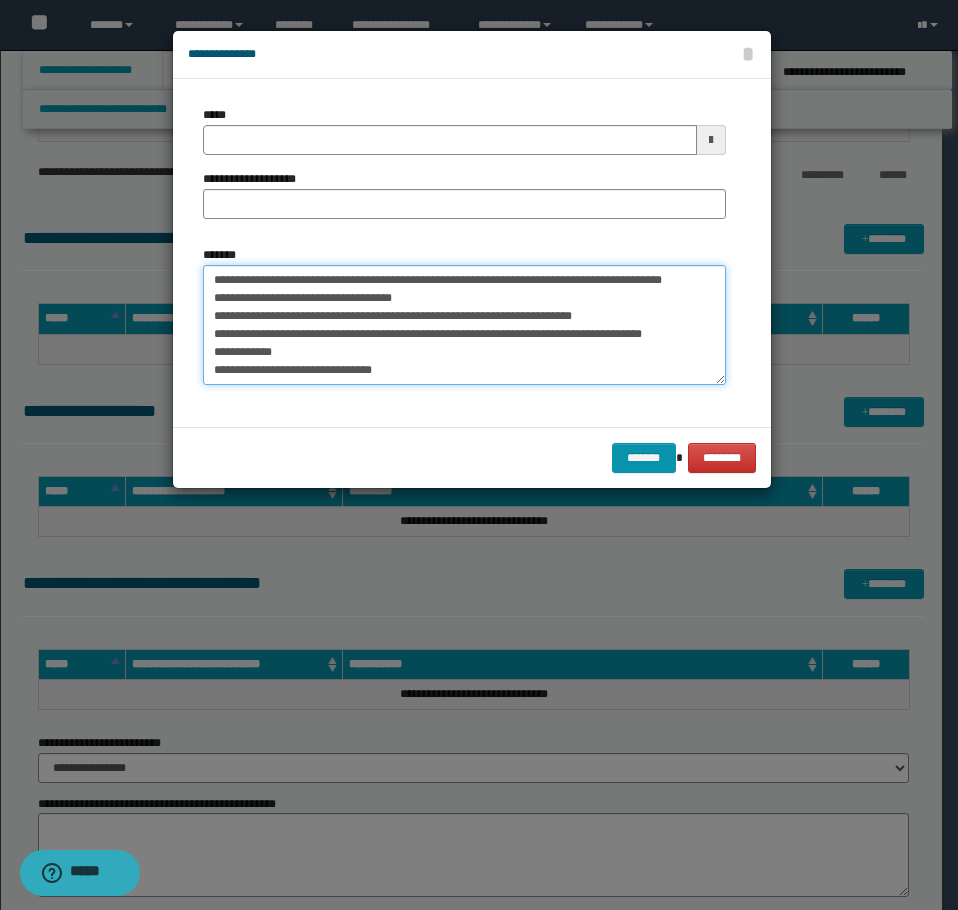 click on "**********" at bounding box center [464, 325] 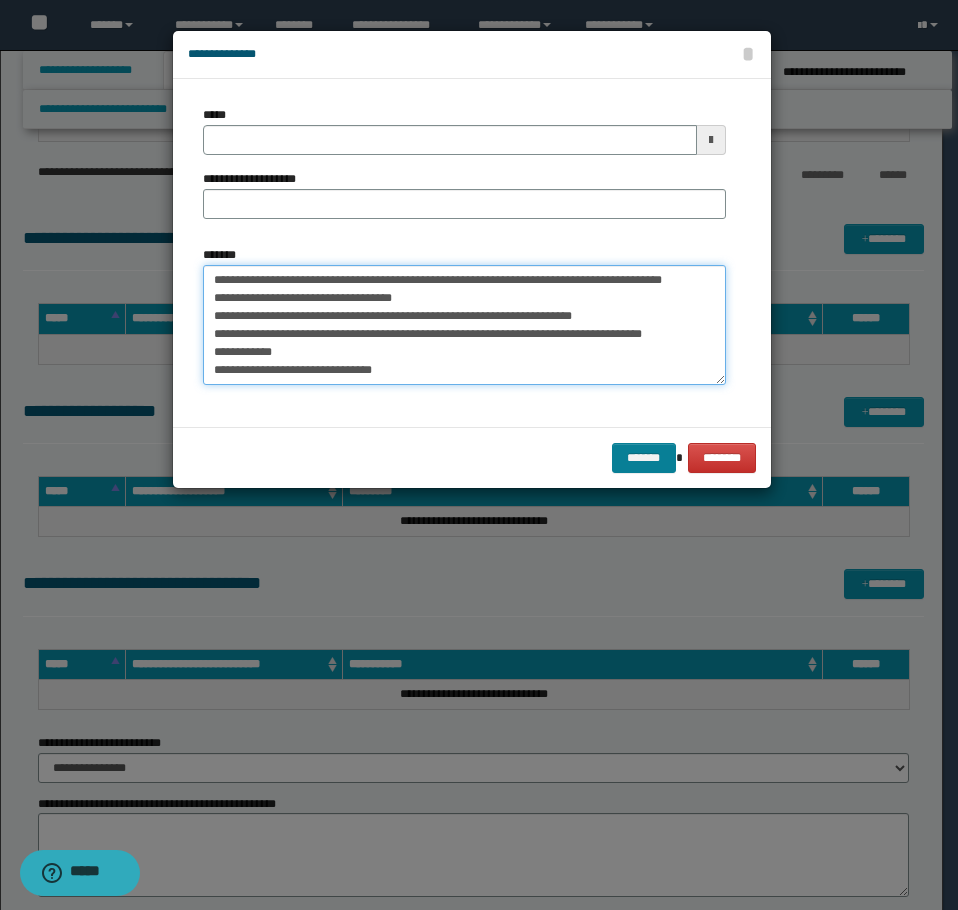 type on "**********" 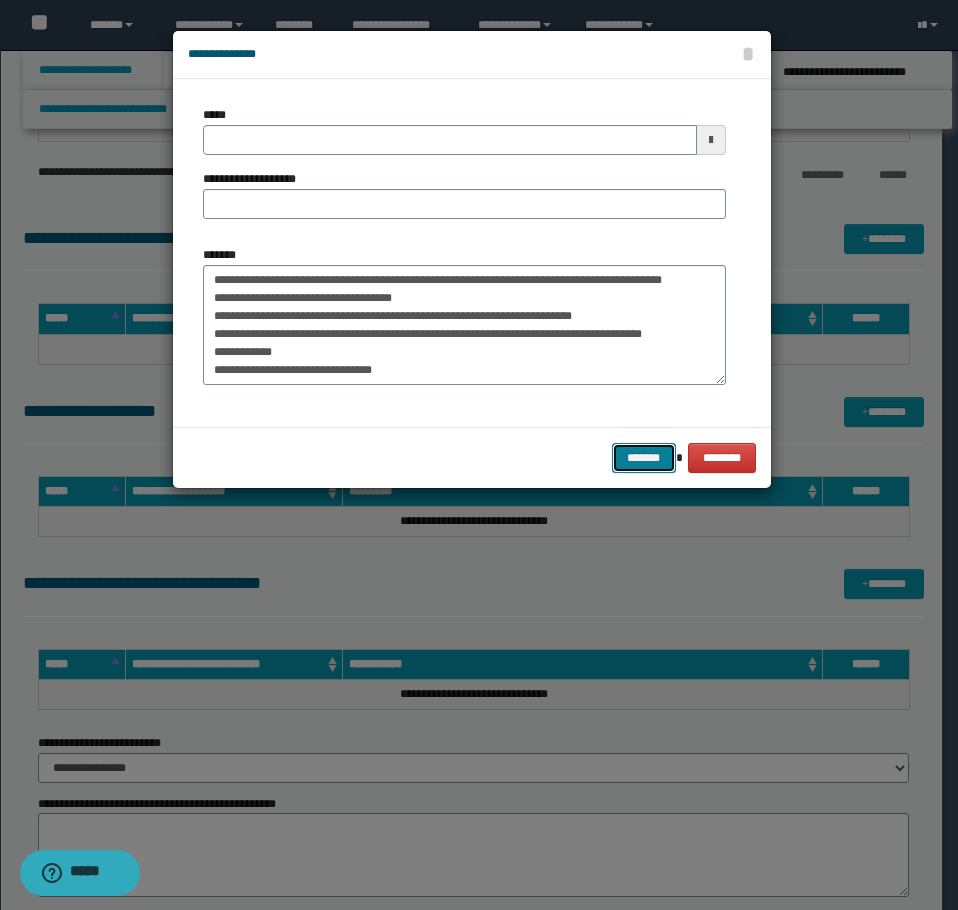 click on "*******" at bounding box center [644, 458] 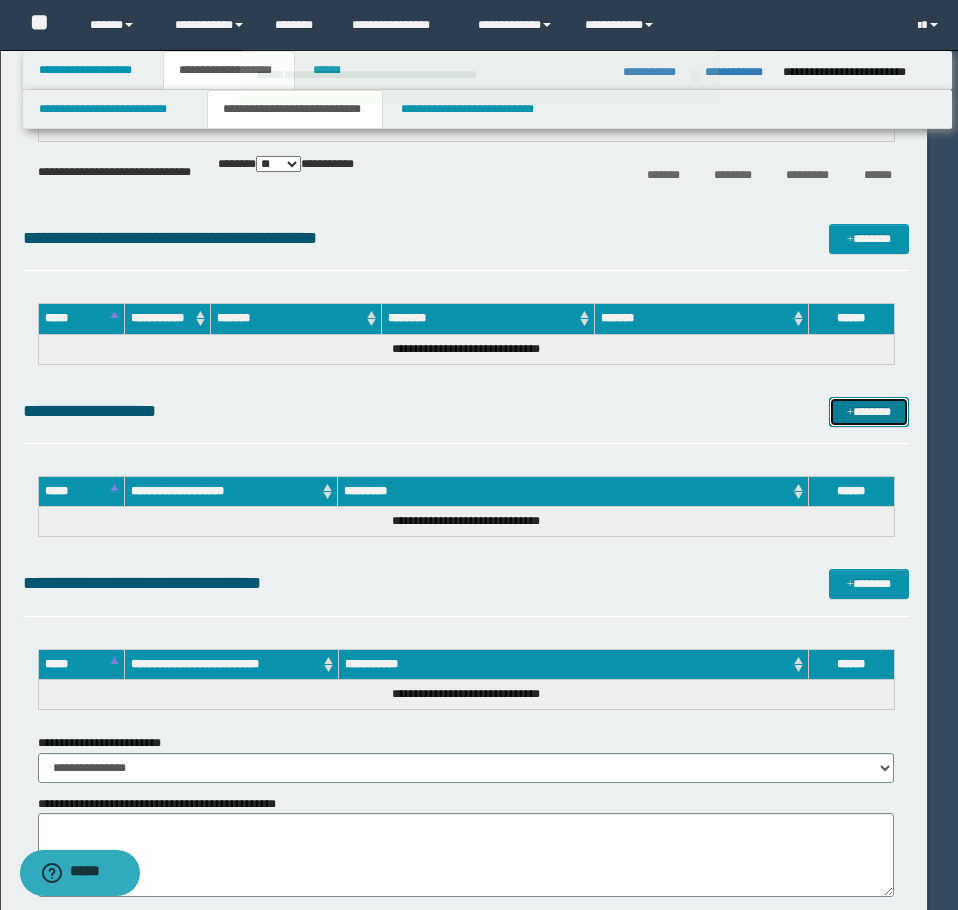 type 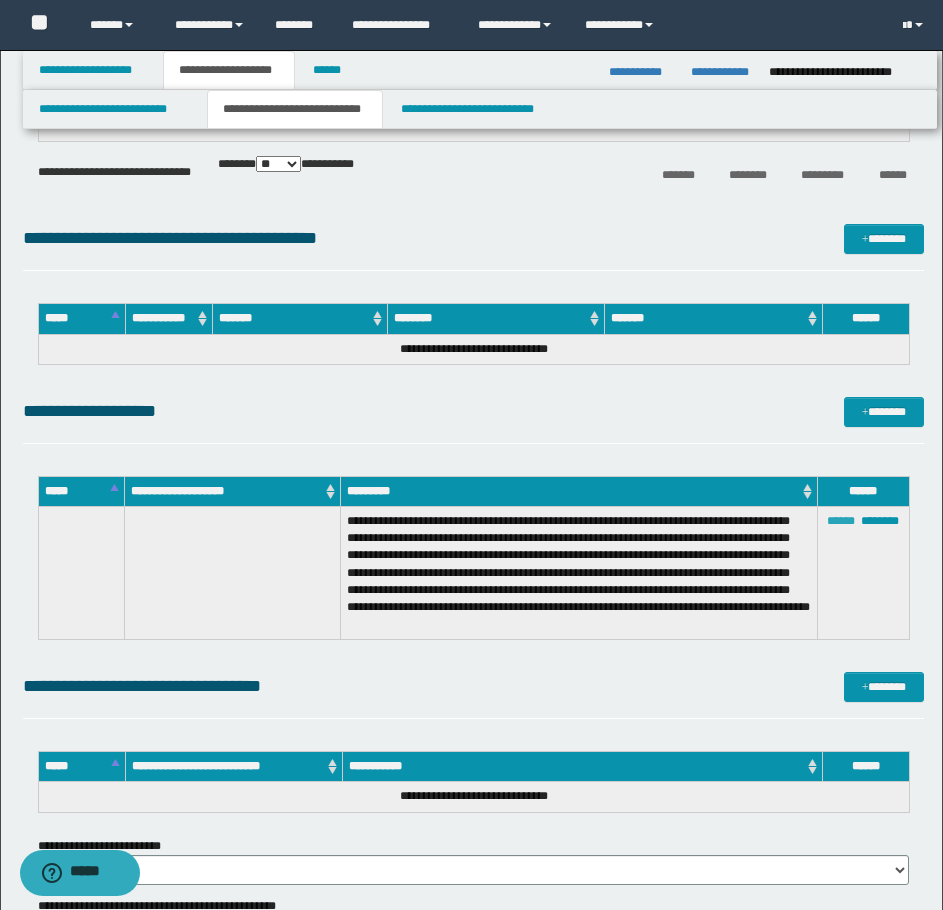 click on "******" at bounding box center [841, 521] 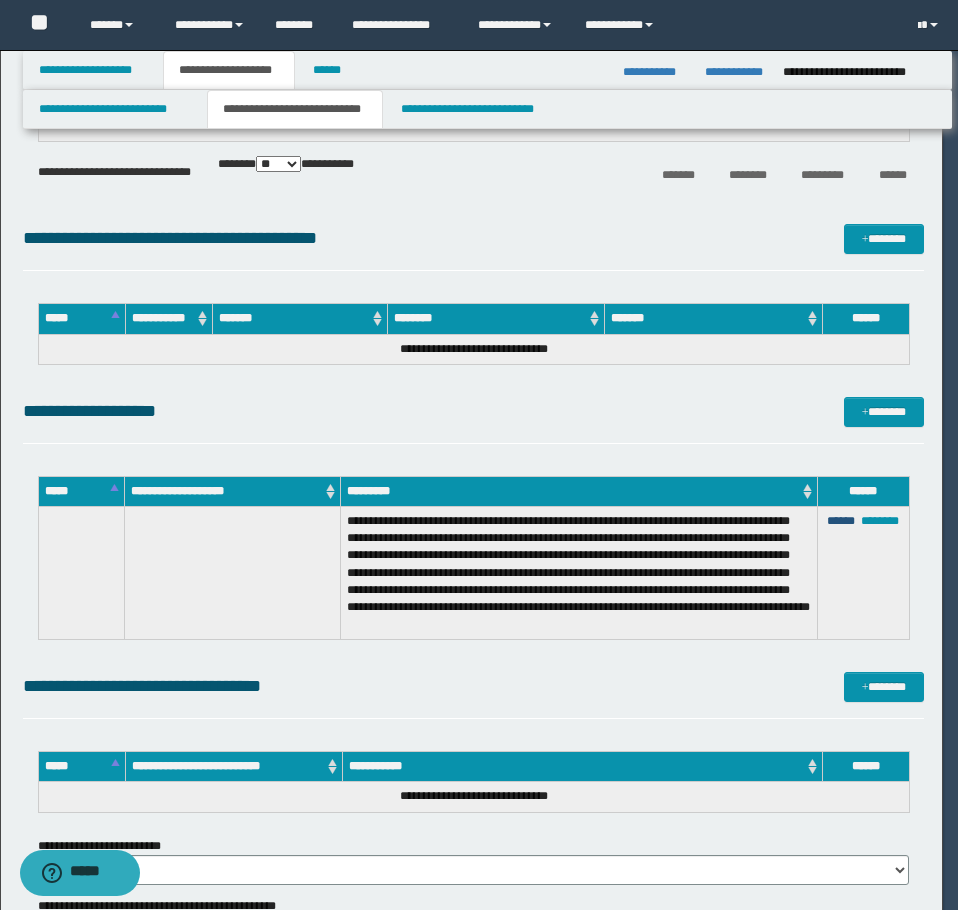 scroll, scrollTop: 18, scrollLeft: 0, axis: vertical 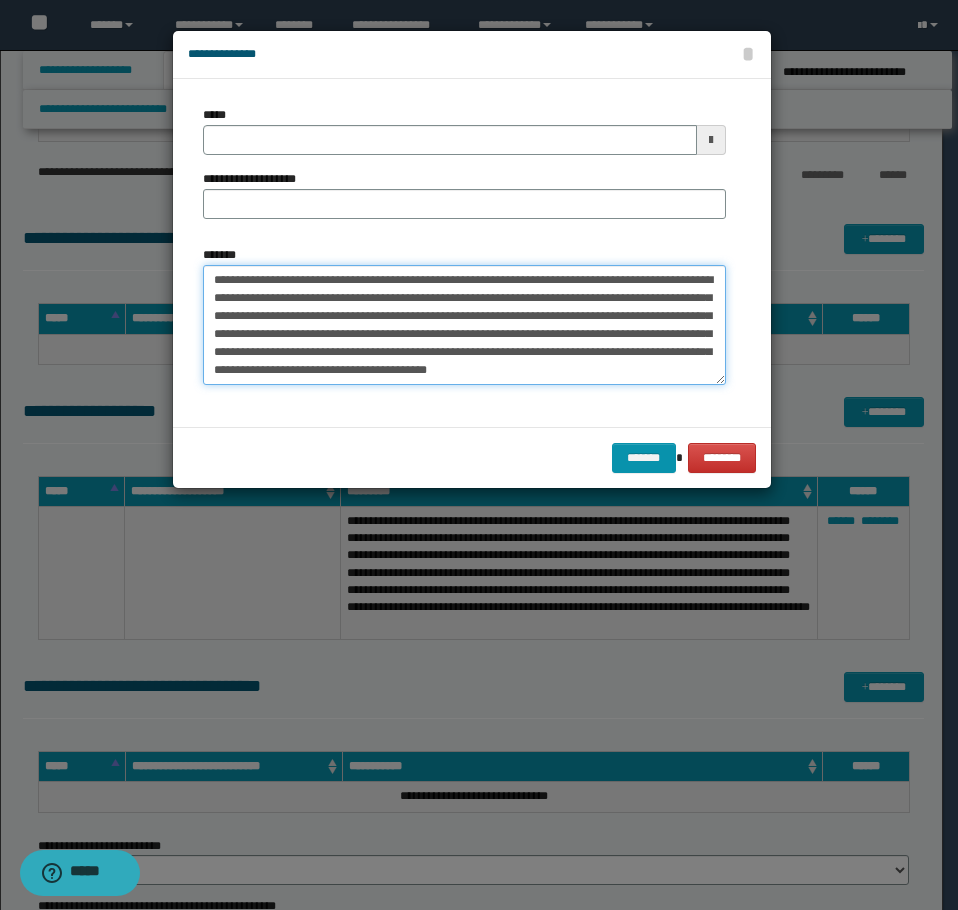 drag, startPoint x: 516, startPoint y: 377, endPoint x: 221, endPoint y: 375, distance: 295.00677 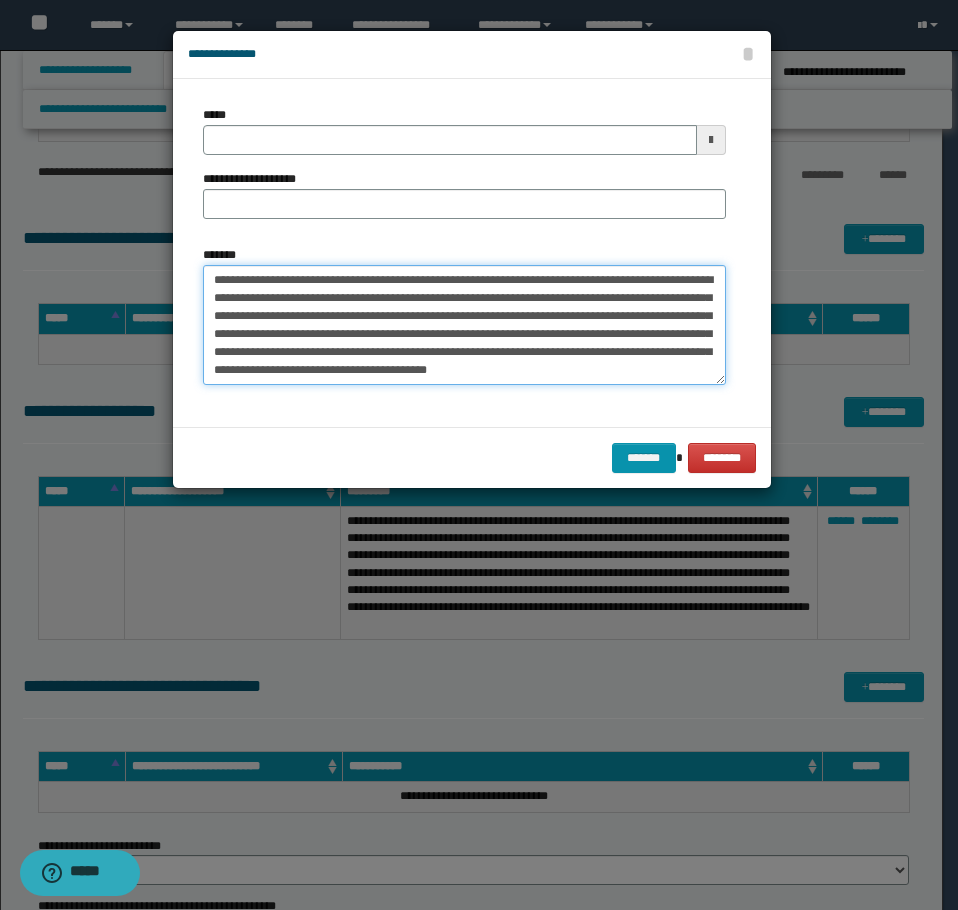 scroll, scrollTop: 0, scrollLeft: 0, axis: both 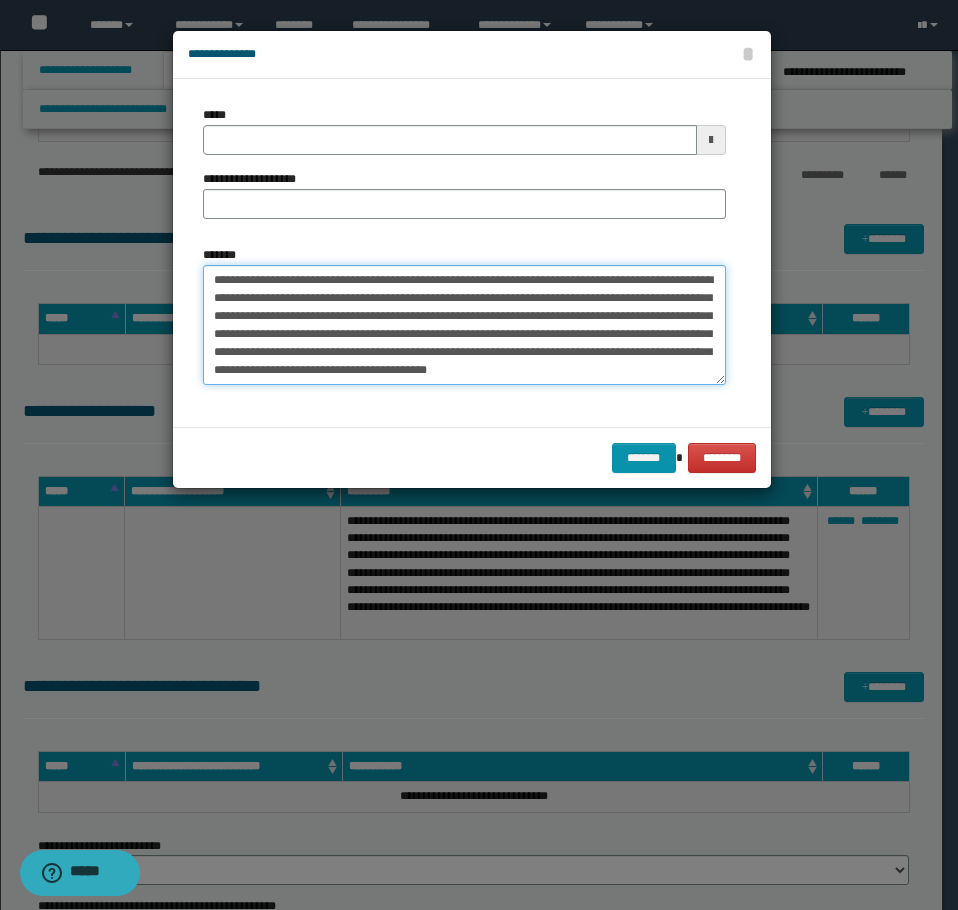 type on "**********" 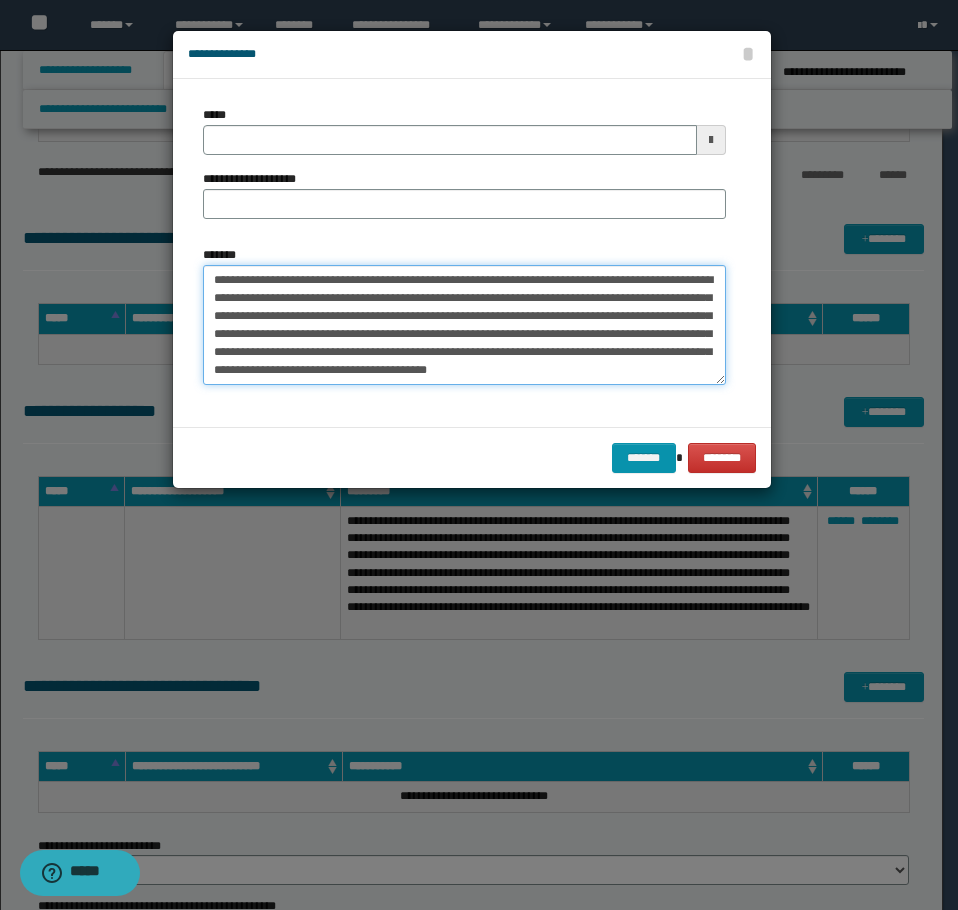 click on "**********" at bounding box center (464, 325) 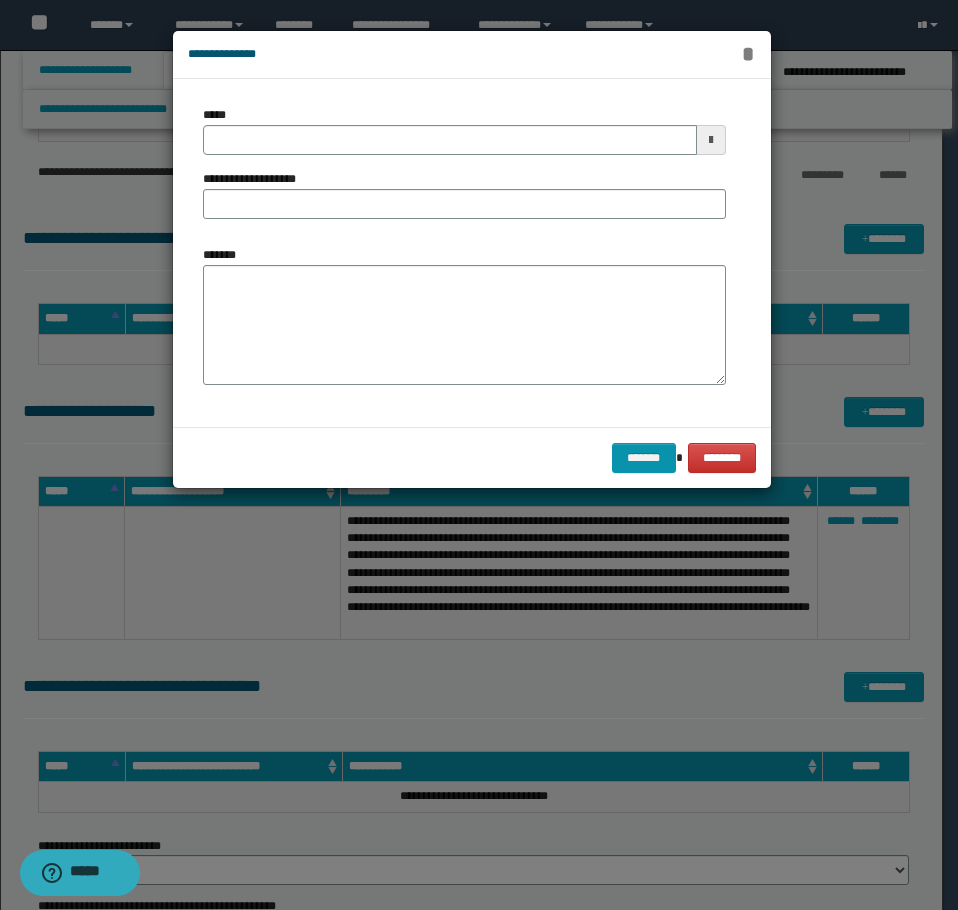 click on "*" at bounding box center [748, 54] 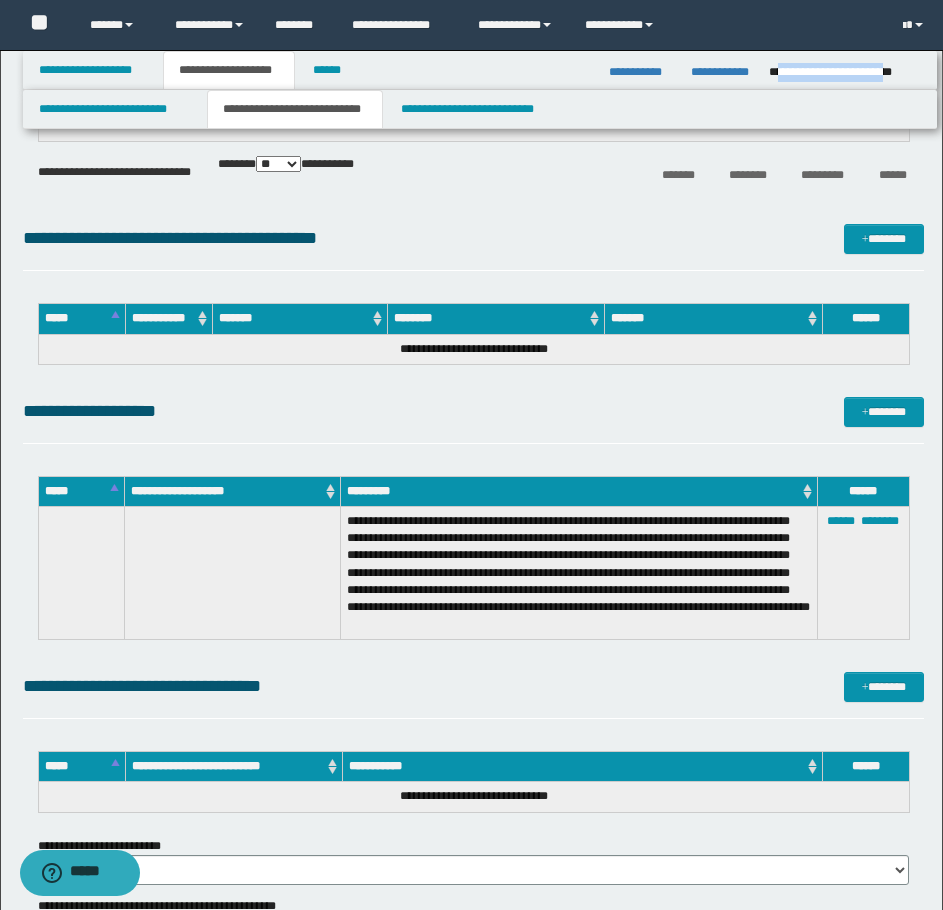 drag, startPoint x: 776, startPoint y: 75, endPoint x: 917, endPoint y: 74, distance: 141.00354 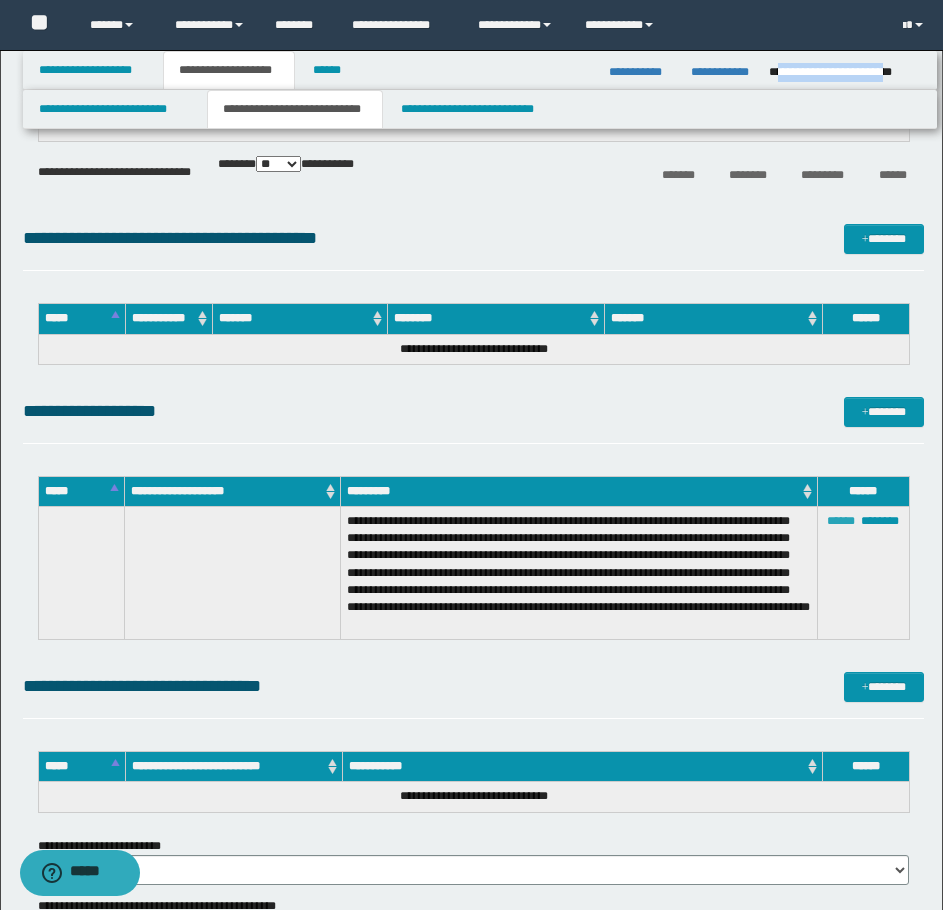 click on "******" at bounding box center [841, 521] 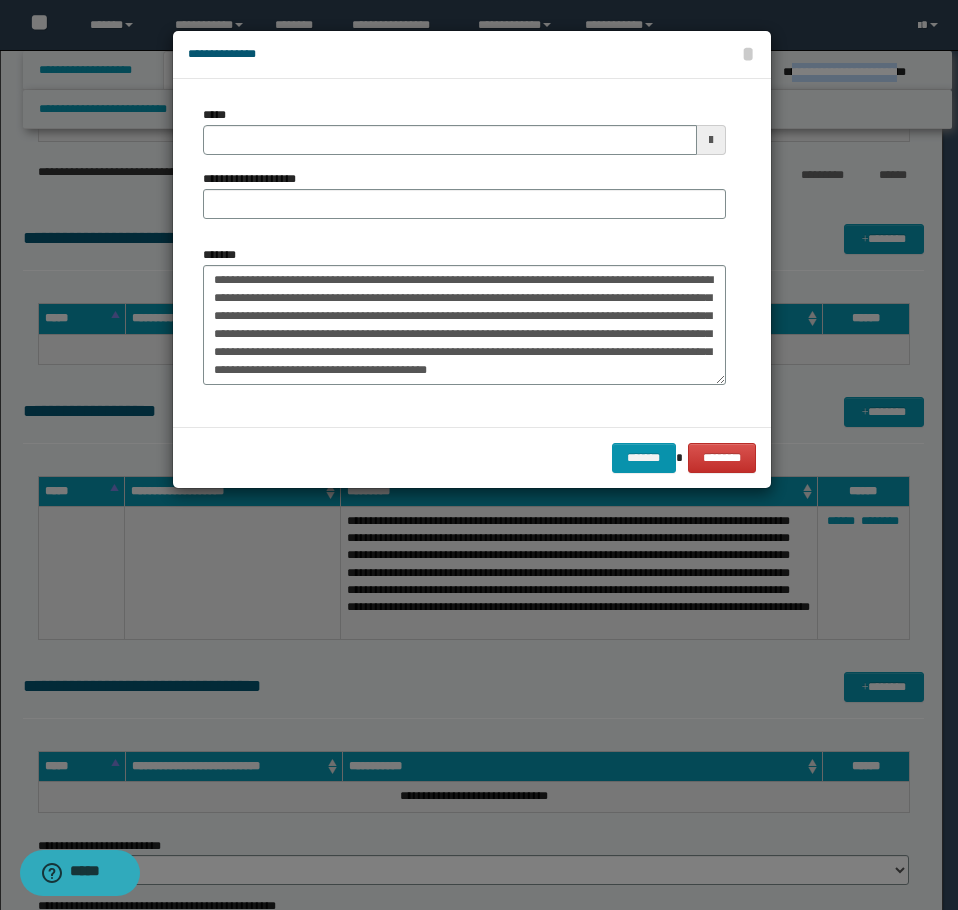 scroll, scrollTop: 18, scrollLeft: 0, axis: vertical 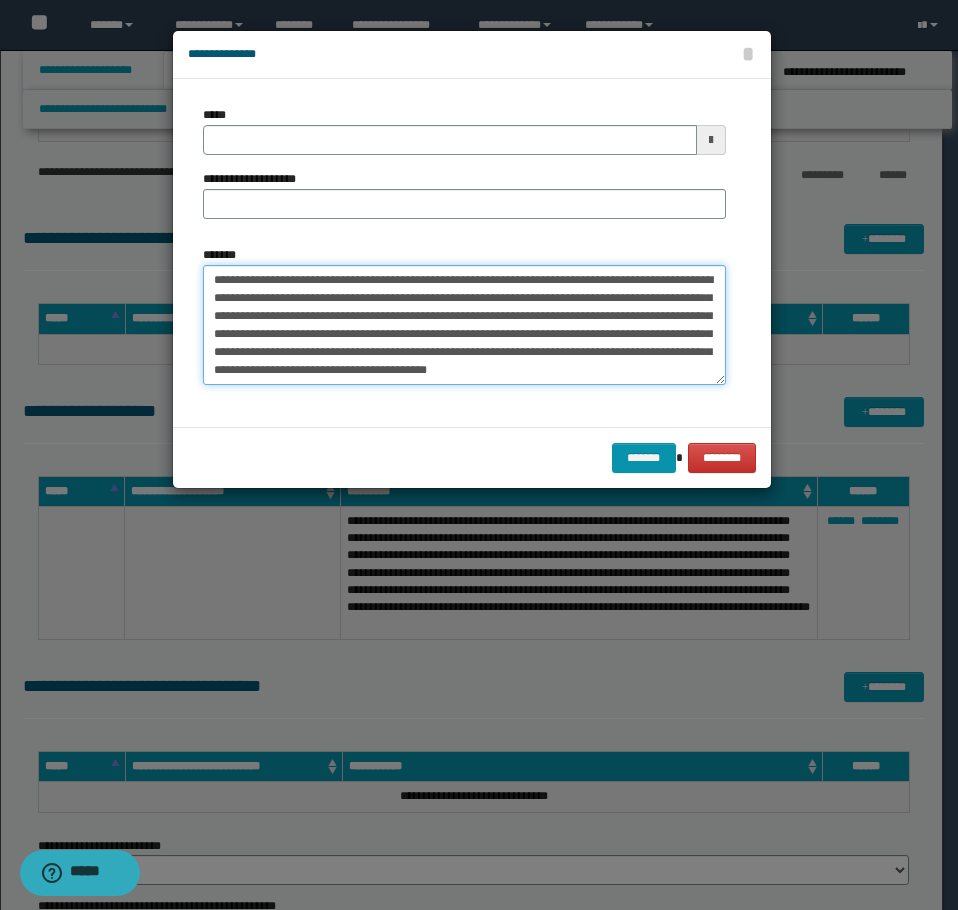drag, startPoint x: 506, startPoint y: 367, endPoint x: 205, endPoint y: 284, distance: 312.2339 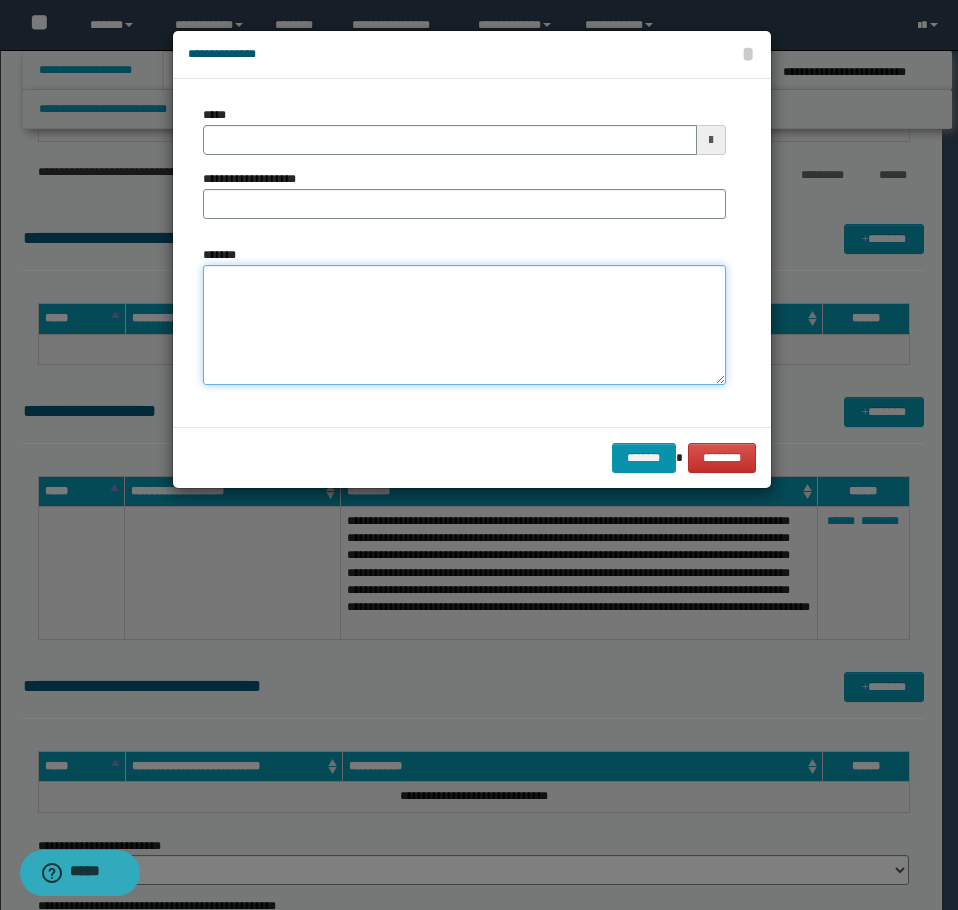 type 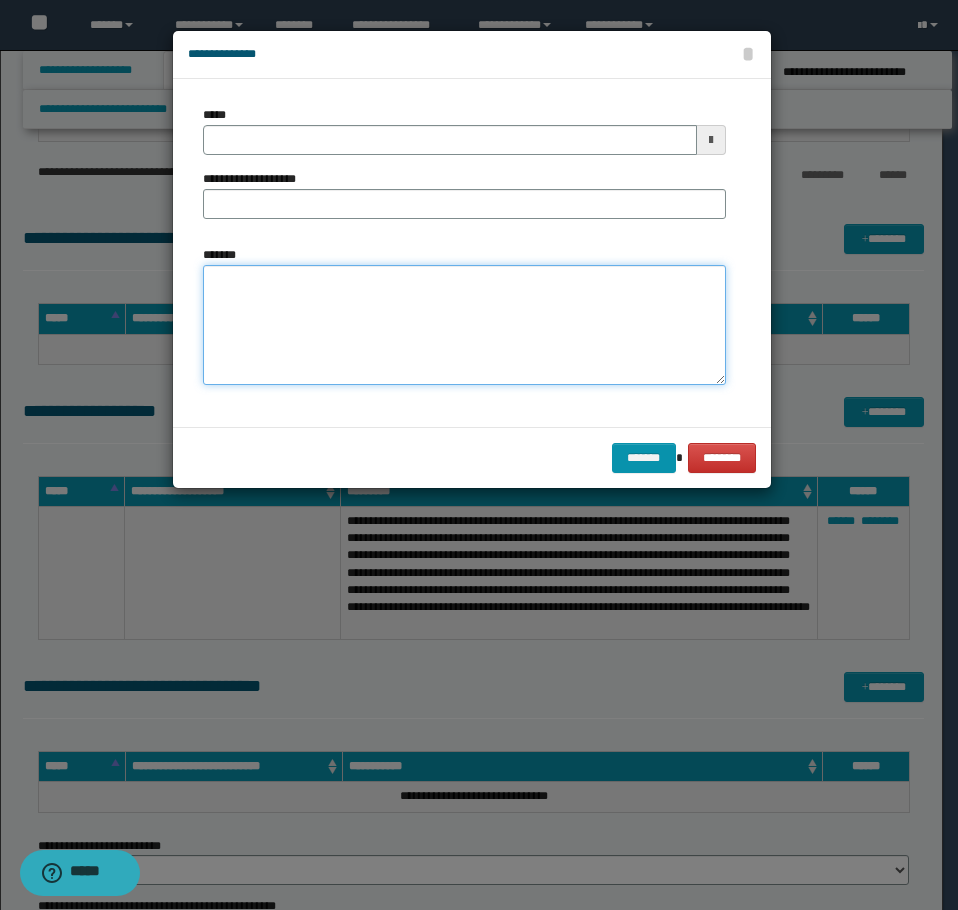 type 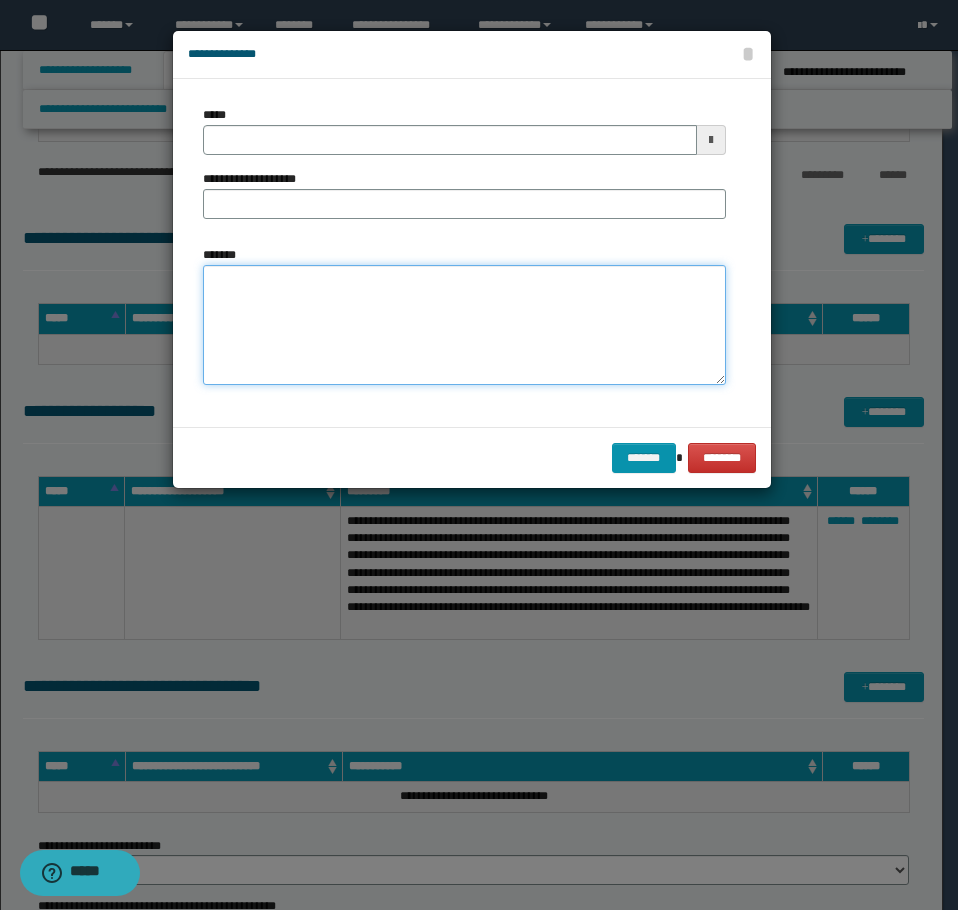 paste on "**********" 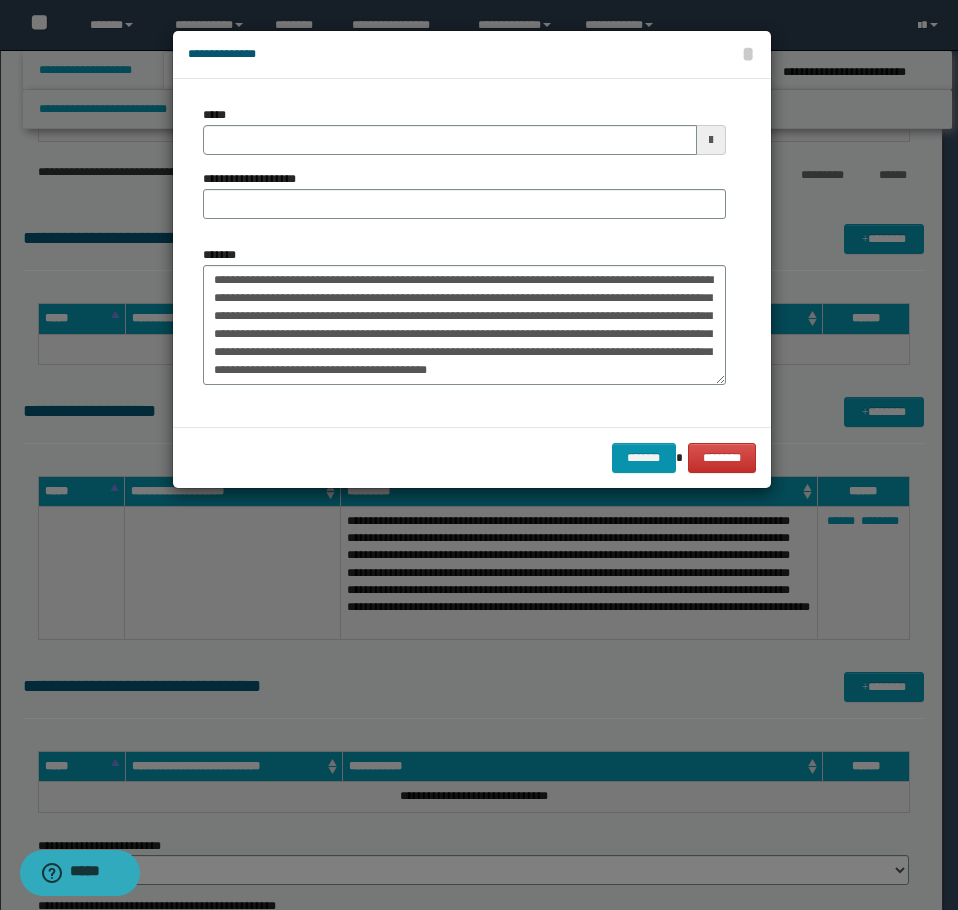 click on "**********" at bounding box center [464, 315] 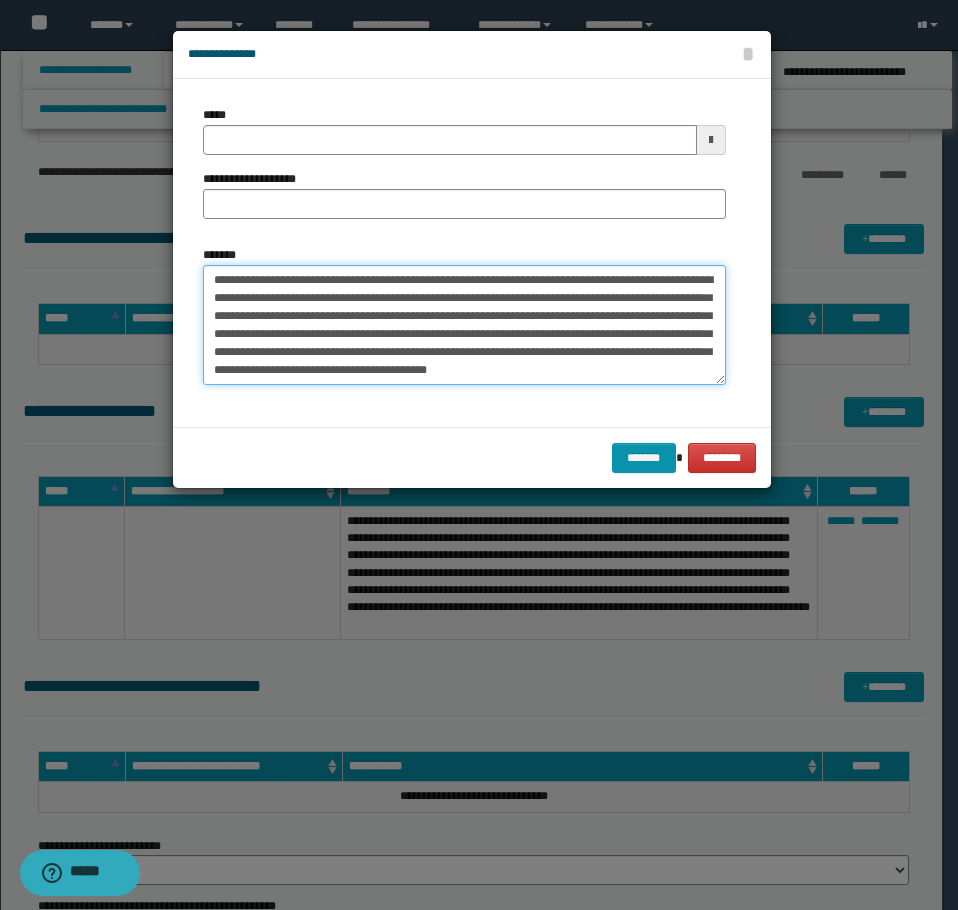 click on "**********" at bounding box center [464, 325] 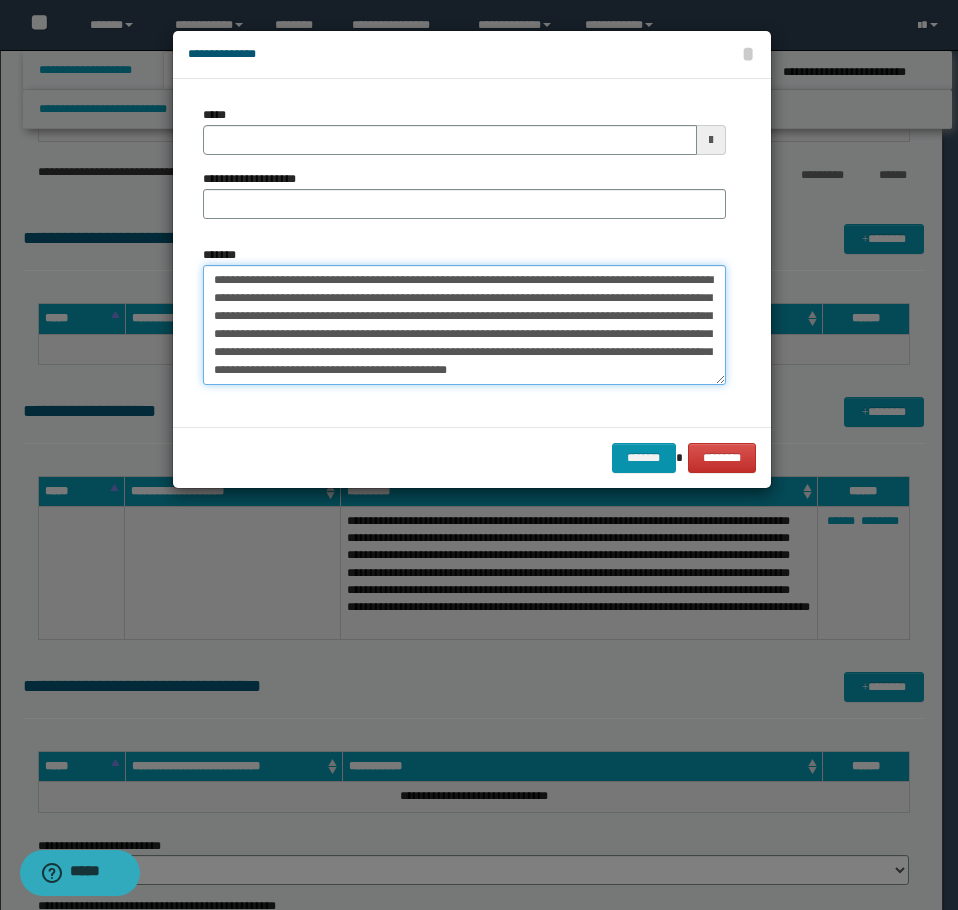 click on "**********" at bounding box center (464, 325) 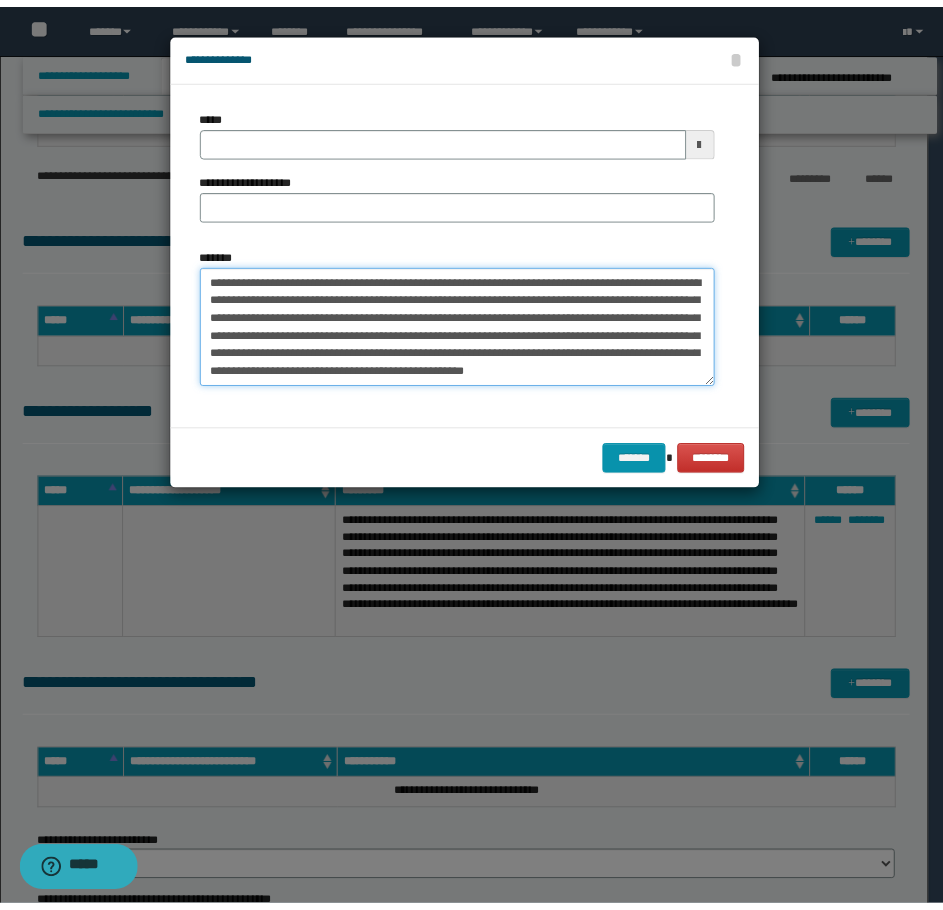 scroll, scrollTop: 12, scrollLeft: 0, axis: vertical 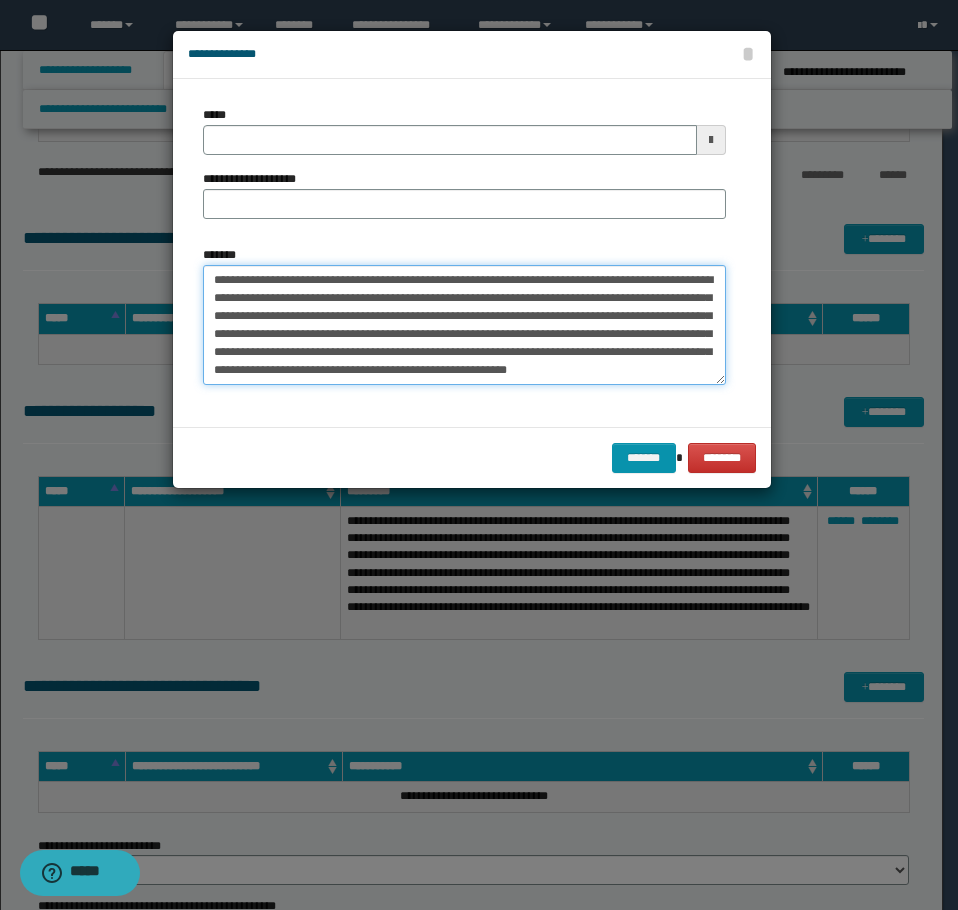 type on "**********" 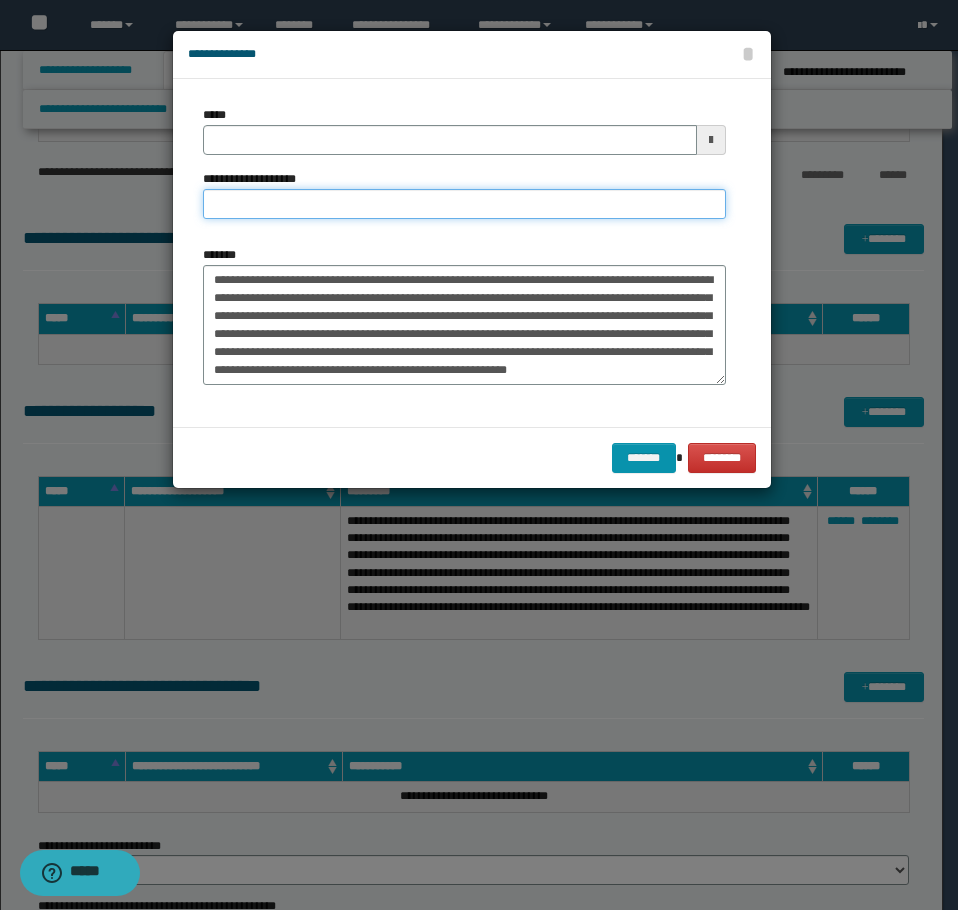 click on "**********" at bounding box center (464, 204) 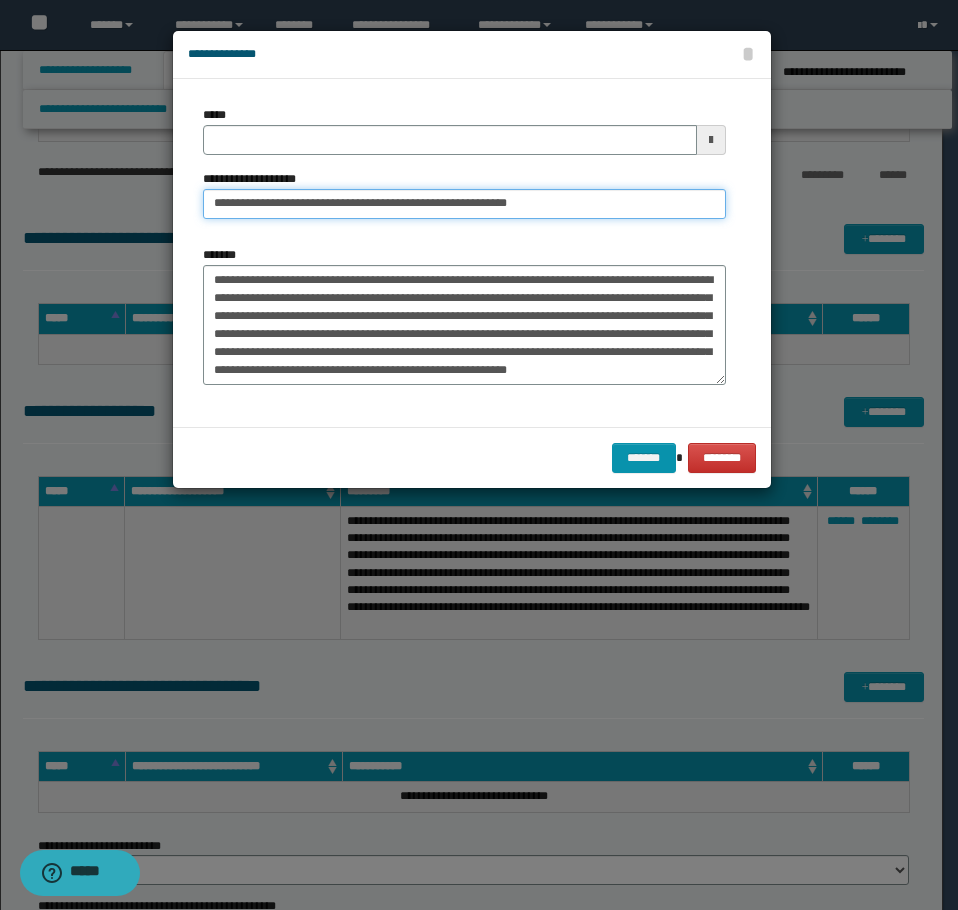 drag, startPoint x: 558, startPoint y: 208, endPoint x: 376, endPoint y: 208, distance: 182 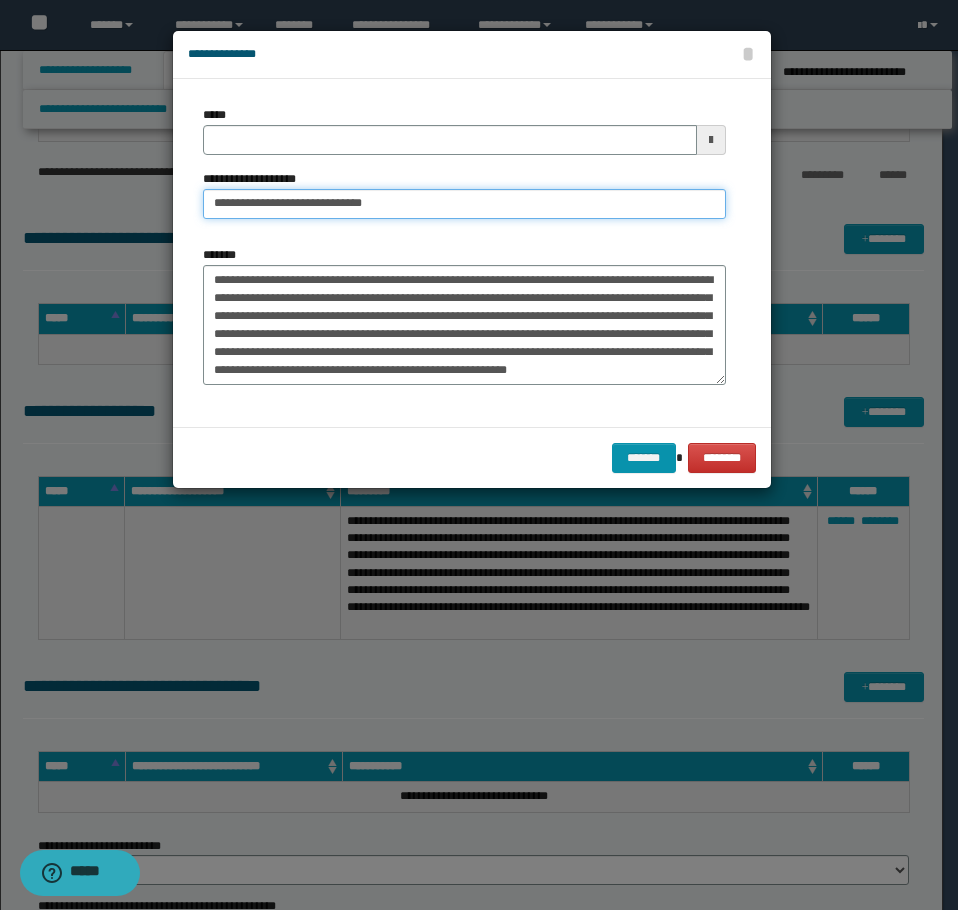 type on "**********" 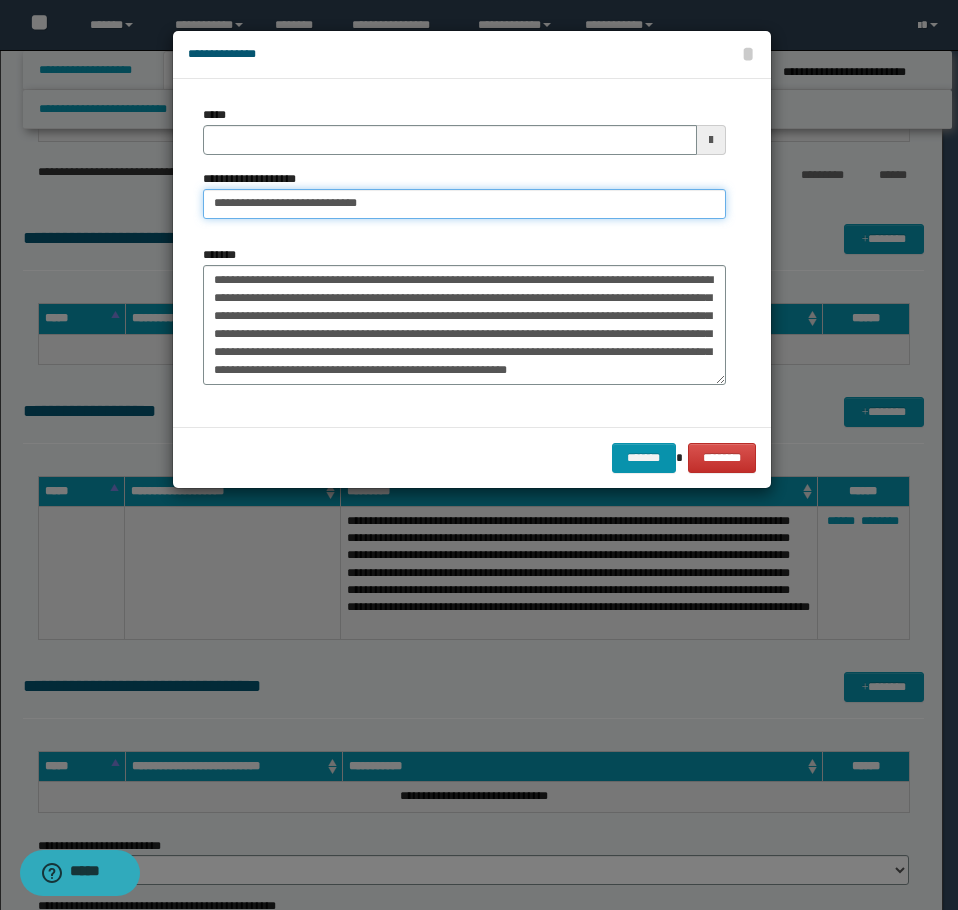 type 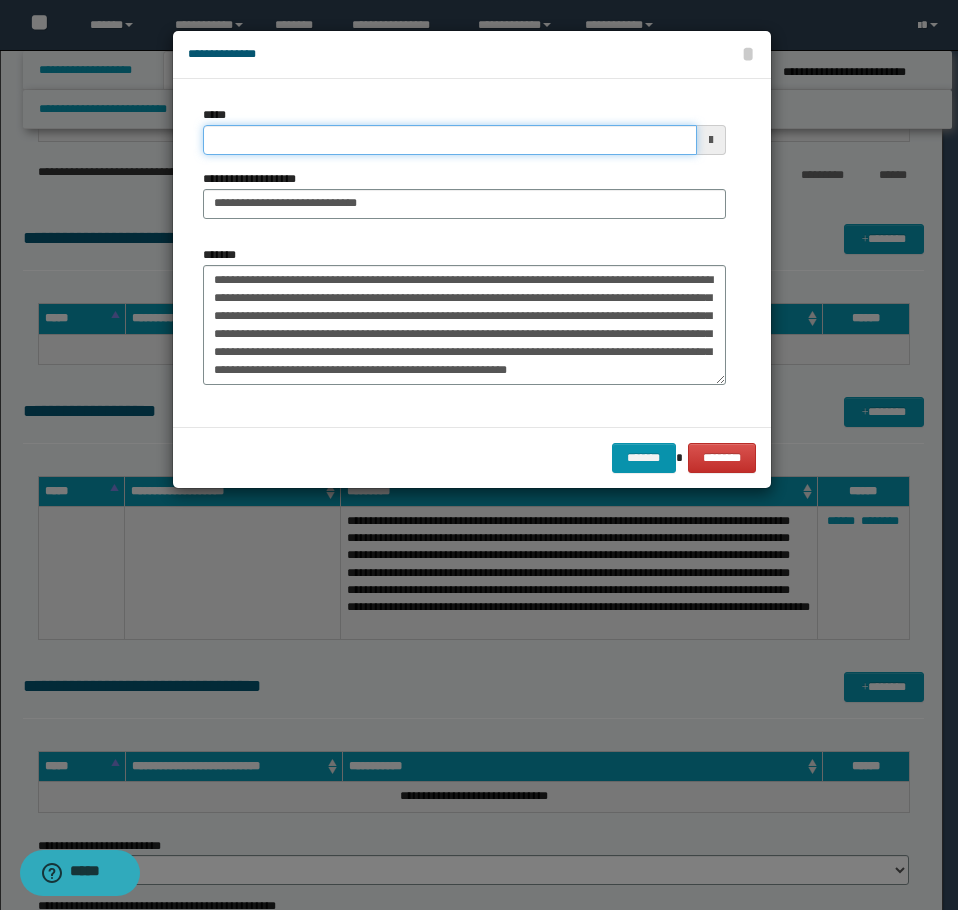 click on "*****" at bounding box center (450, 140) 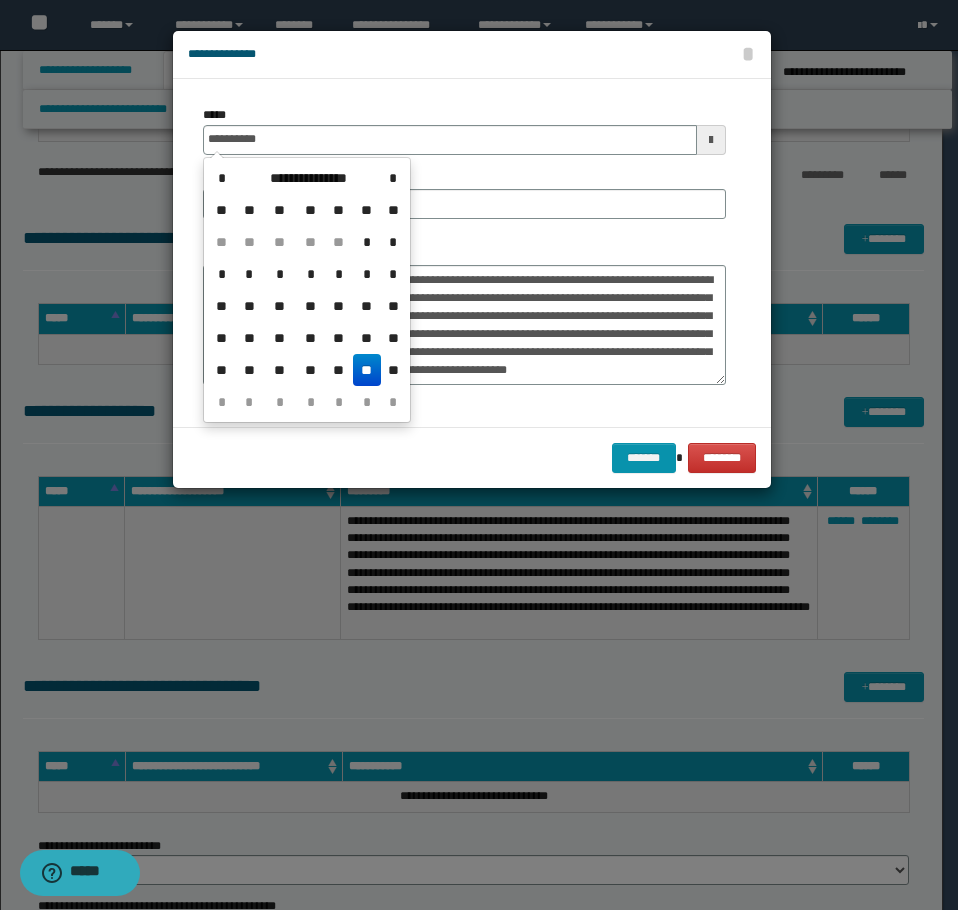 type on "**********" 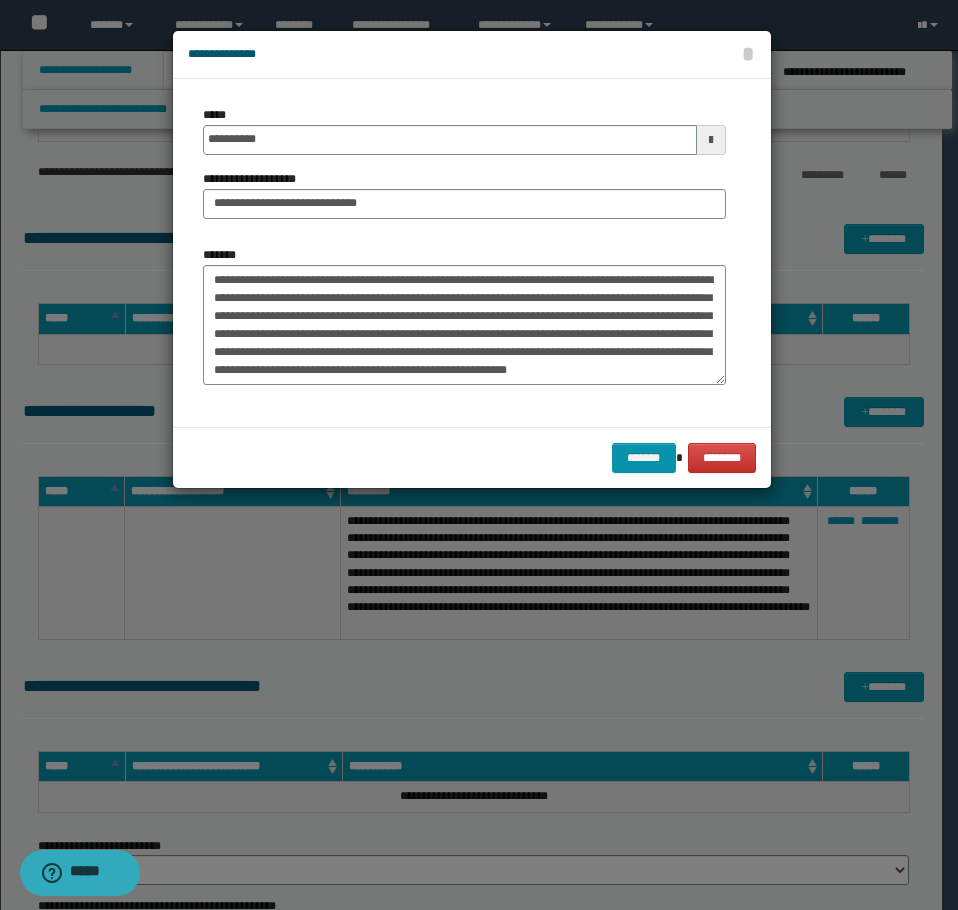 click on "**********" at bounding box center (464, 253) 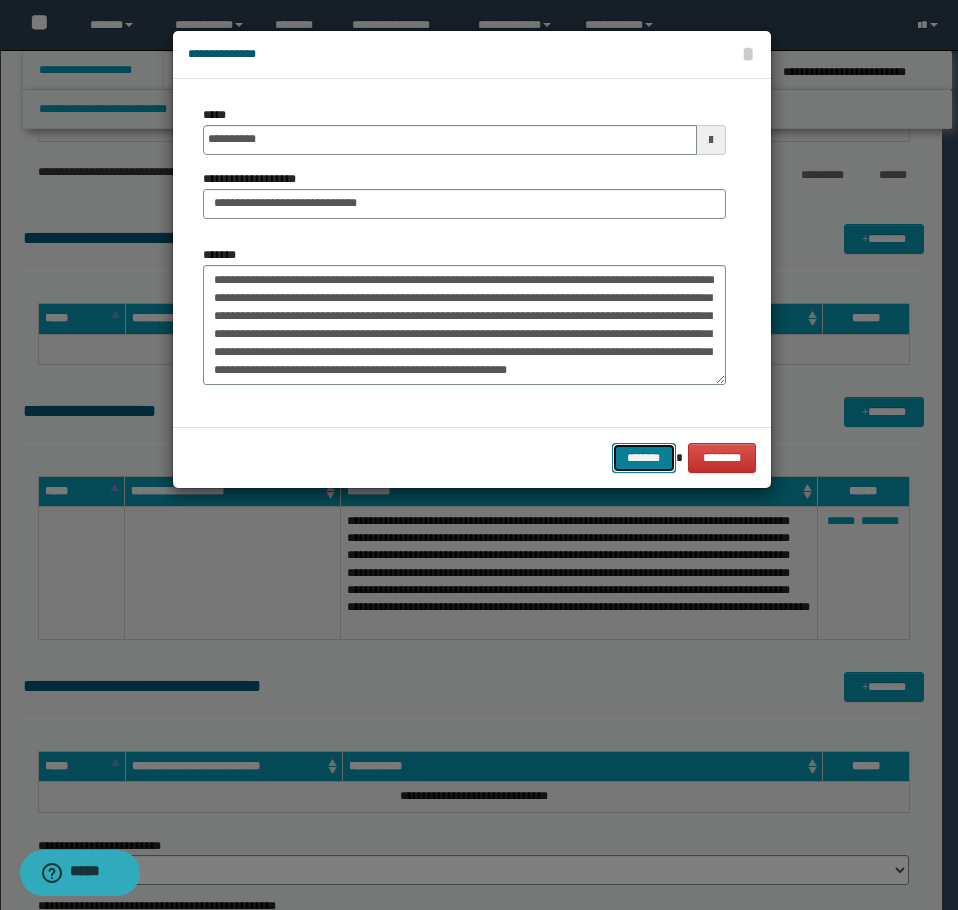 click on "*******" at bounding box center [644, 458] 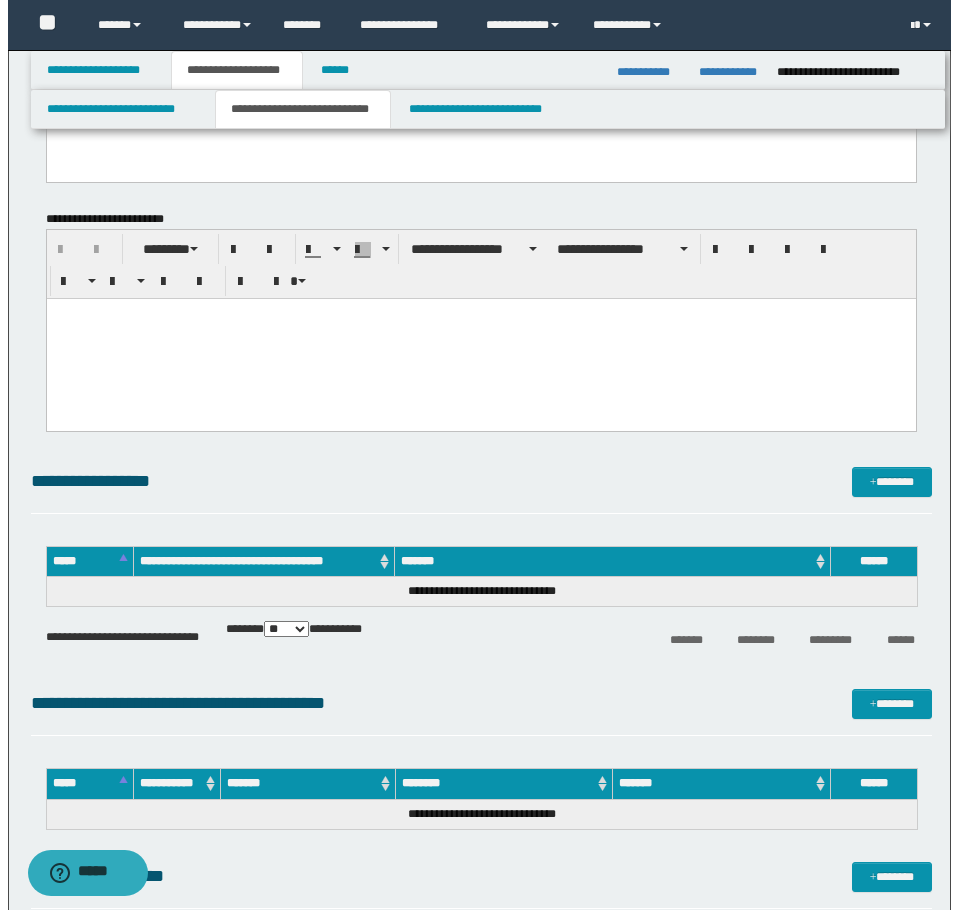 scroll, scrollTop: 2123, scrollLeft: 0, axis: vertical 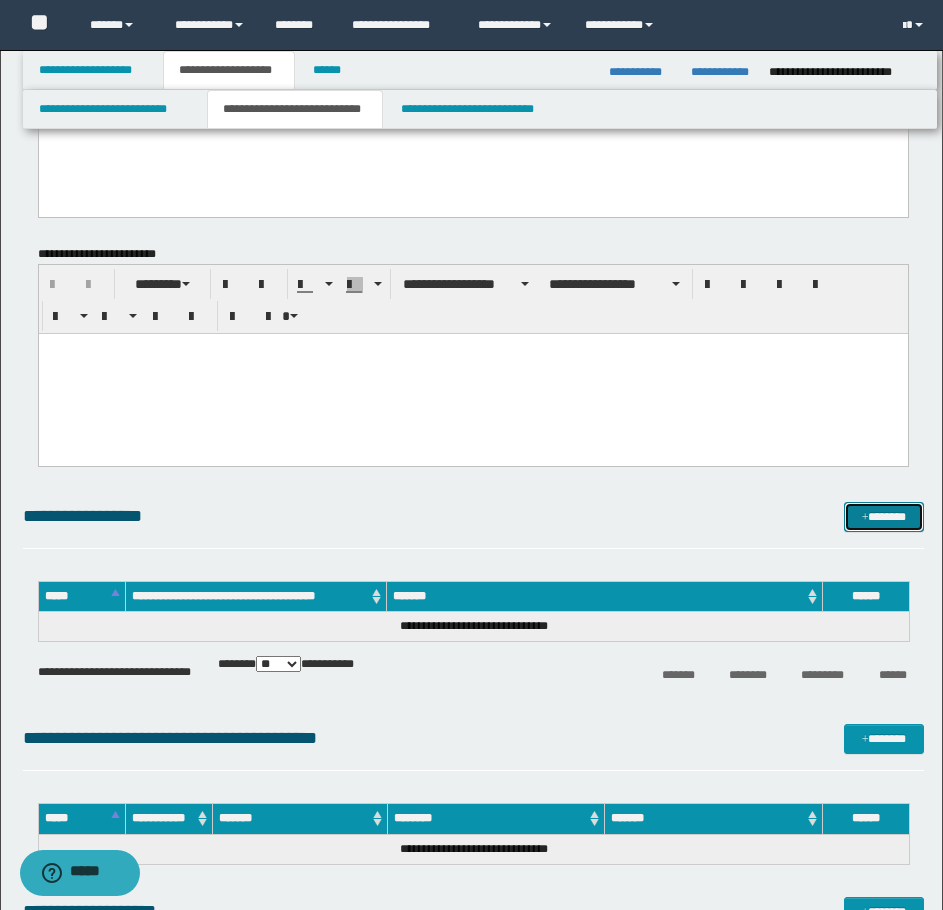 click on "*******" at bounding box center (884, 517) 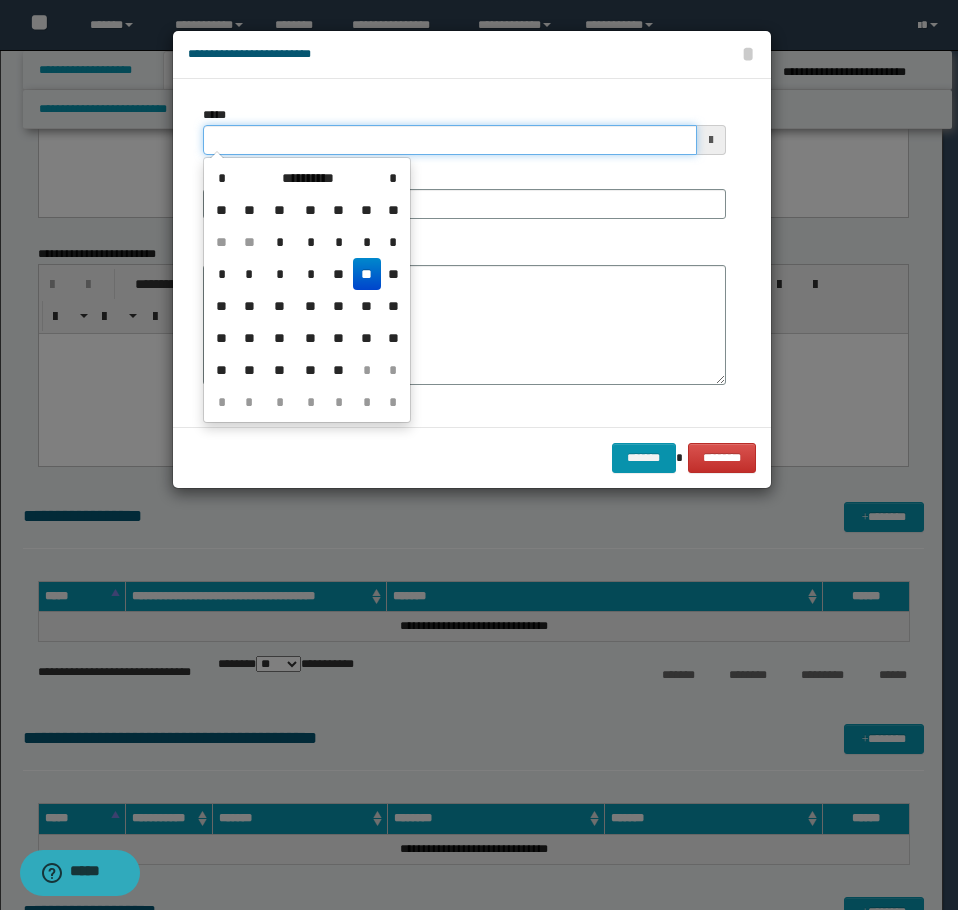 click on "*****" at bounding box center [450, 140] 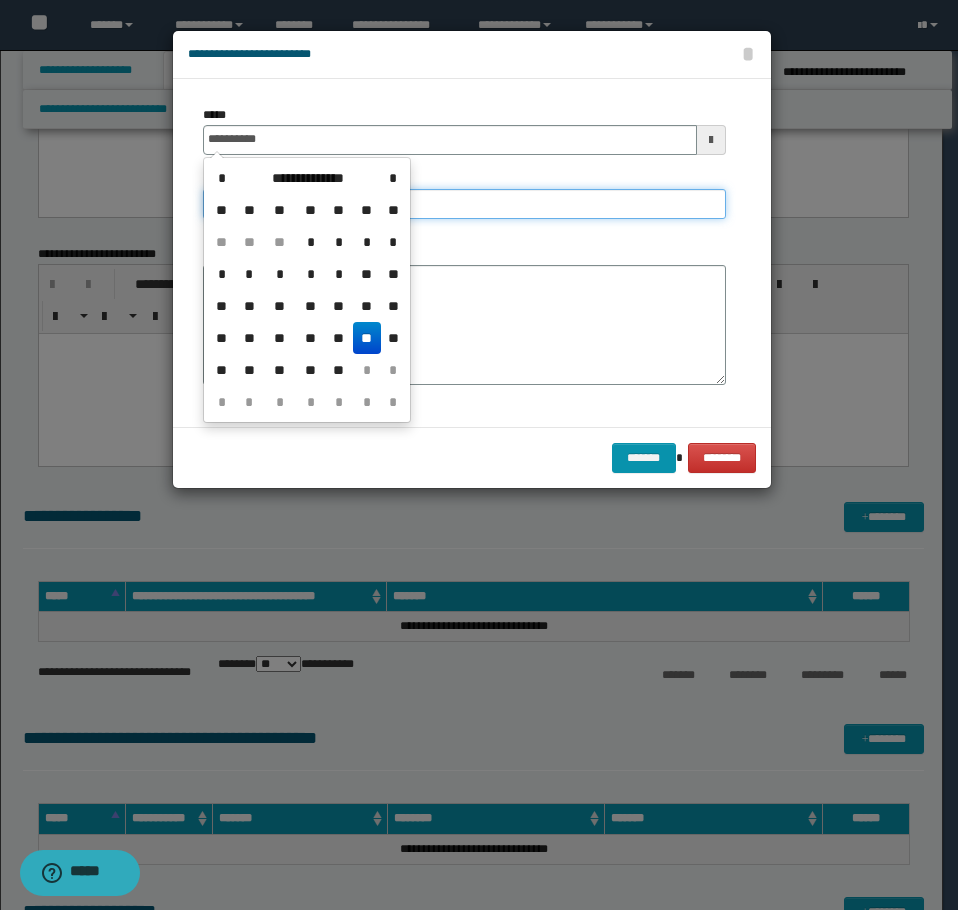 type on "**********" 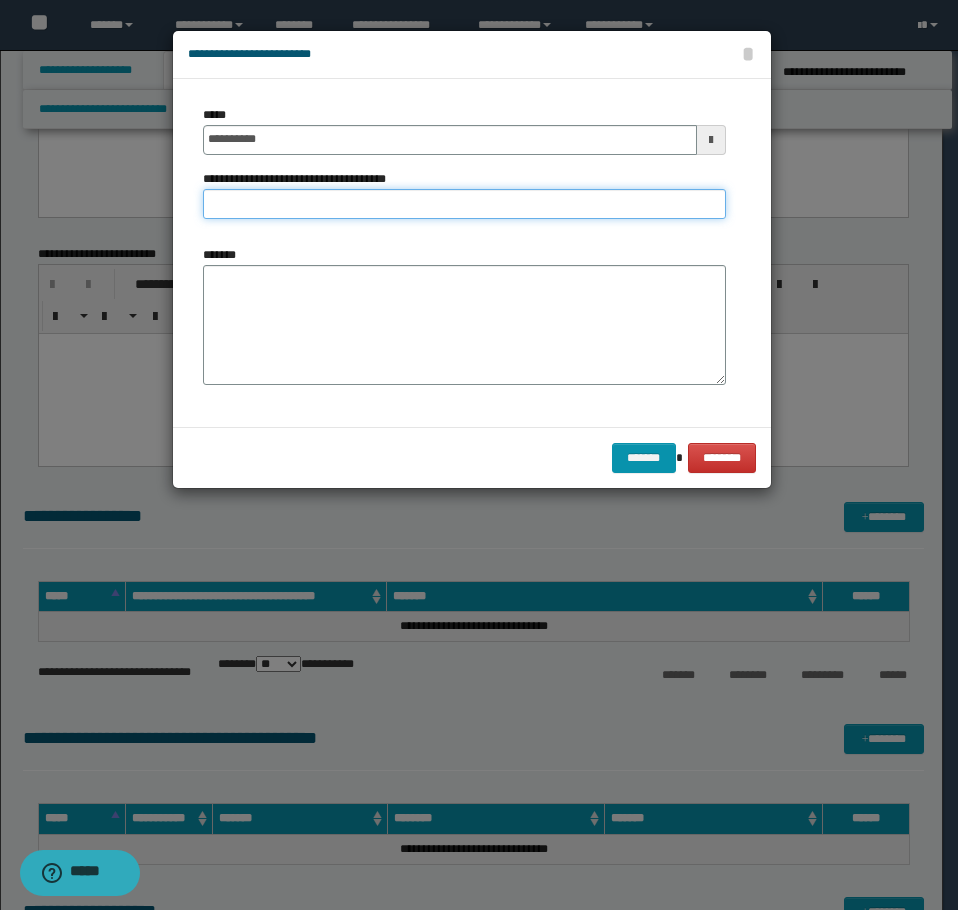 click on "**********" at bounding box center (464, 204) 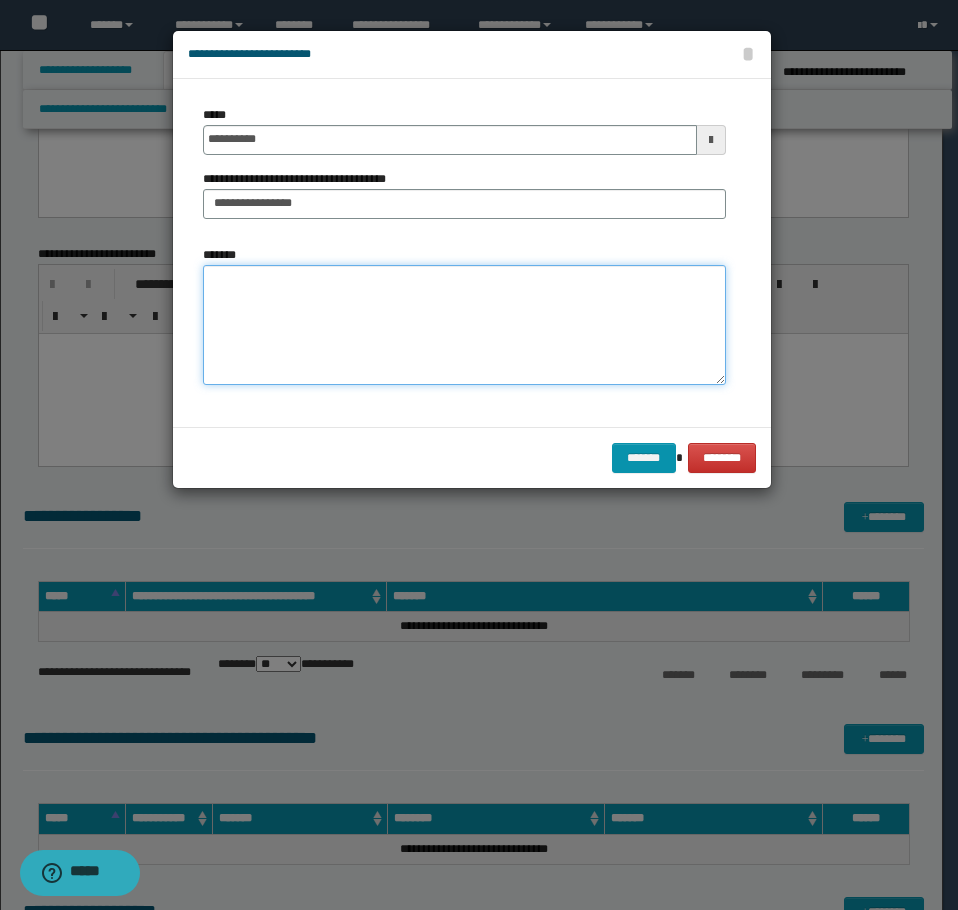 click on "*******" at bounding box center [464, 325] 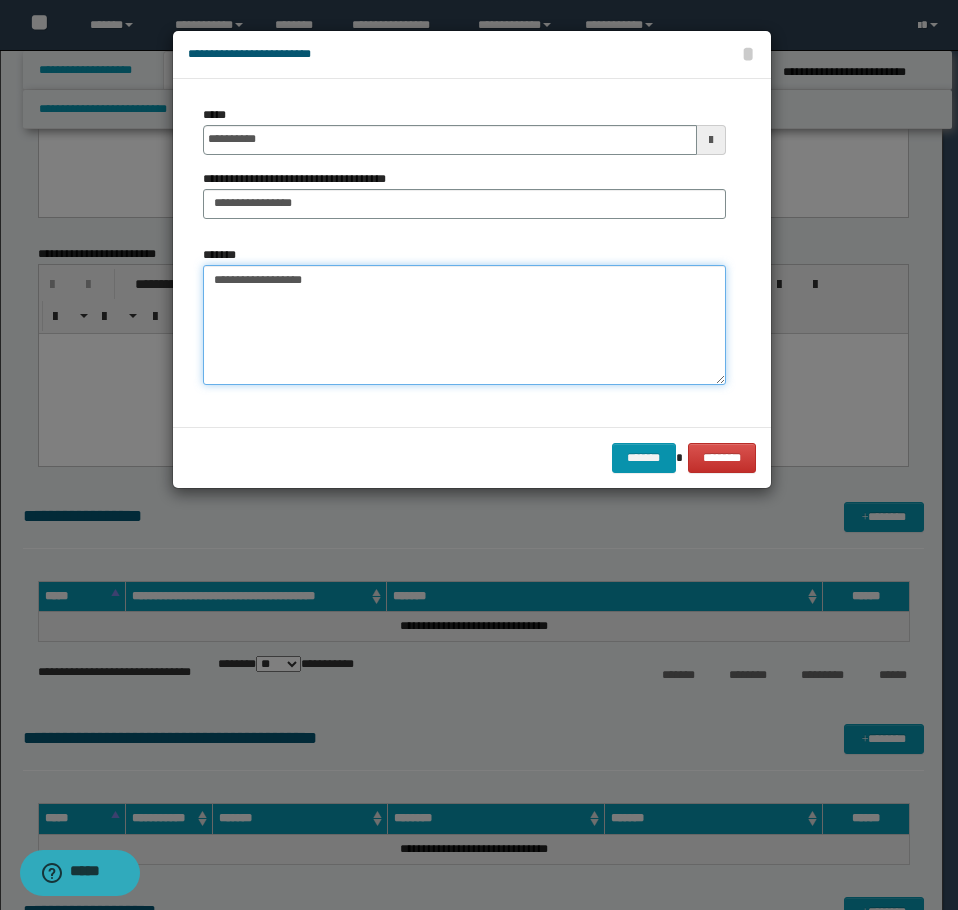 click on "**********" at bounding box center (464, 325) 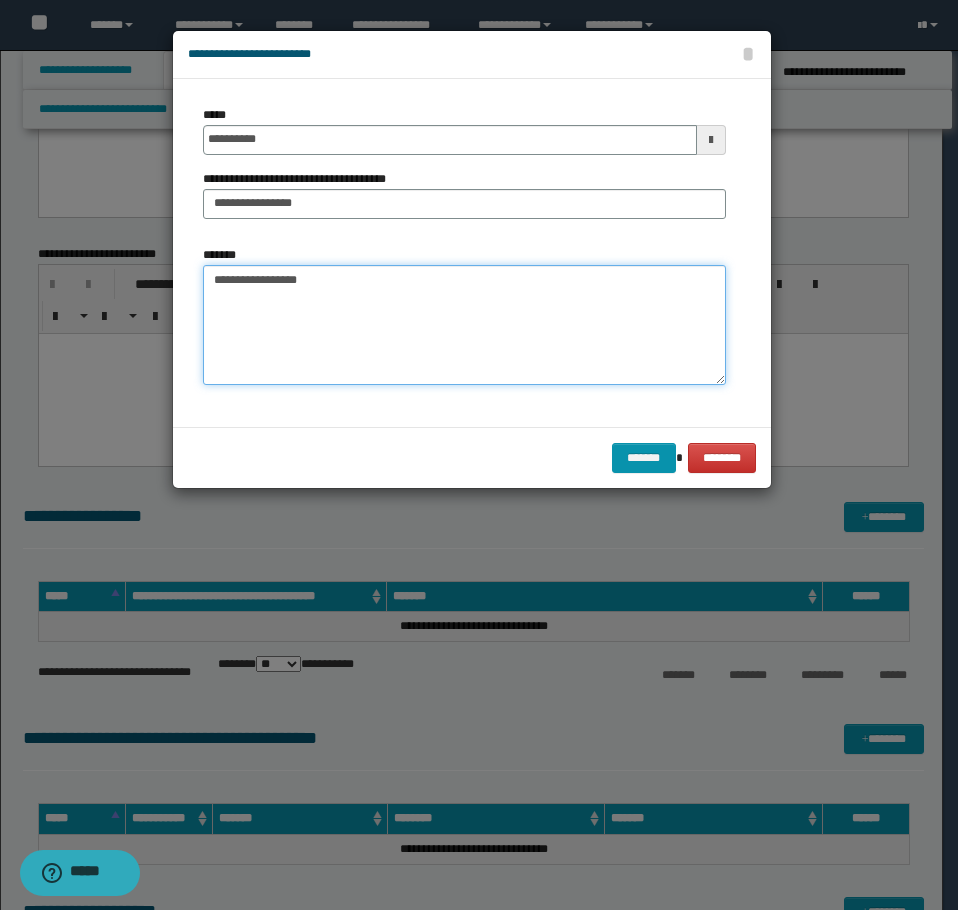 paste on "**********" 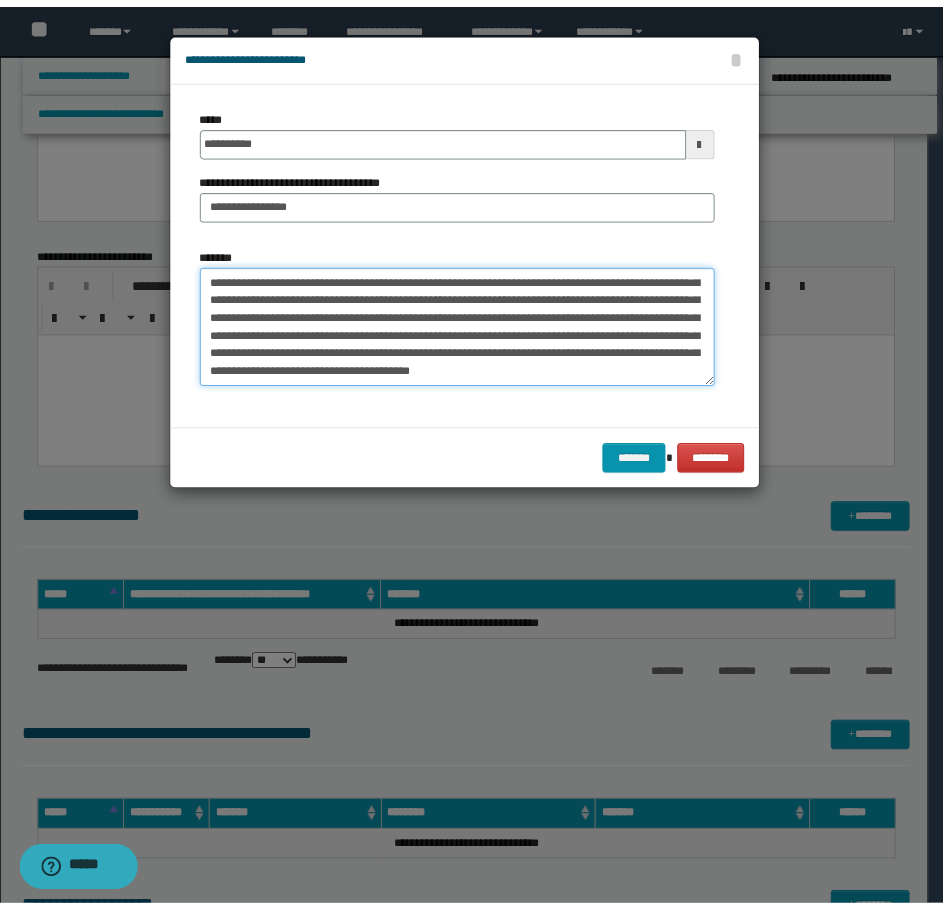 scroll, scrollTop: 54, scrollLeft: 0, axis: vertical 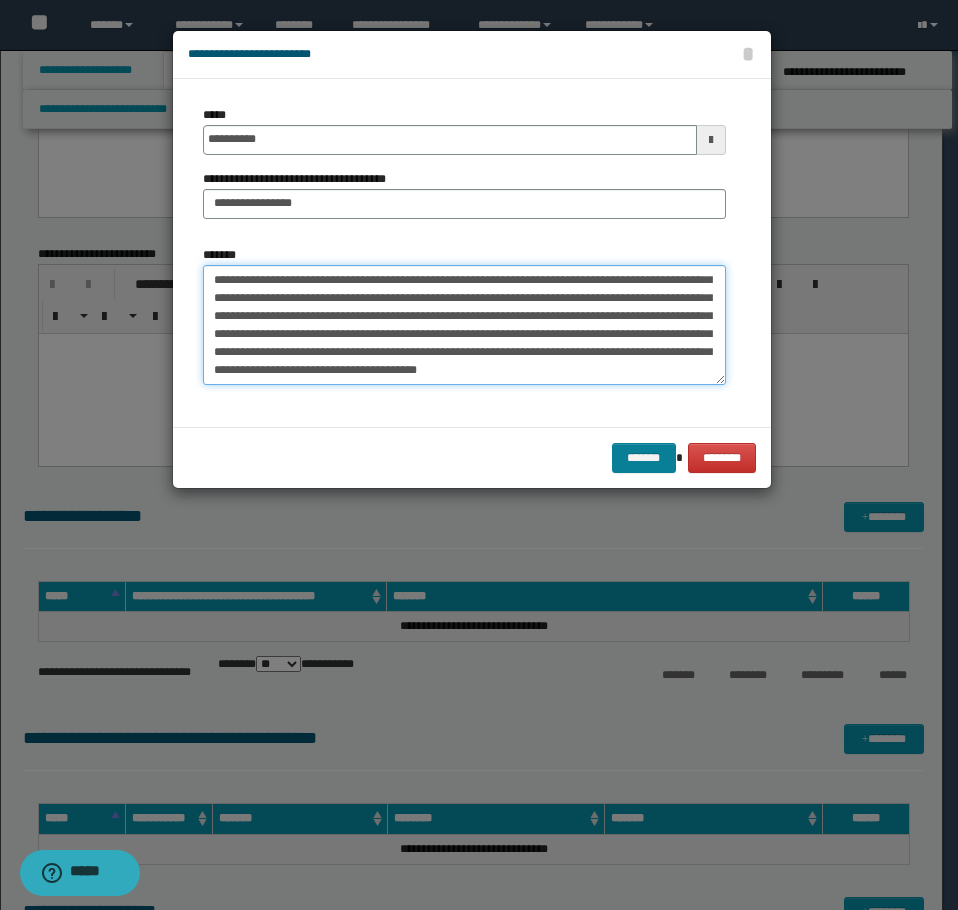 type on "**********" 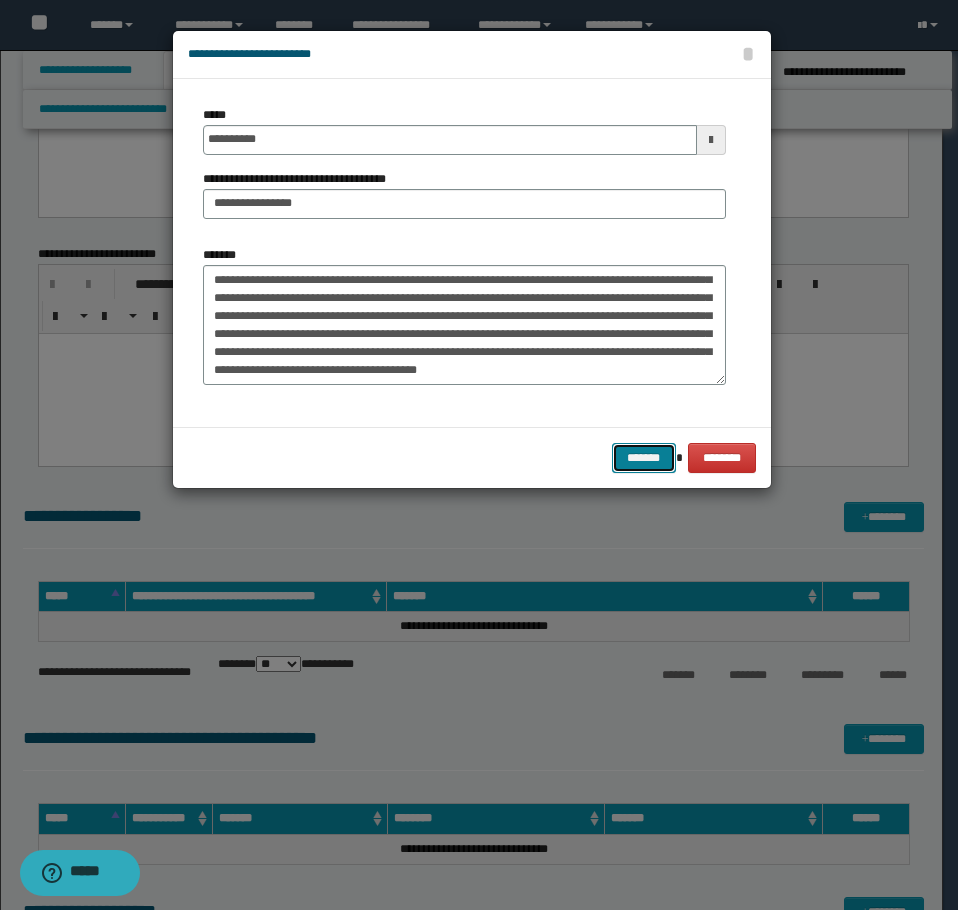 click on "*******" at bounding box center [644, 458] 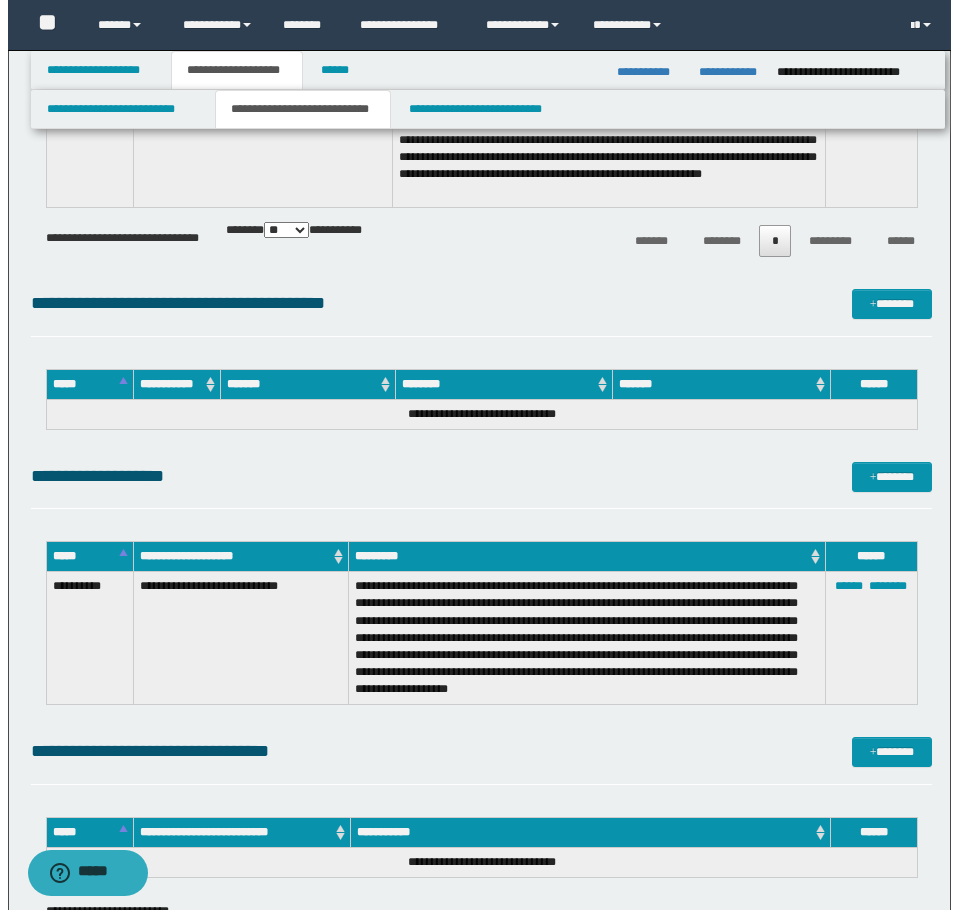 scroll, scrollTop: 2823, scrollLeft: 0, axis: vertical 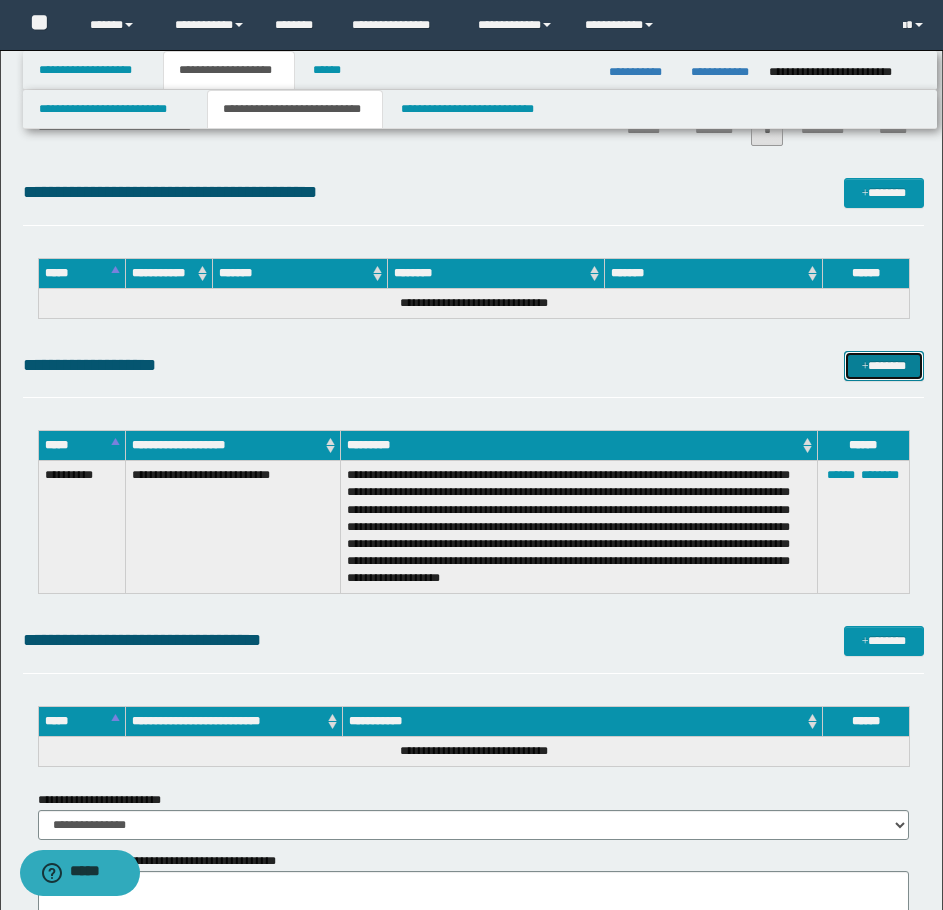 click on "*******" at bounding box center (884, 366) 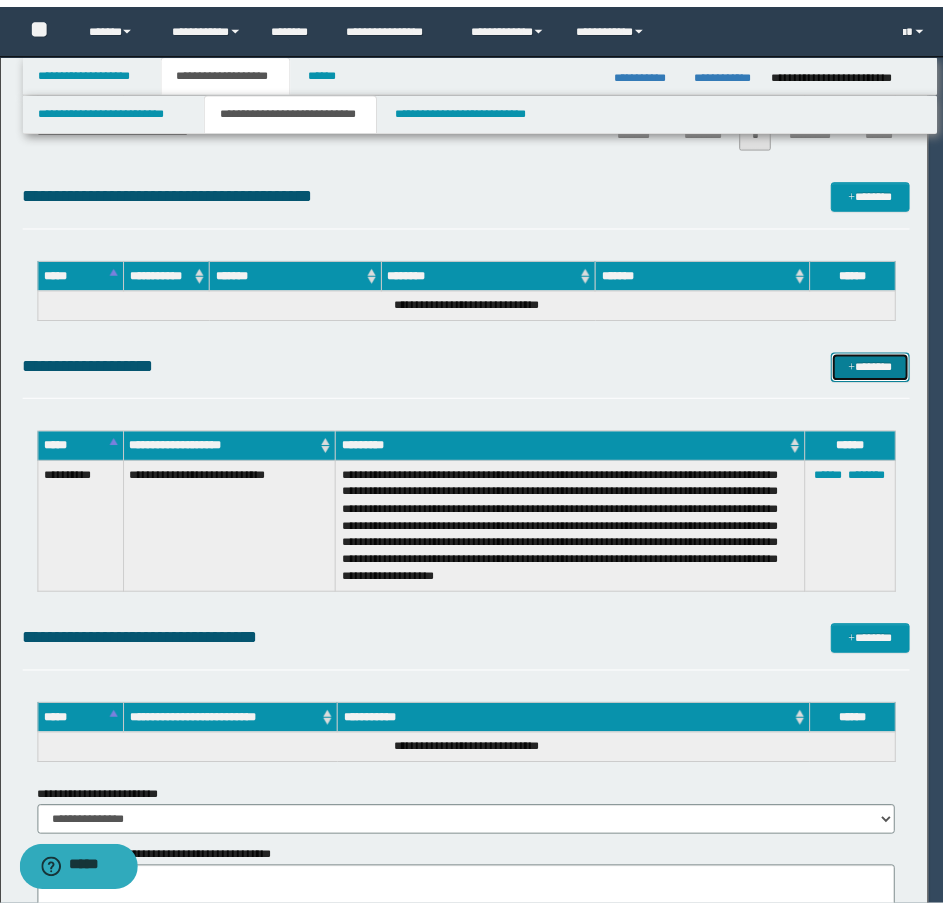 scroll, scrollTop: 0, scrollLeft: 0, axis: both 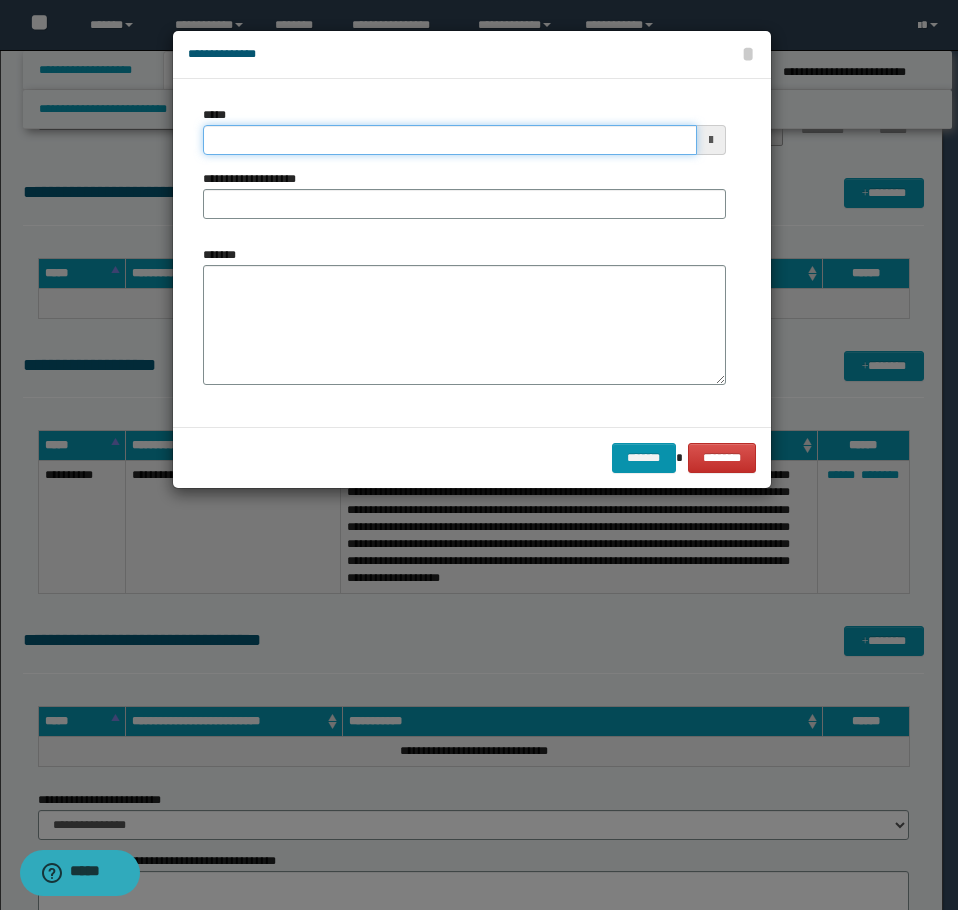 click on "*****" at bounding box center [450, 140] 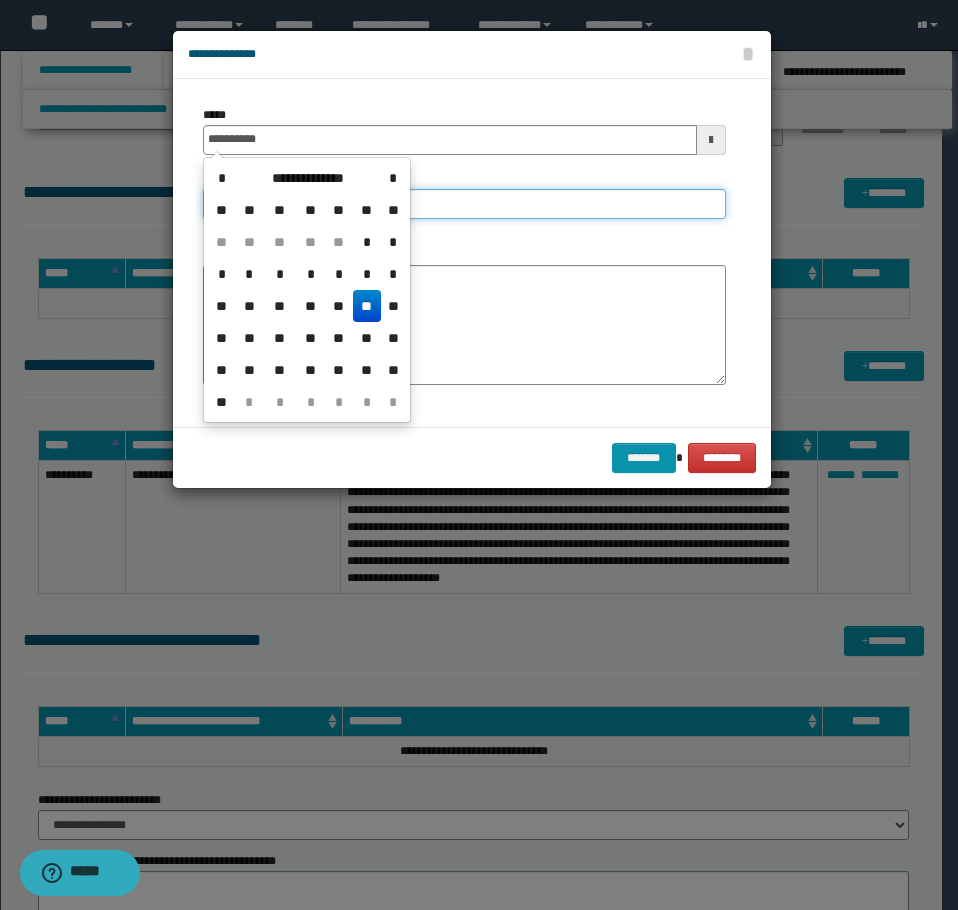 type on "**********" 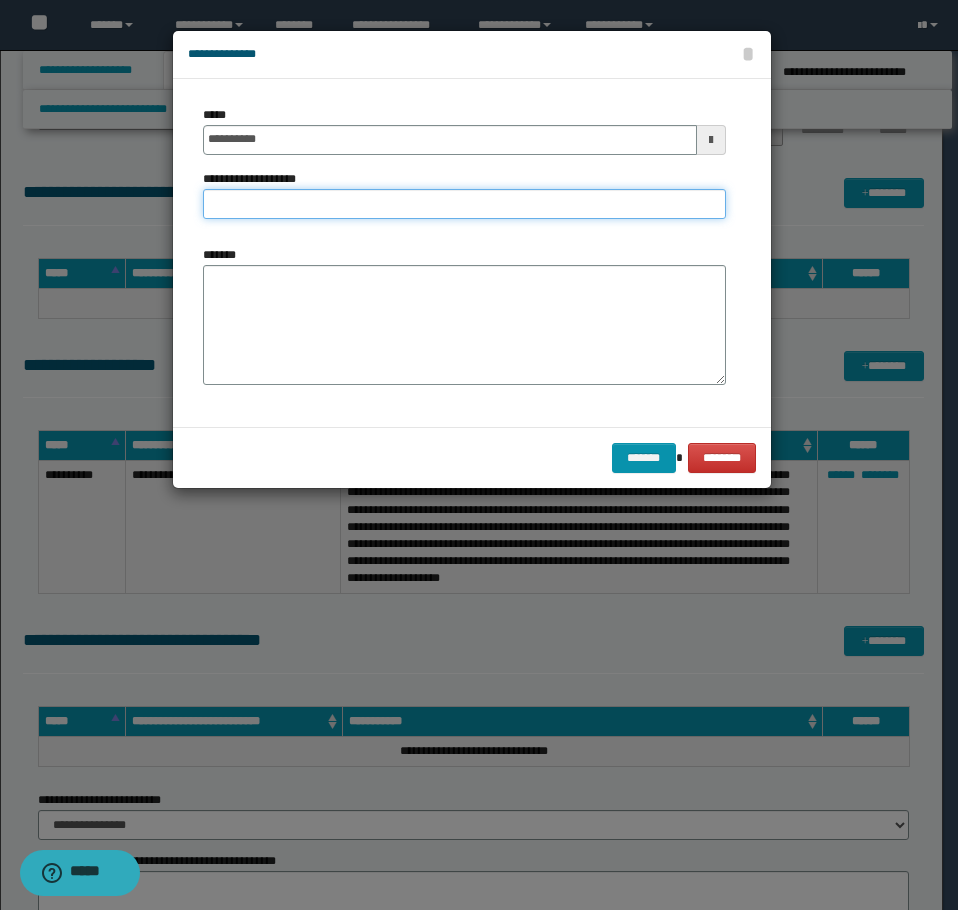 type on "**********" 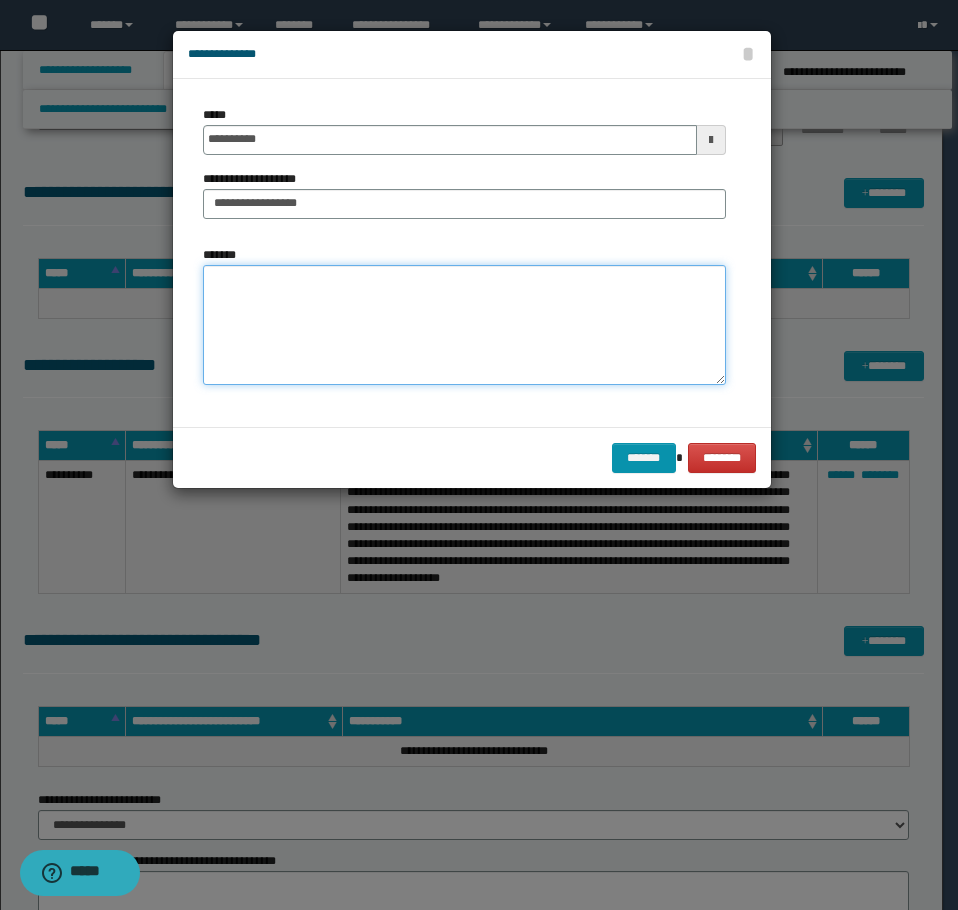 click on "*******" at bounding box center [464, 325] 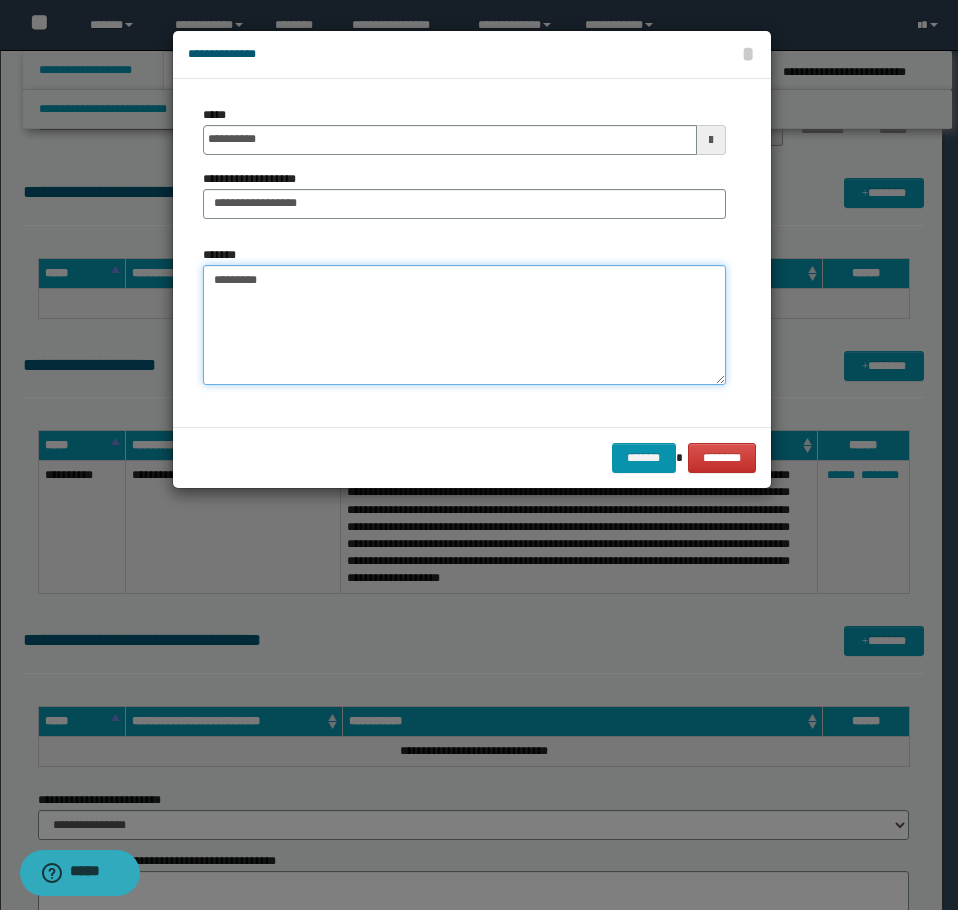 drag, startPoint x: 227, startPoint y: 287, endPoint x: 239, endPoint y: 301, distance: 18.439089 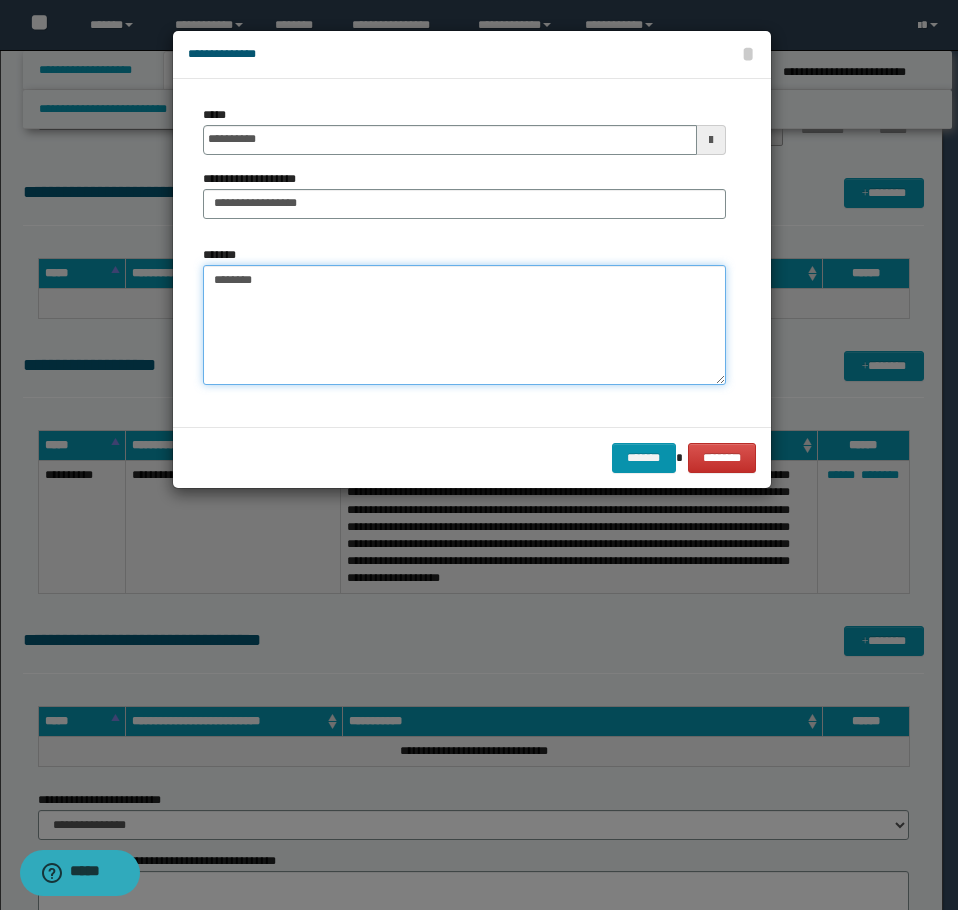 paste on "**********" 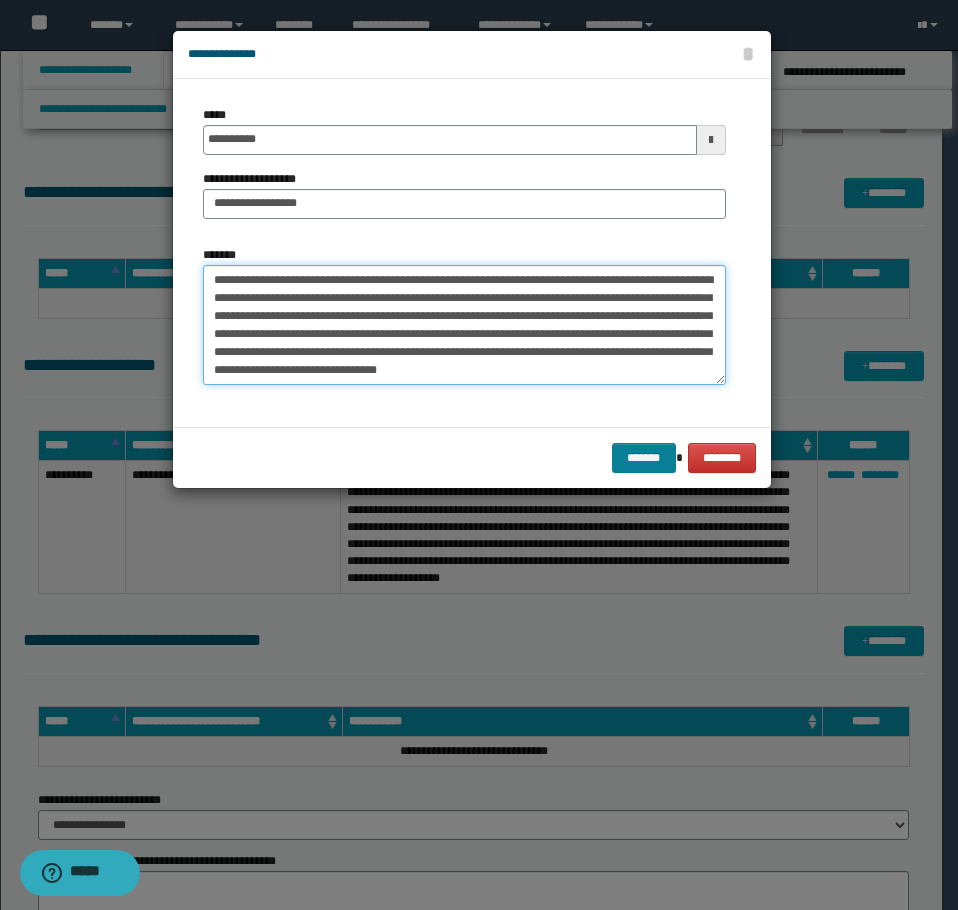 type on "**********" 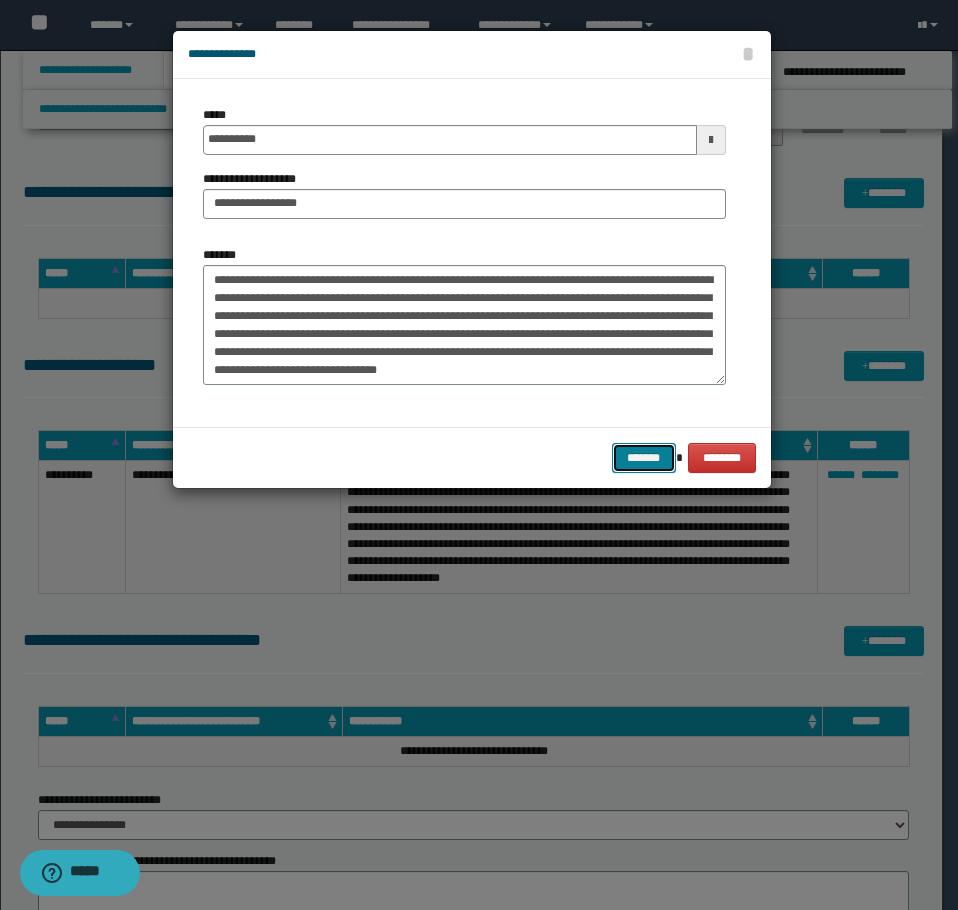 click on "*******" at bounding box center (644, 458) 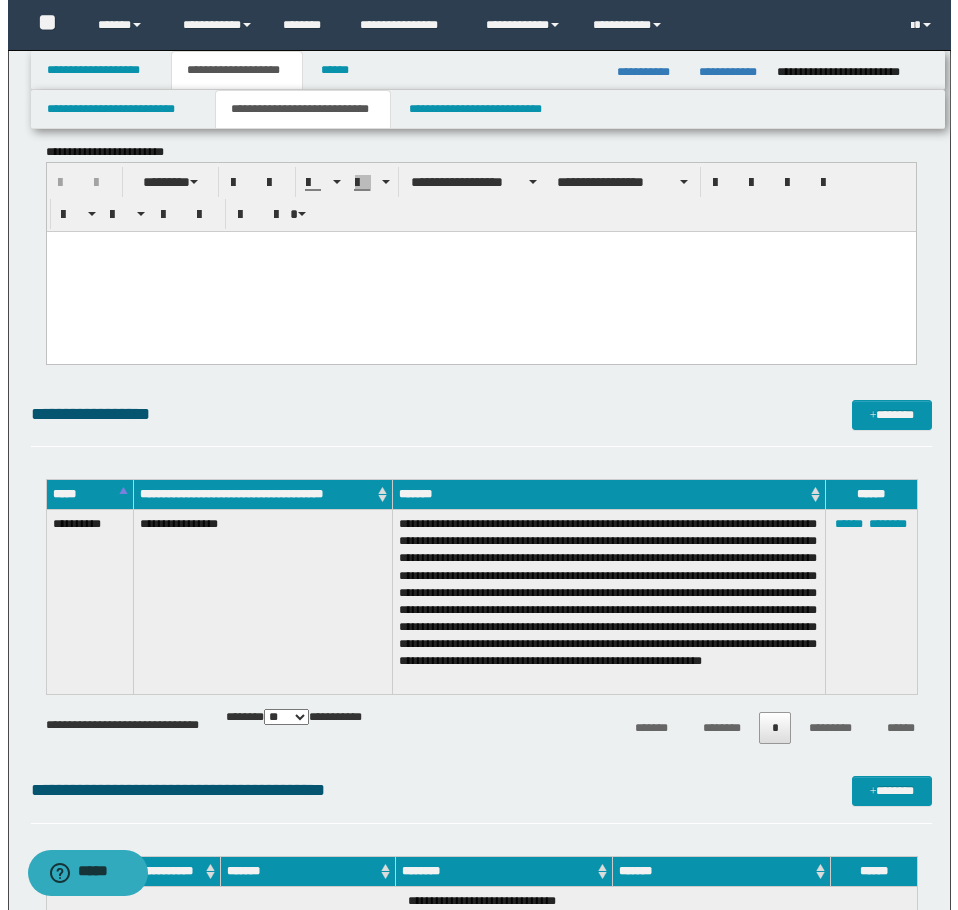 scroll, scrollTop: 2223, scrollLeft: 0, axis: vertical 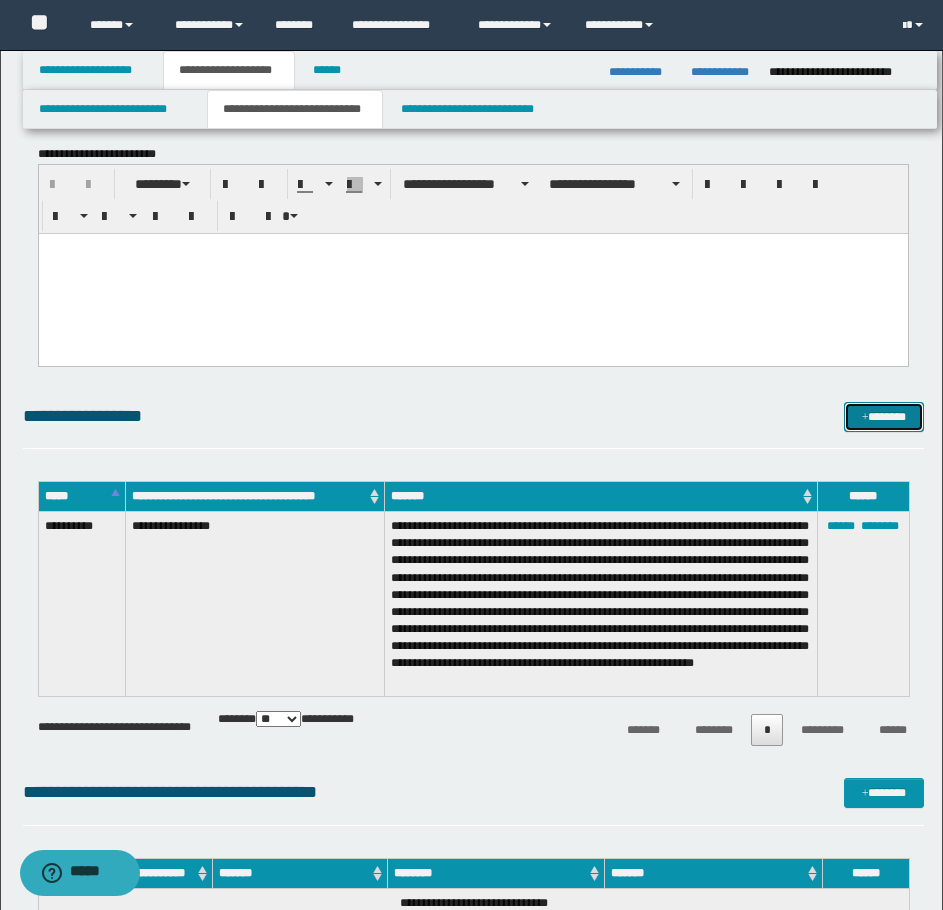 click on "*******" at bounding box center (884, 417) 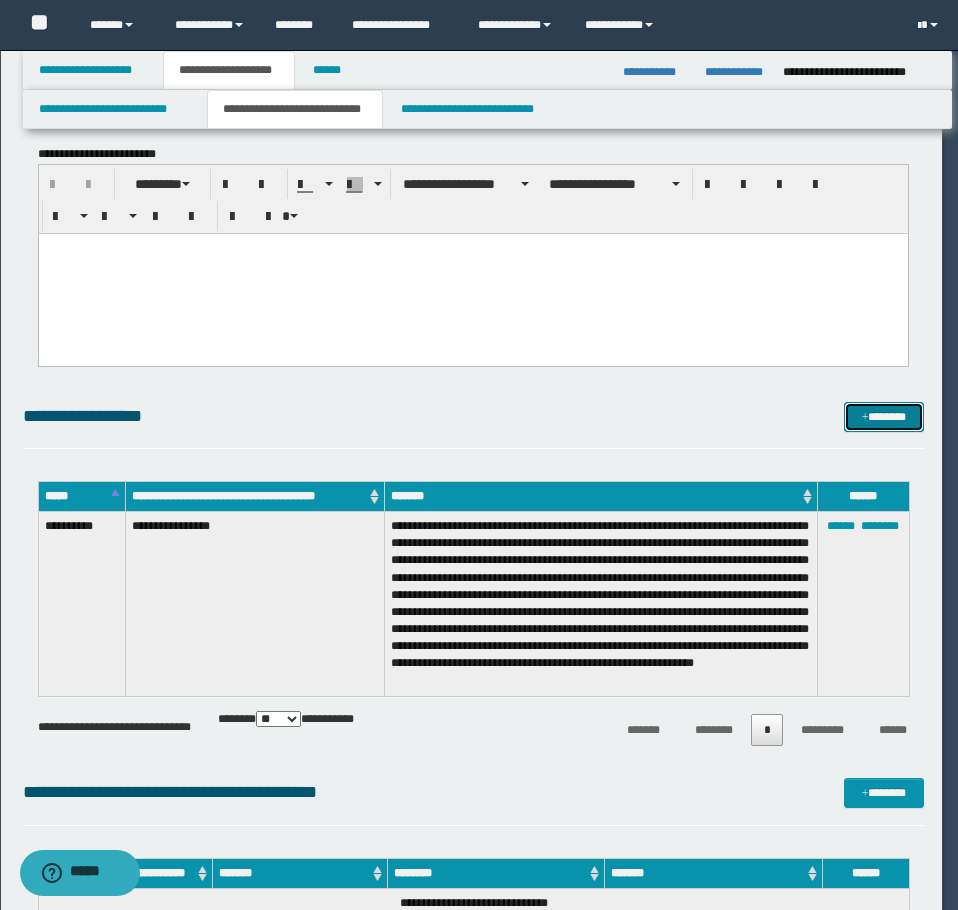 scroll, scrollTop: 0, scrollLeft: 0, axis: both 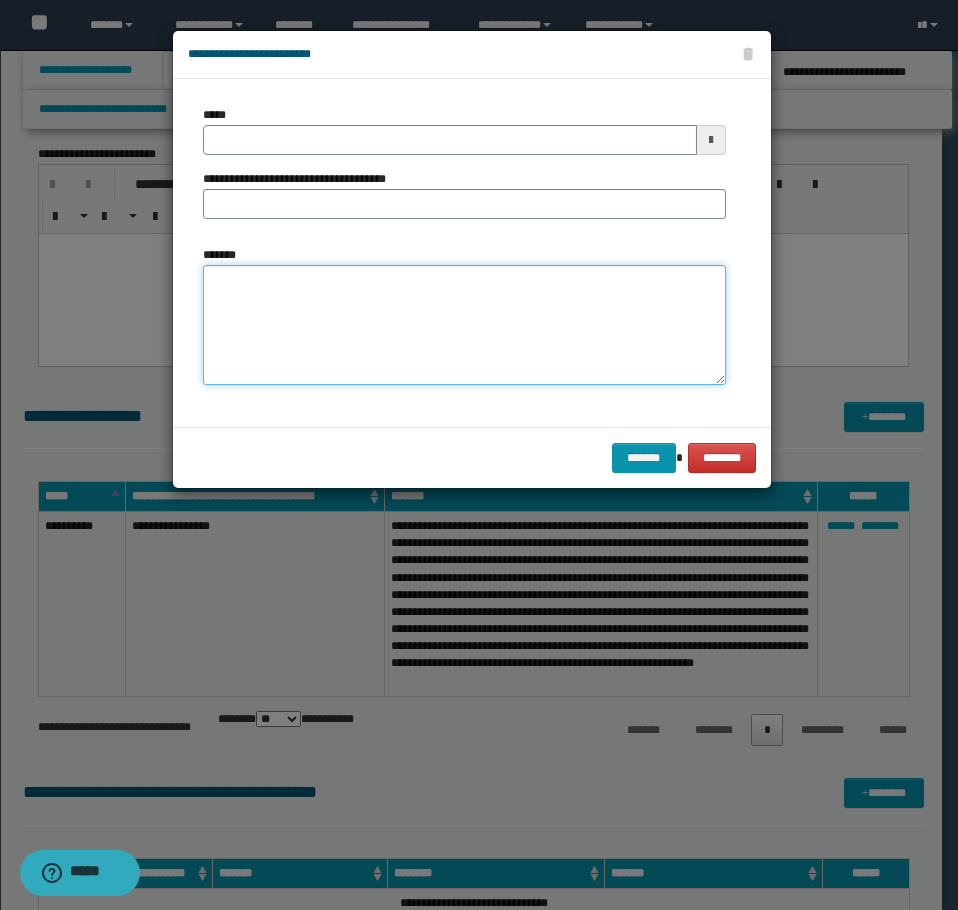click on "*******" at bounding box center (464, 325) 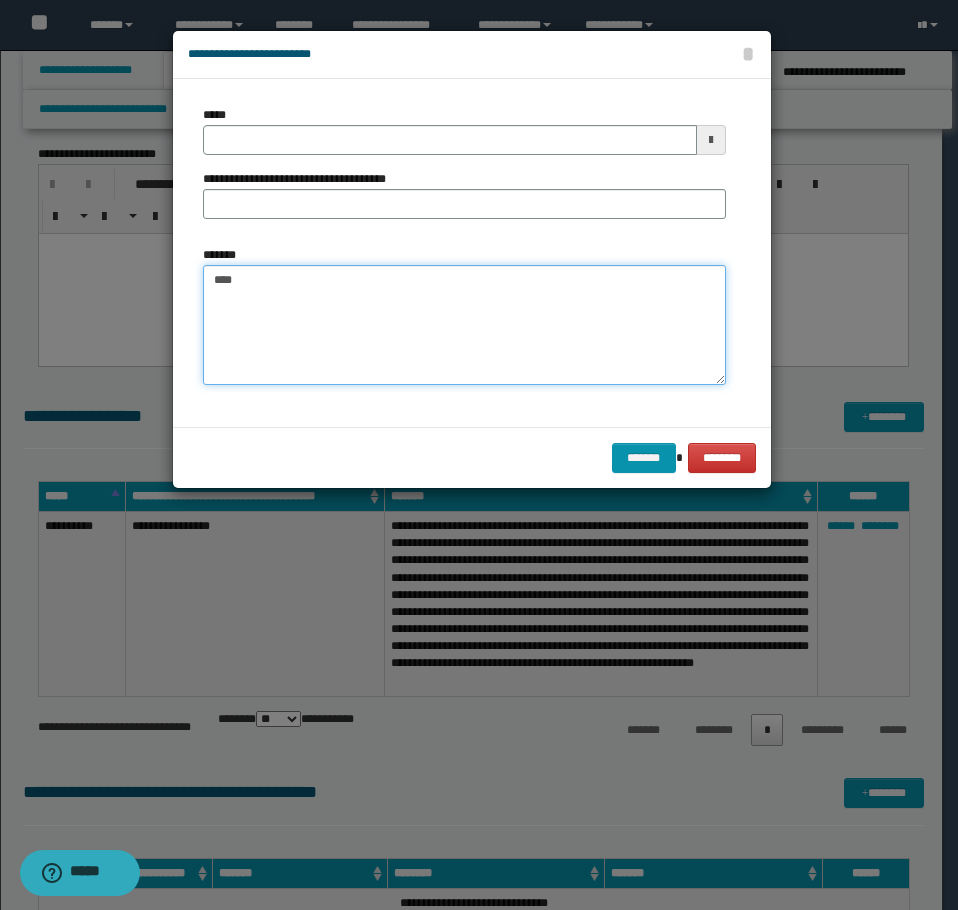 paste on "**********" 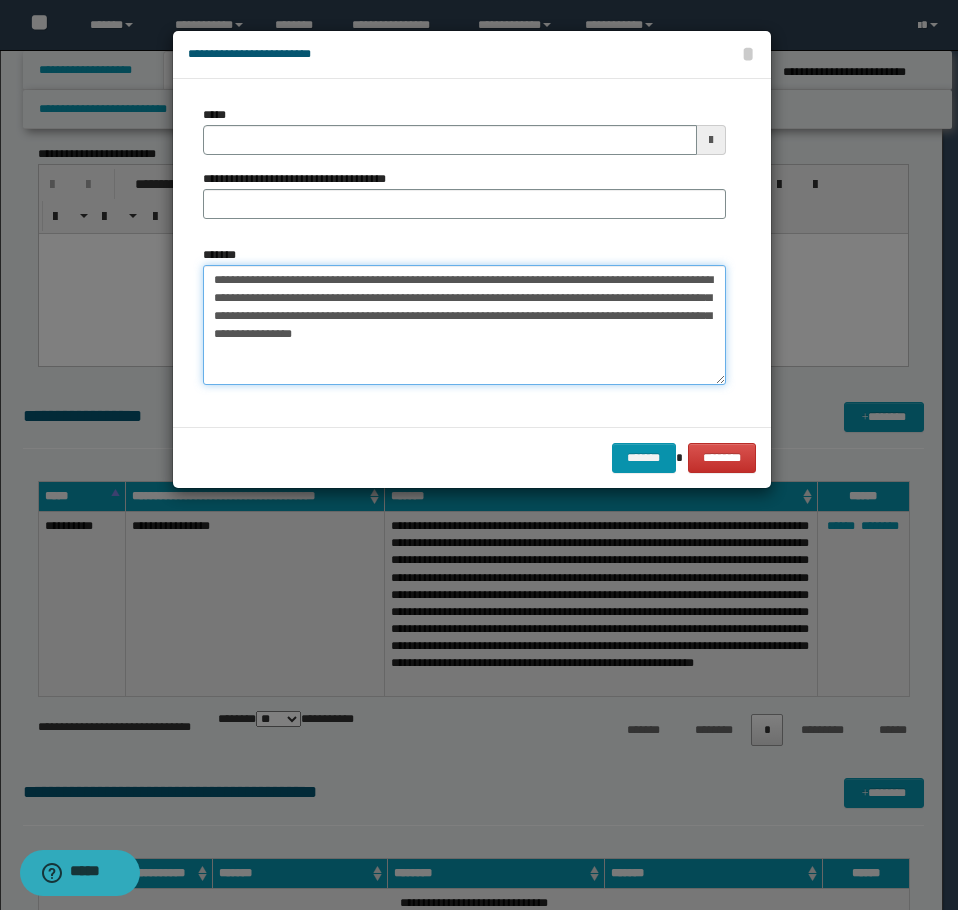 type on "**********" 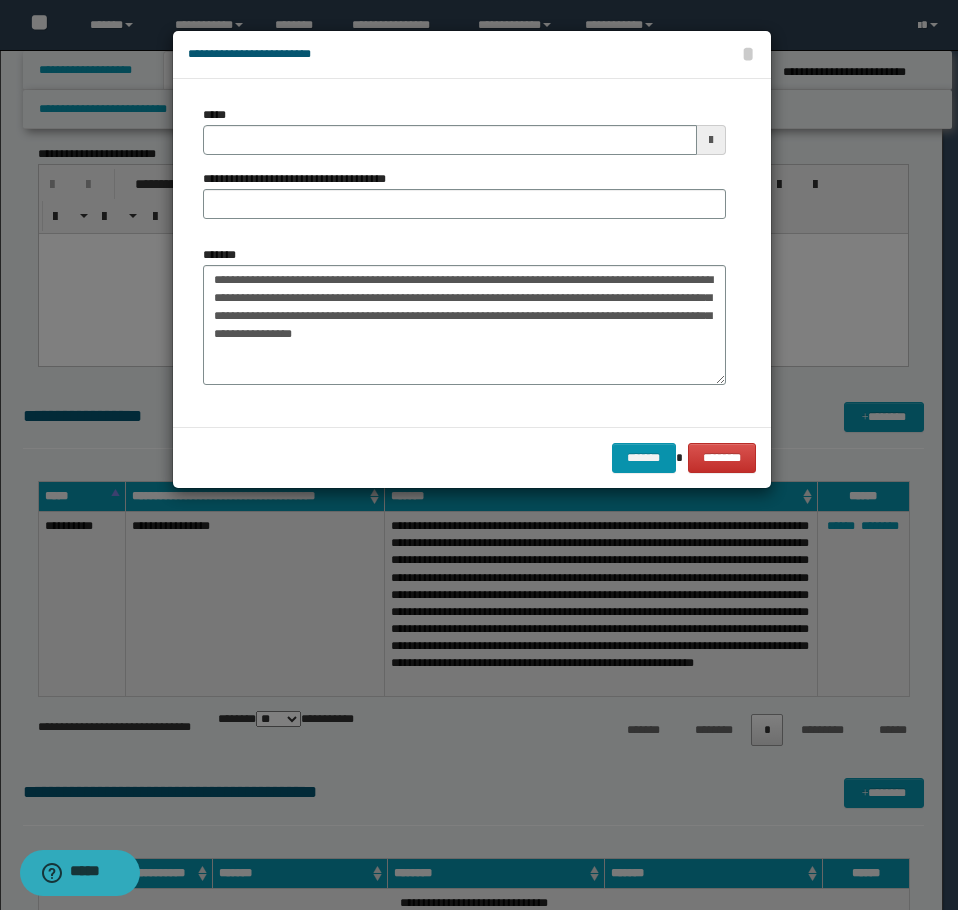 type 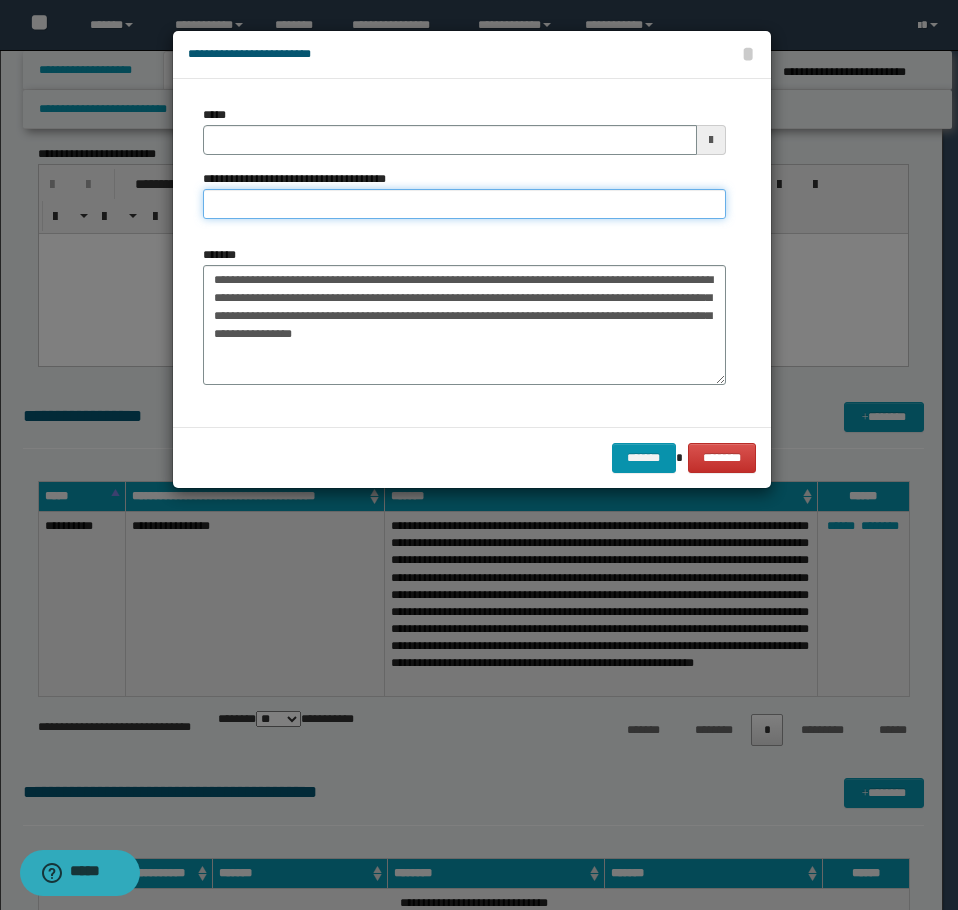 click on "**********" at bounding box center [464, 204] 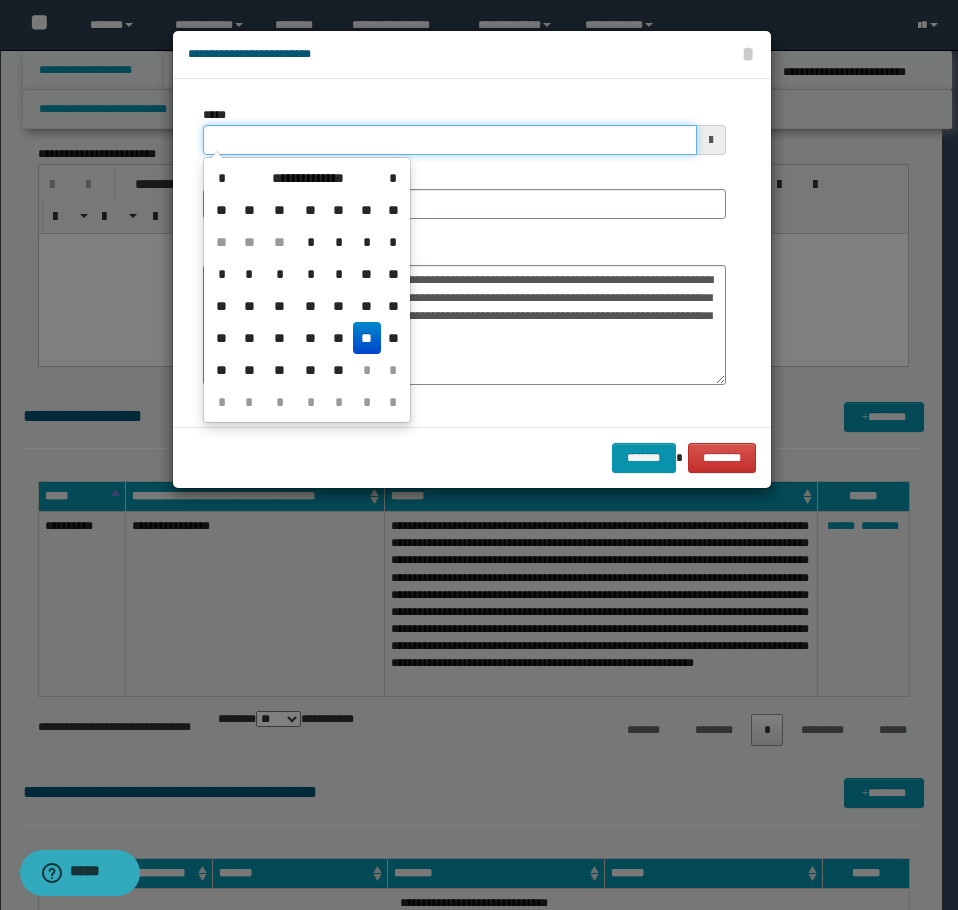 click on "*****" at bounding box center (450, 140) 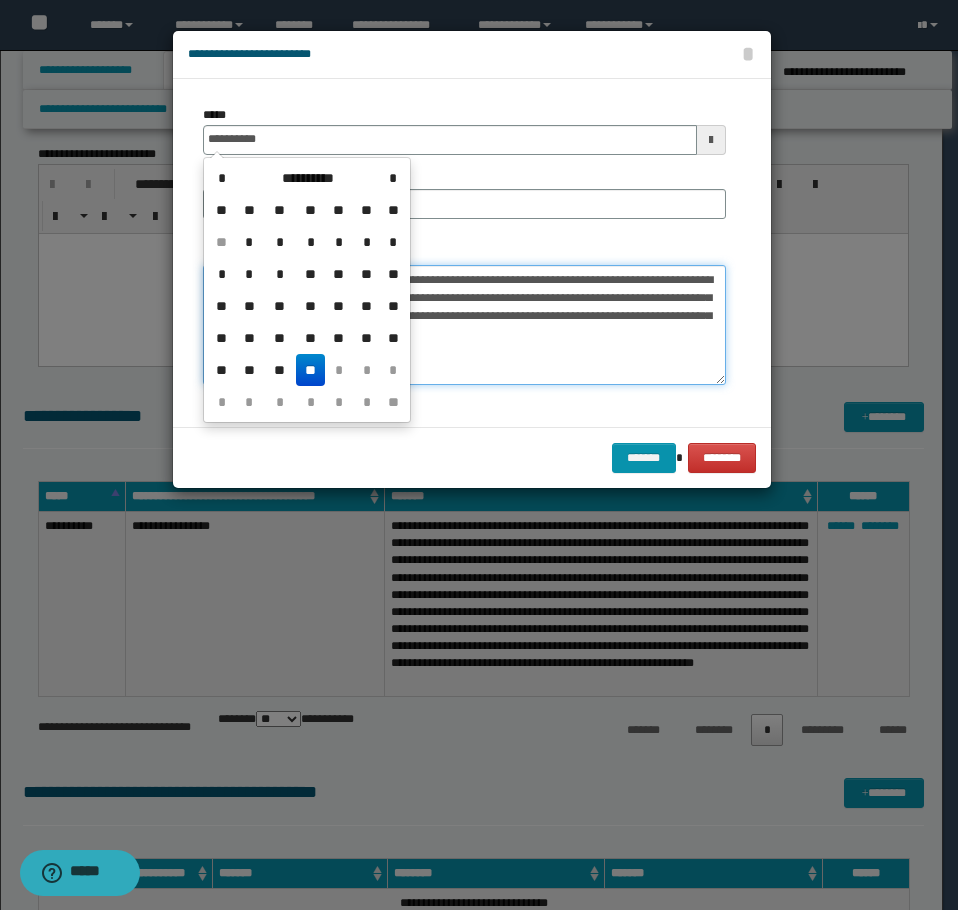 type on "**********" 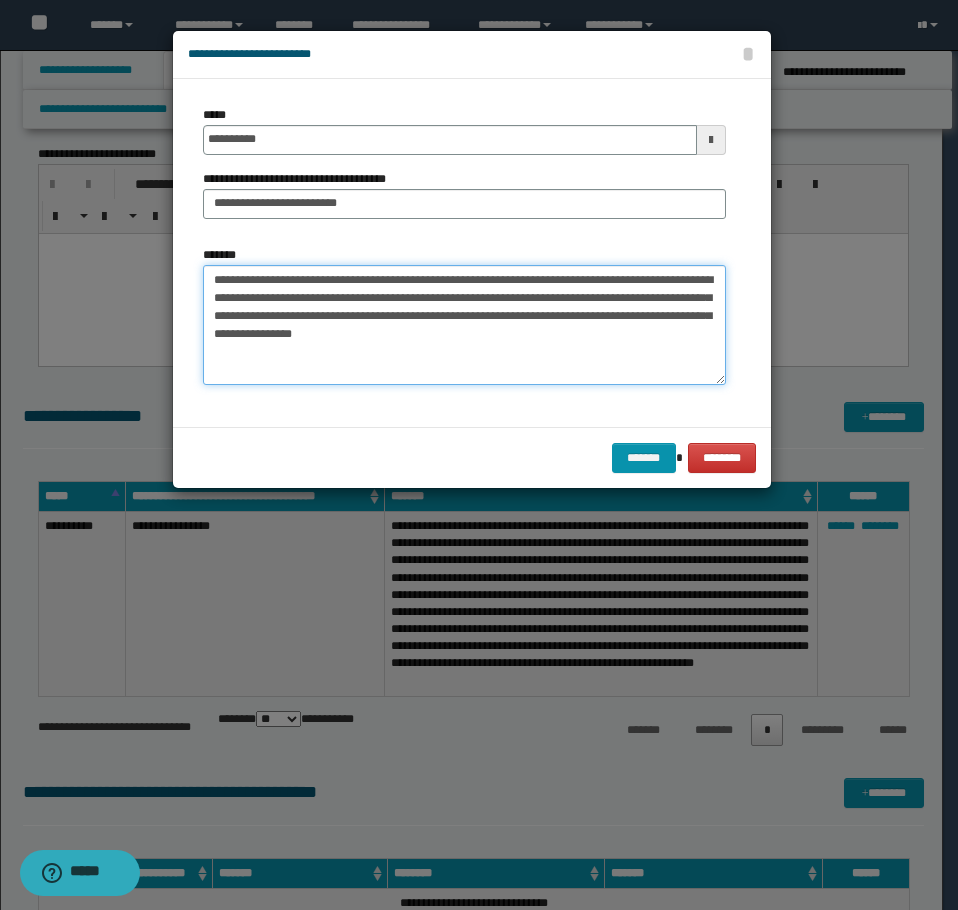 click on "**********" at bounding box center (464, 325) 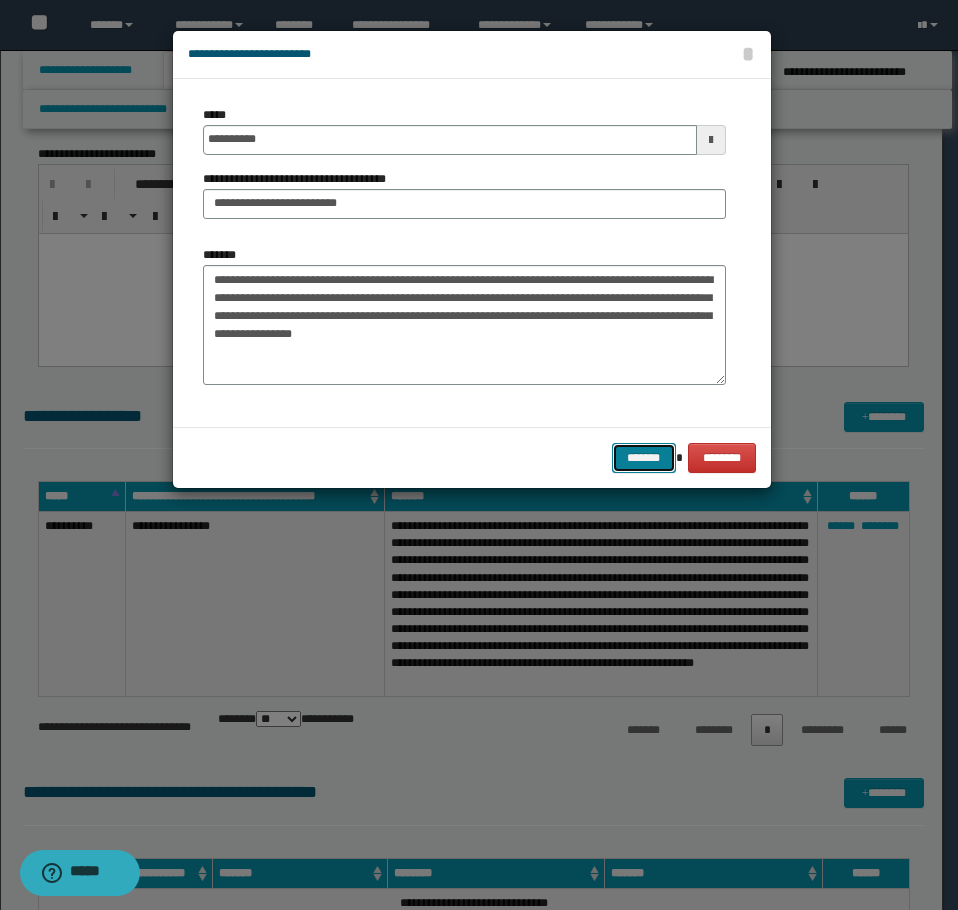click on "*******" at bounding box center (644, 458) 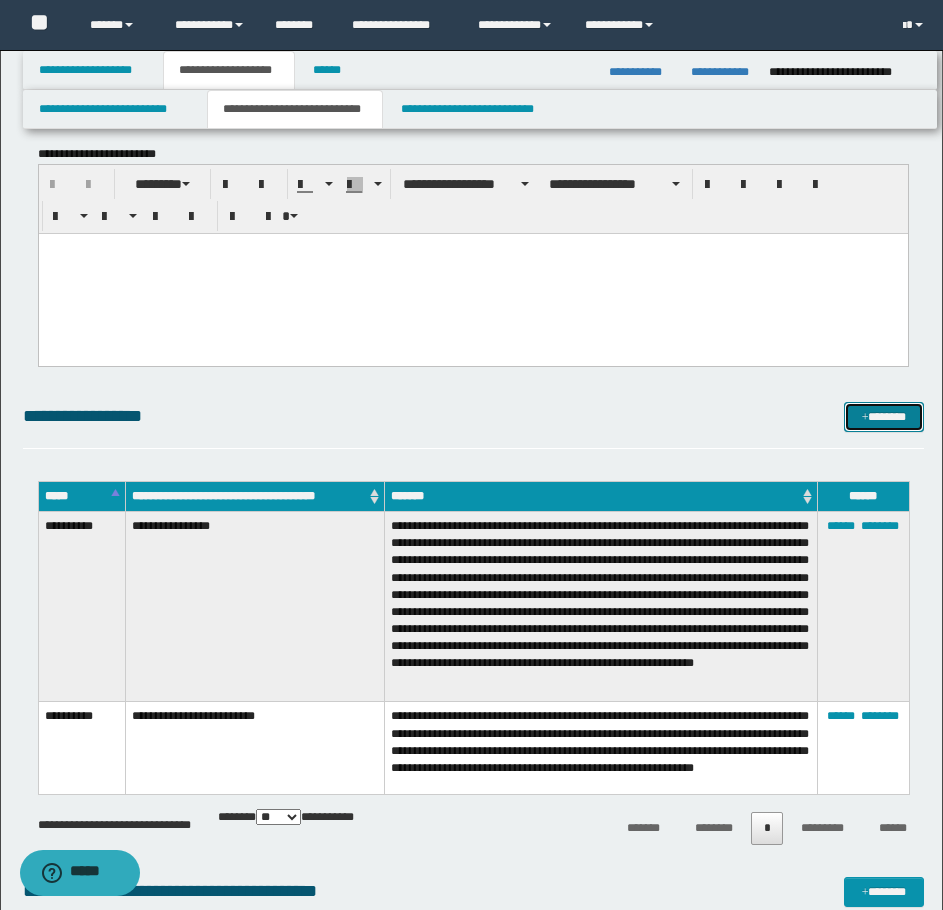 click on "*******" at bounding box center [884, 417] 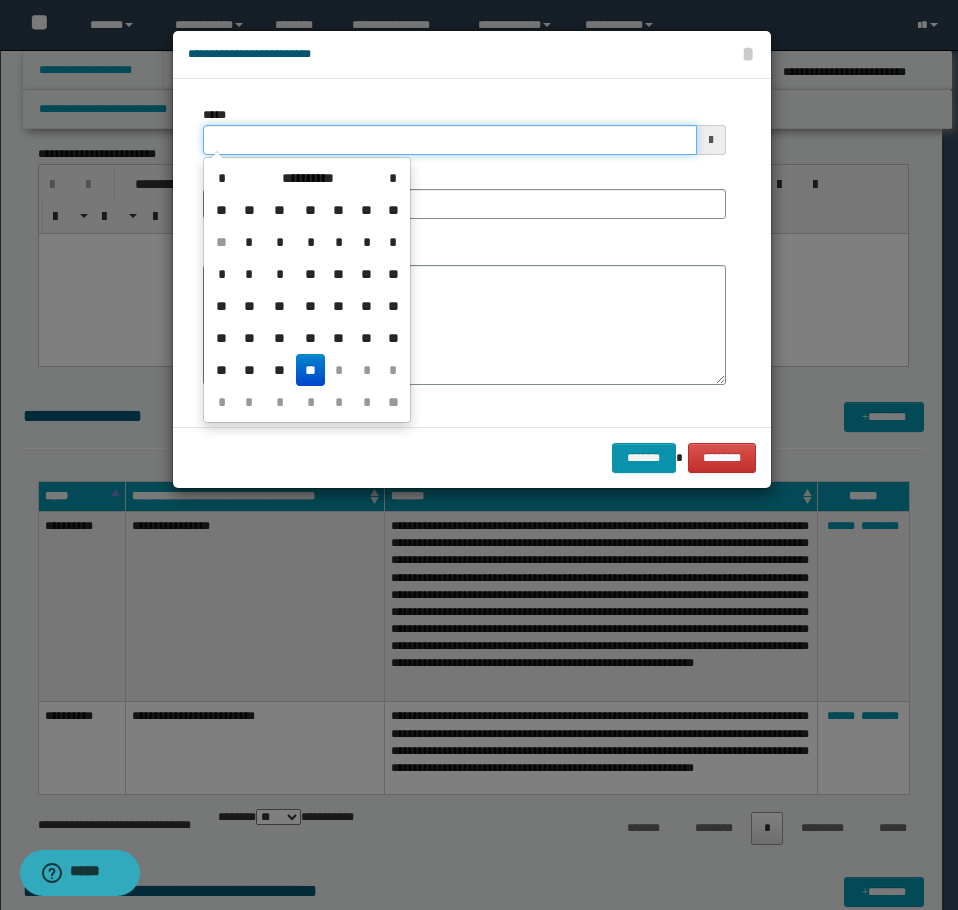 click on "*****" at bounding box center (450, 140) 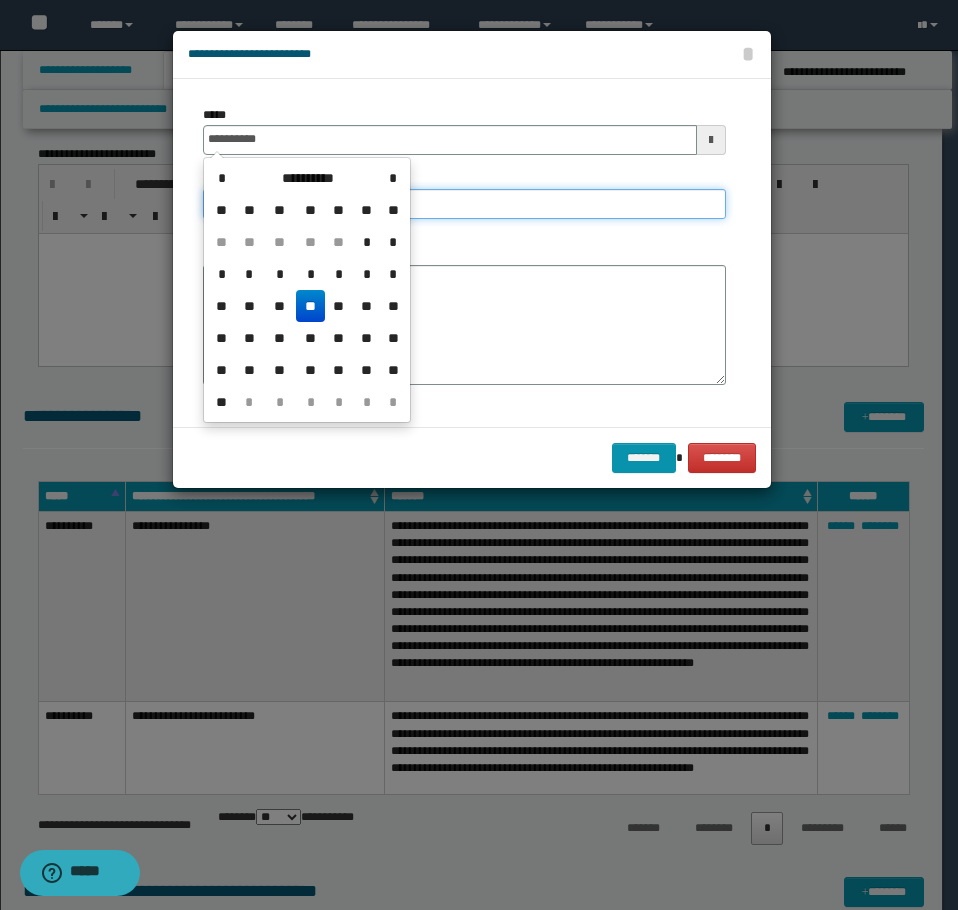 type on "**********" 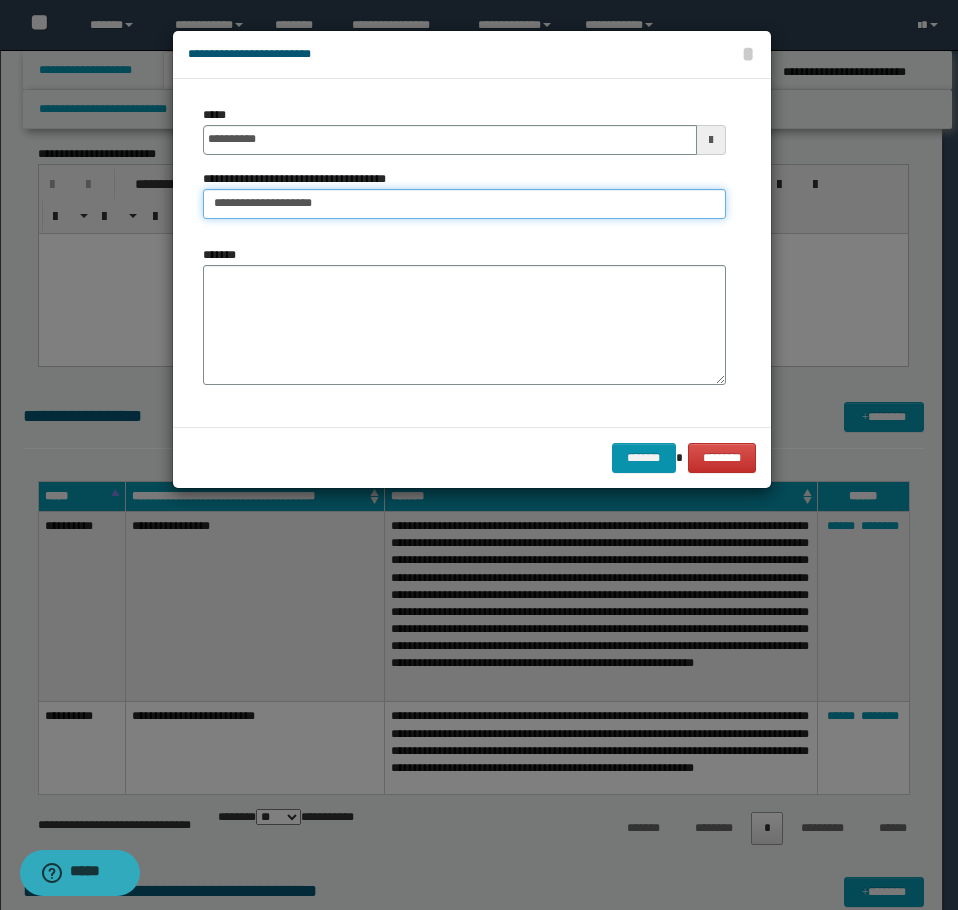 type on "**********" 